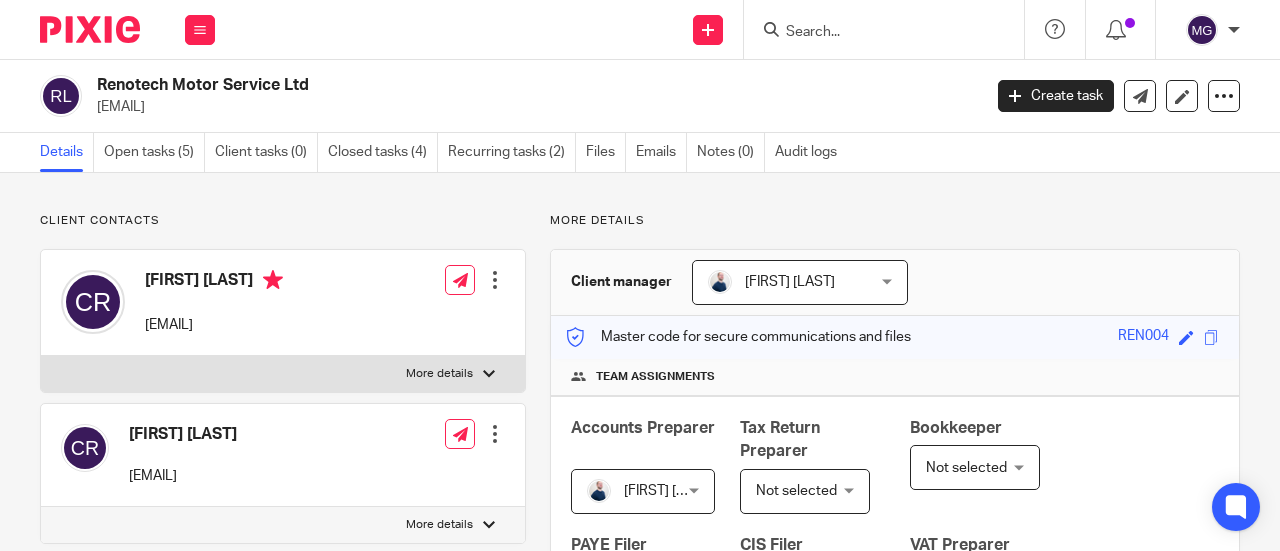 scroll, scrollTop: 0, scrollLeft: 0, axis: both 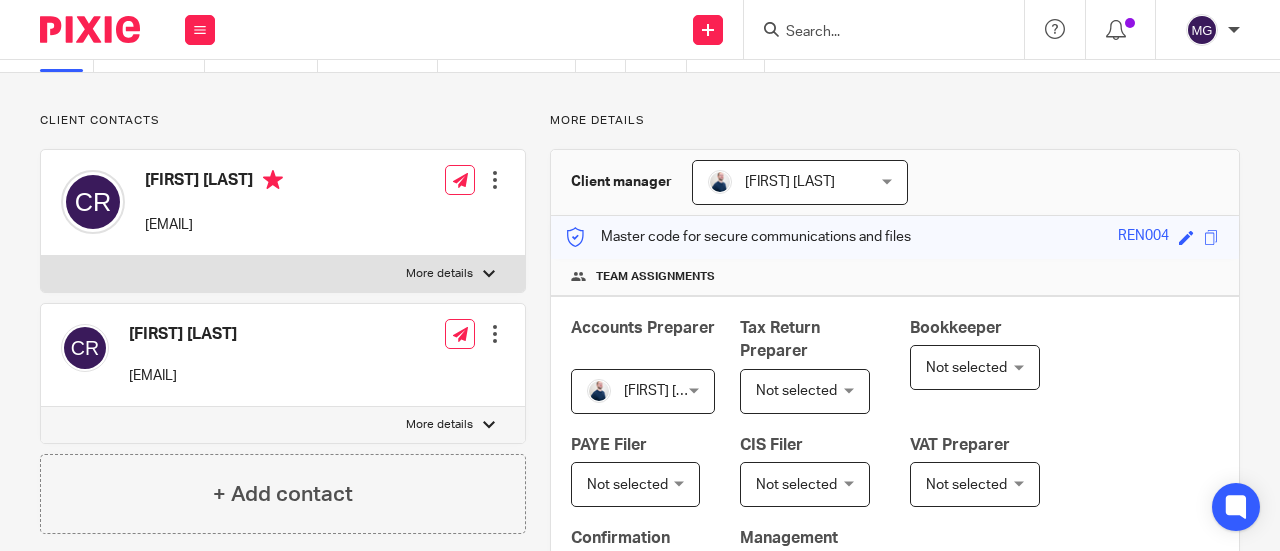click at bounding box center (489, 425) 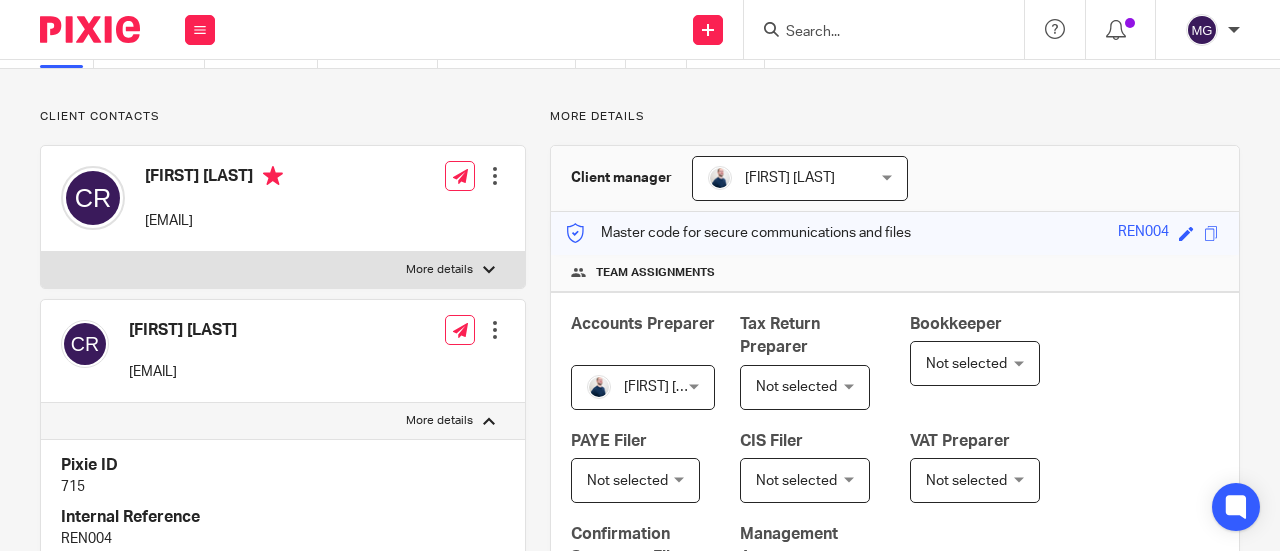 scroll, scrollTop: 100, scrollLeft: 0, axis: vertical 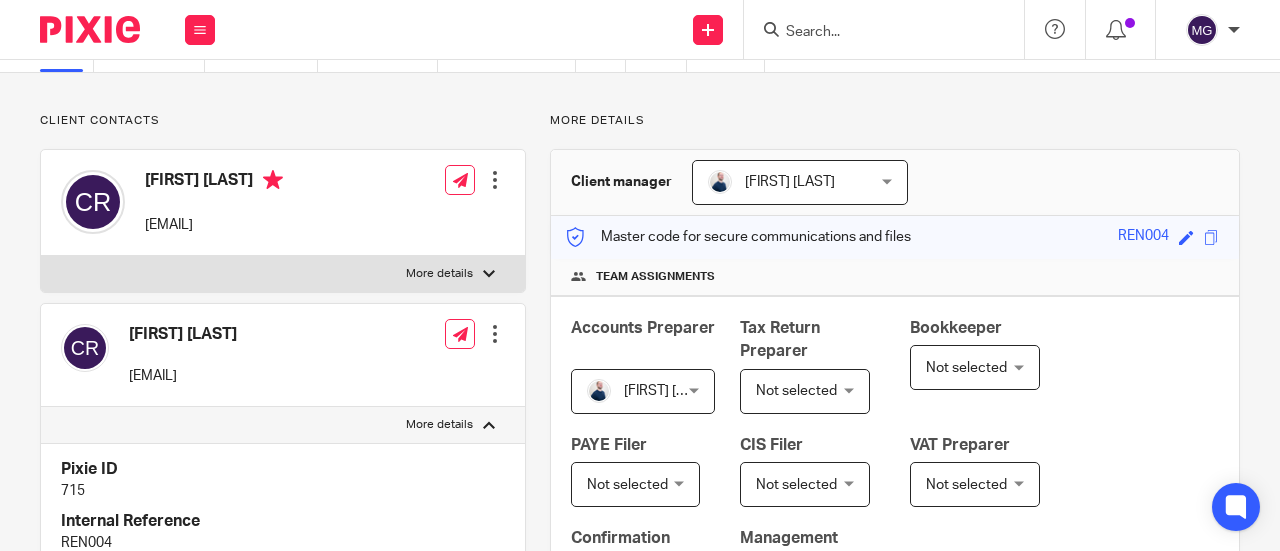 drag, startPoint x: 324, startPoint y: 372, endPoint x: 118, endPoint y: 374, distance: 206.0097 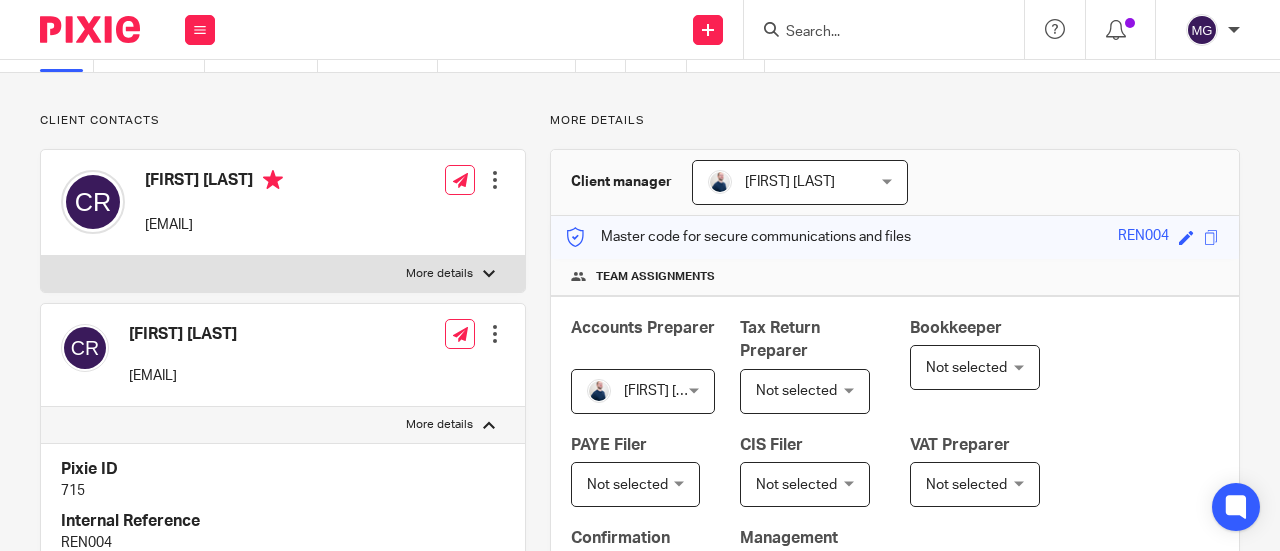 copy on "[EMAIL]" 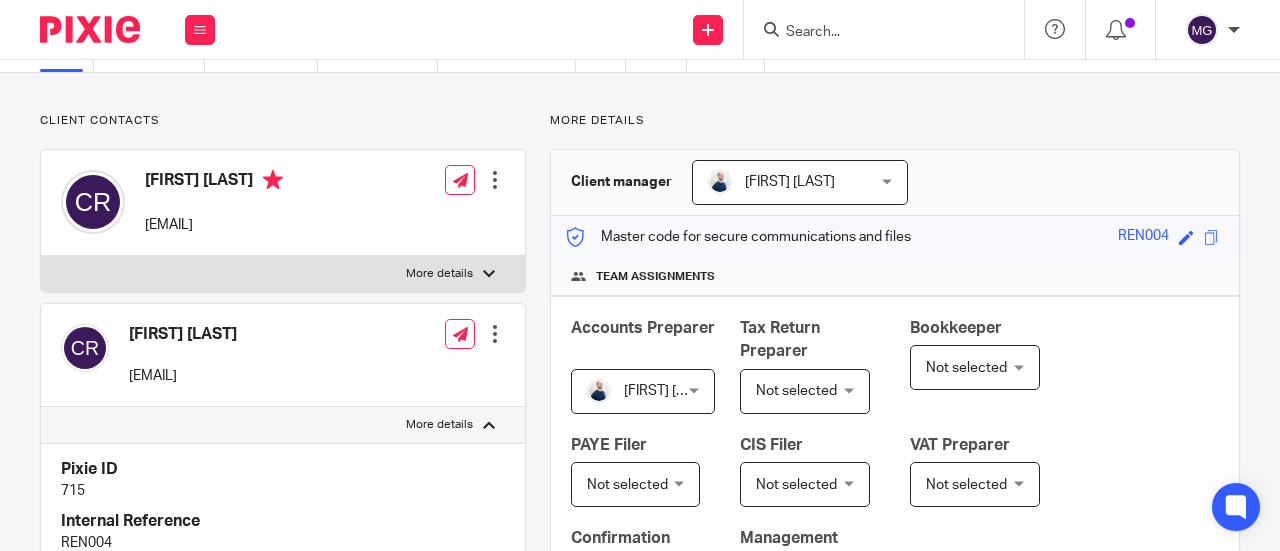 click at bounding box center (874, 33) 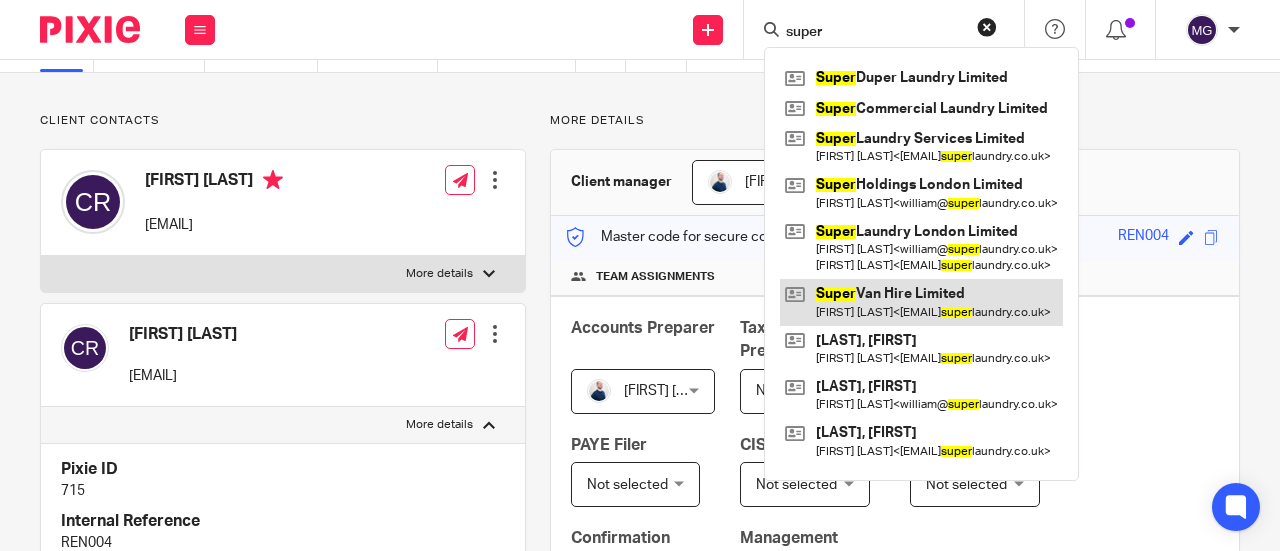 type on "super" 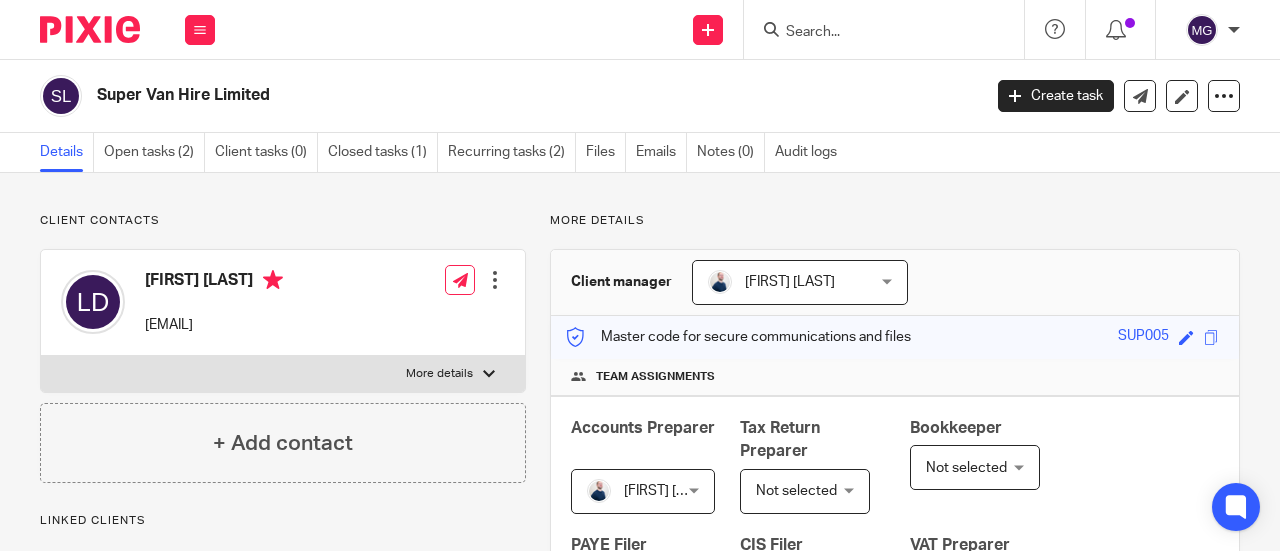 scroll, scrollTop: 0, scrollLeft: 0, axis: both 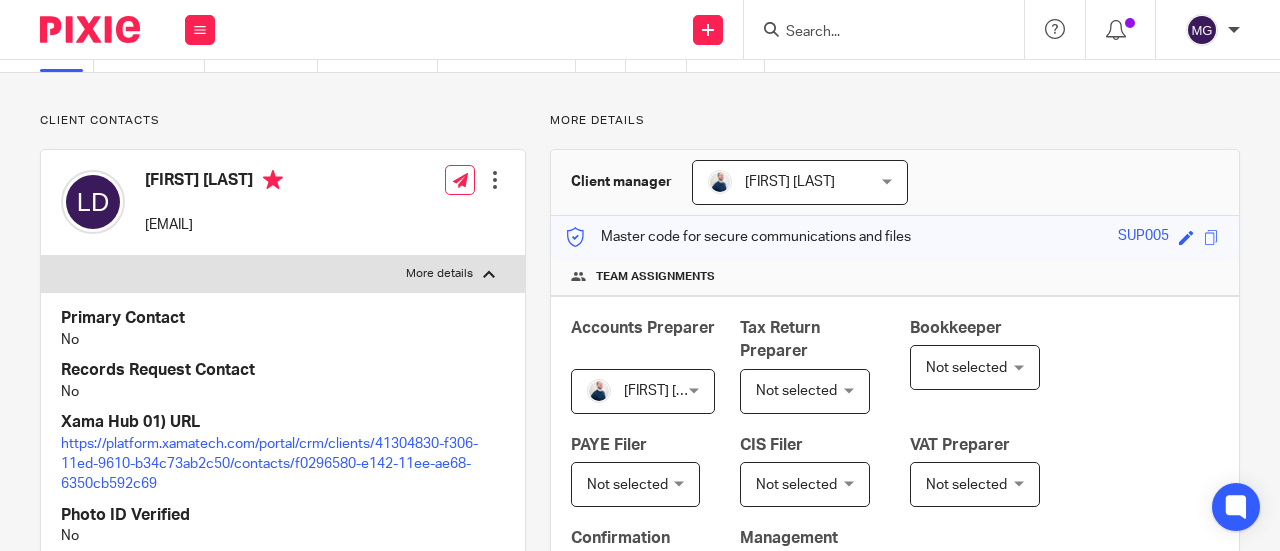 click at bounding box center [489, 274] 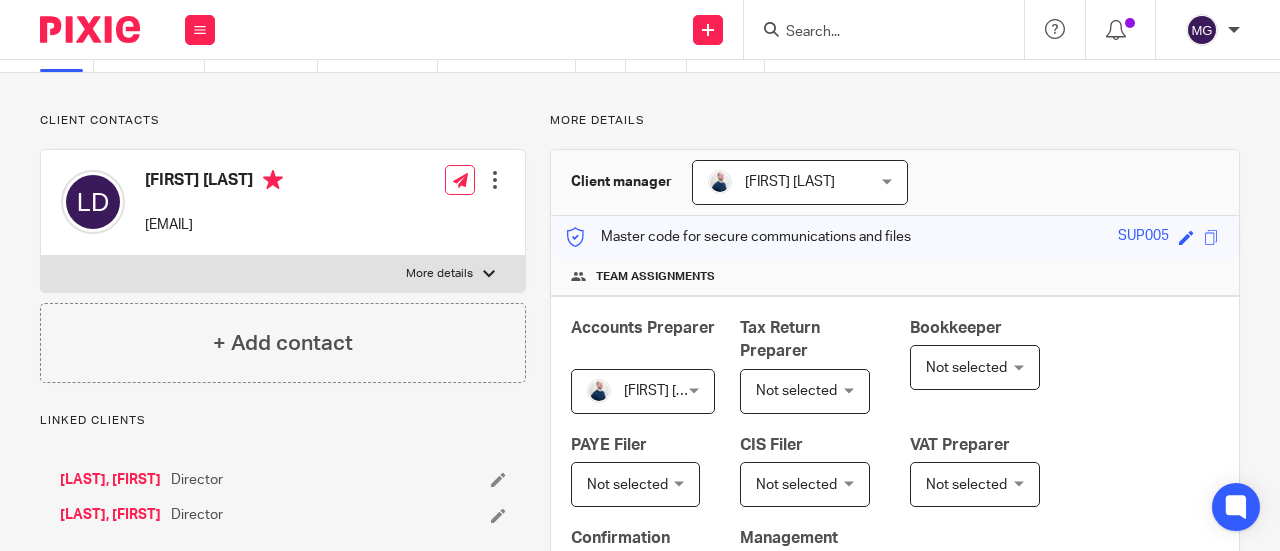 scroll, scrollTop: 0, scrollLeft: 0, axis: both 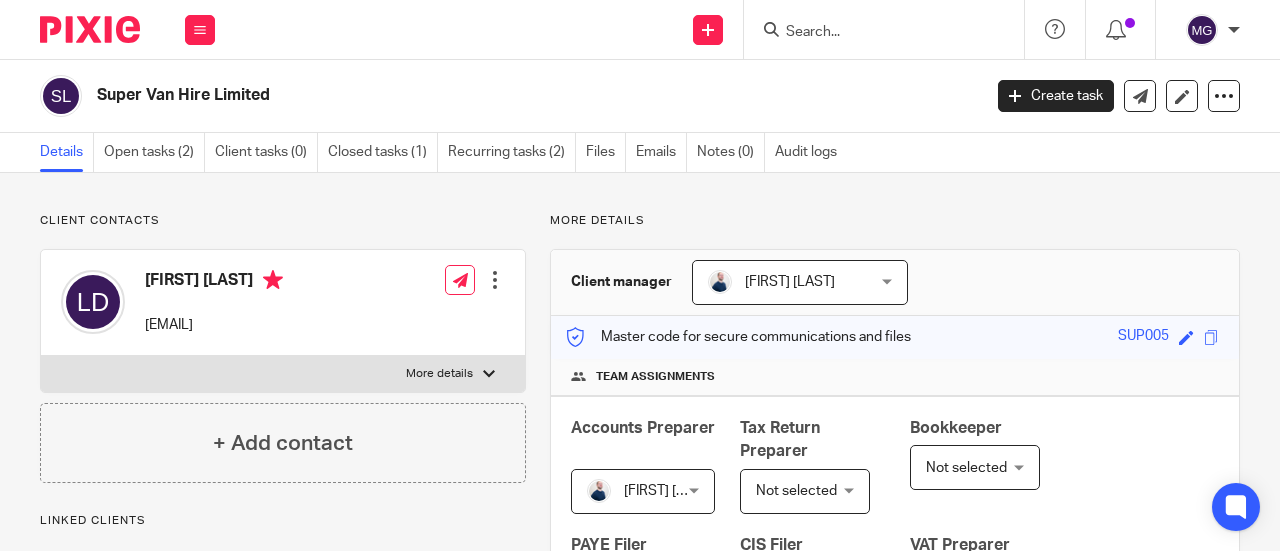 drag, startPoint x: 327, startPoint y: 325, endPoint x: 136, endPoint y: 330, distance: 191.06543 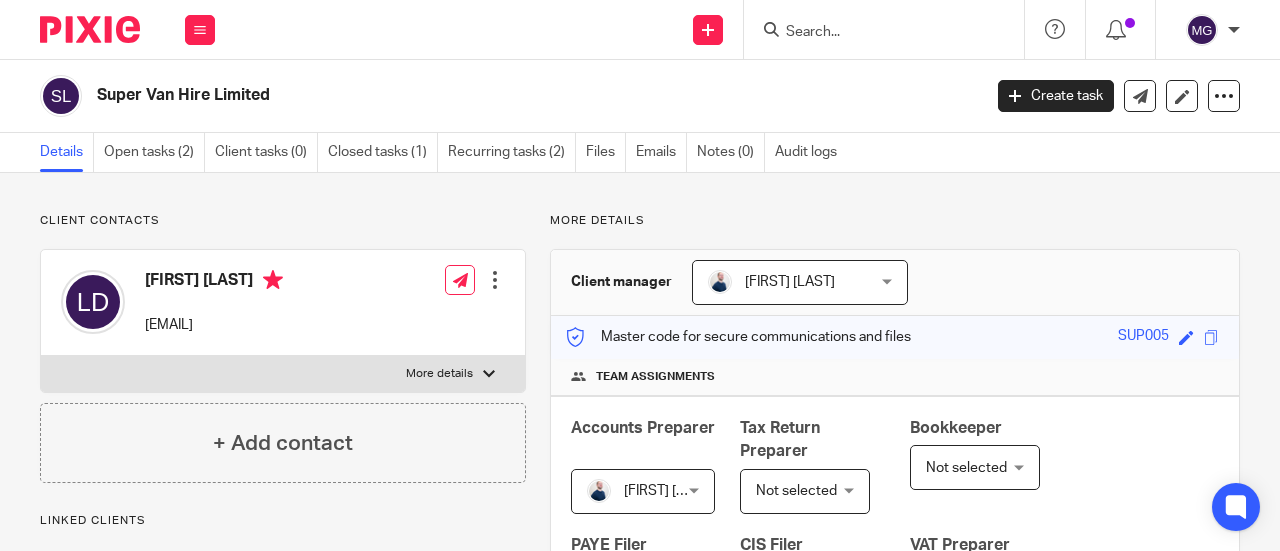 click at bounding box center (874, 33) 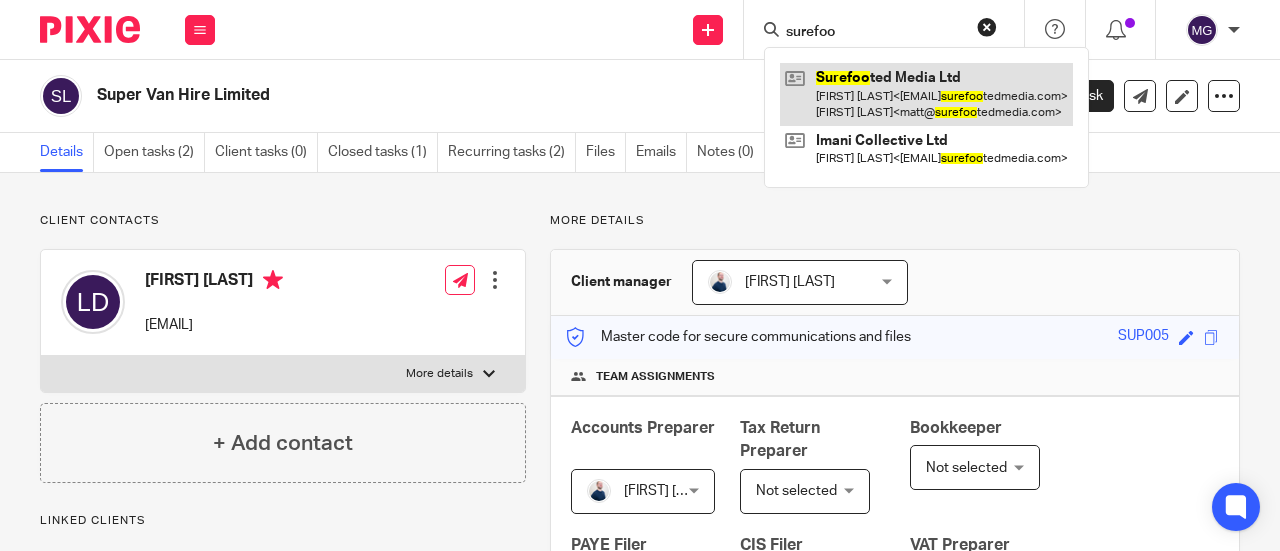 type on "surefoo" 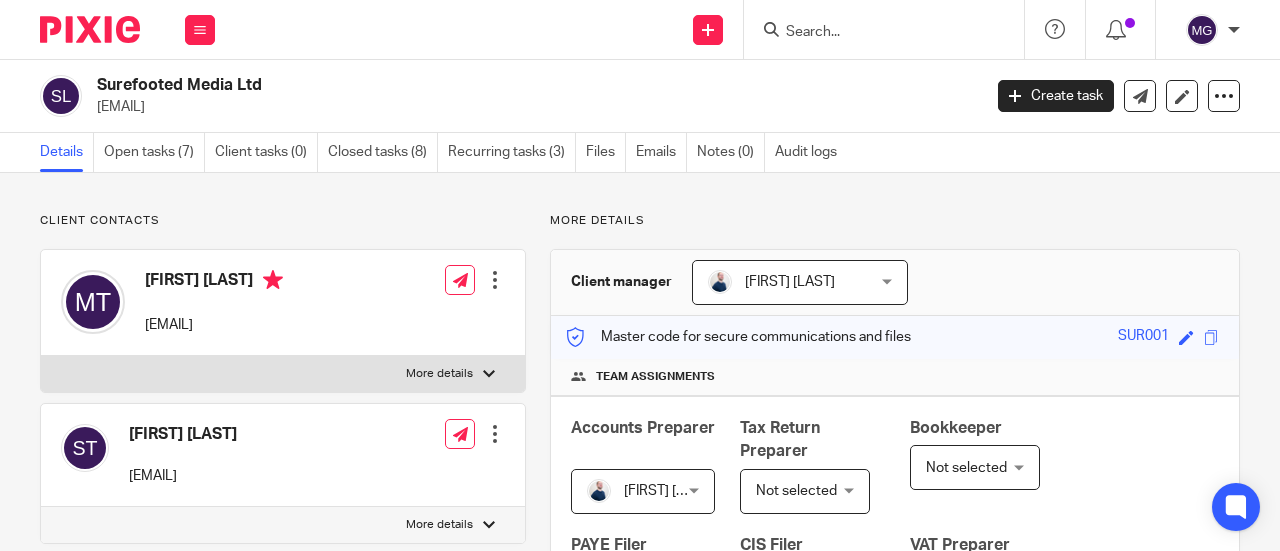 scroll, scrollTop: 0, scrollLeft: 0, axis: both 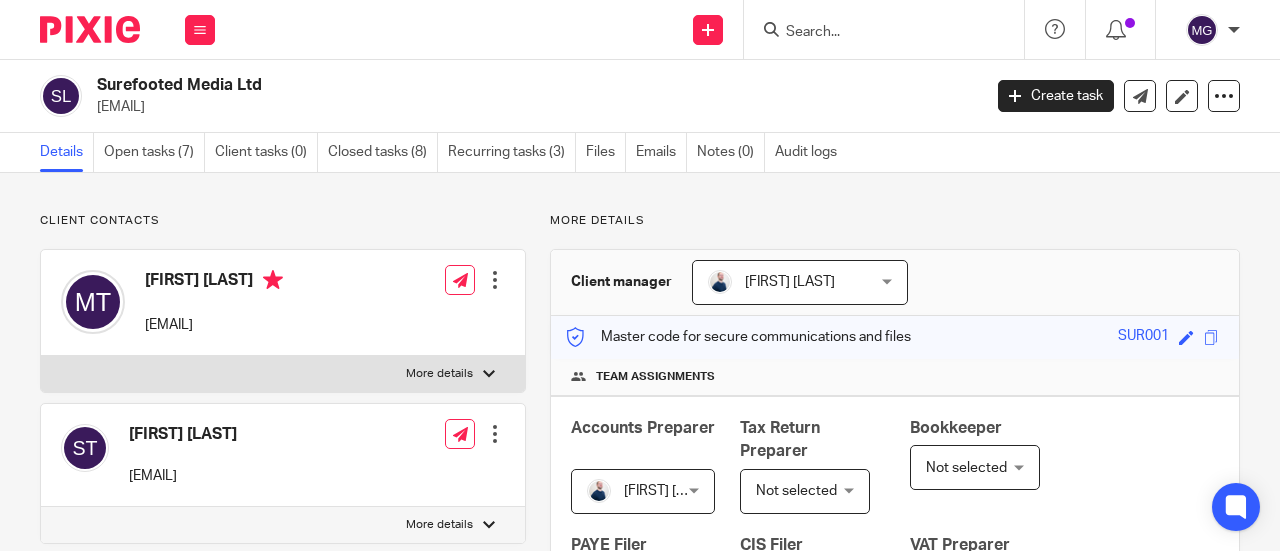 click at bounding box center [489, 374] 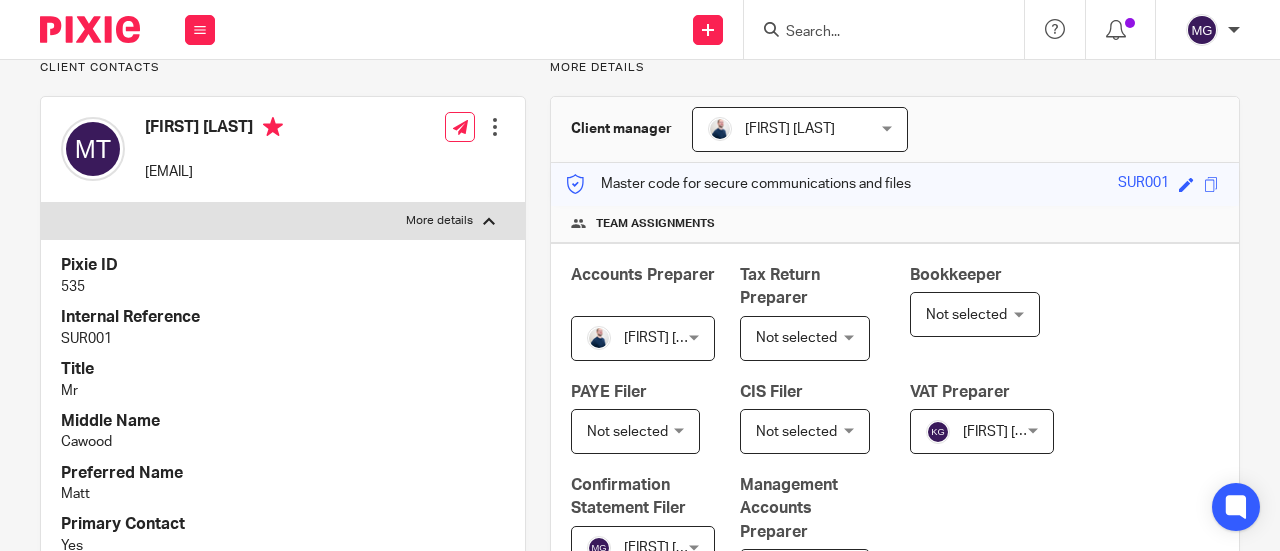 scroll, scrollTop: 0, scrollLeft: 0, axis: both 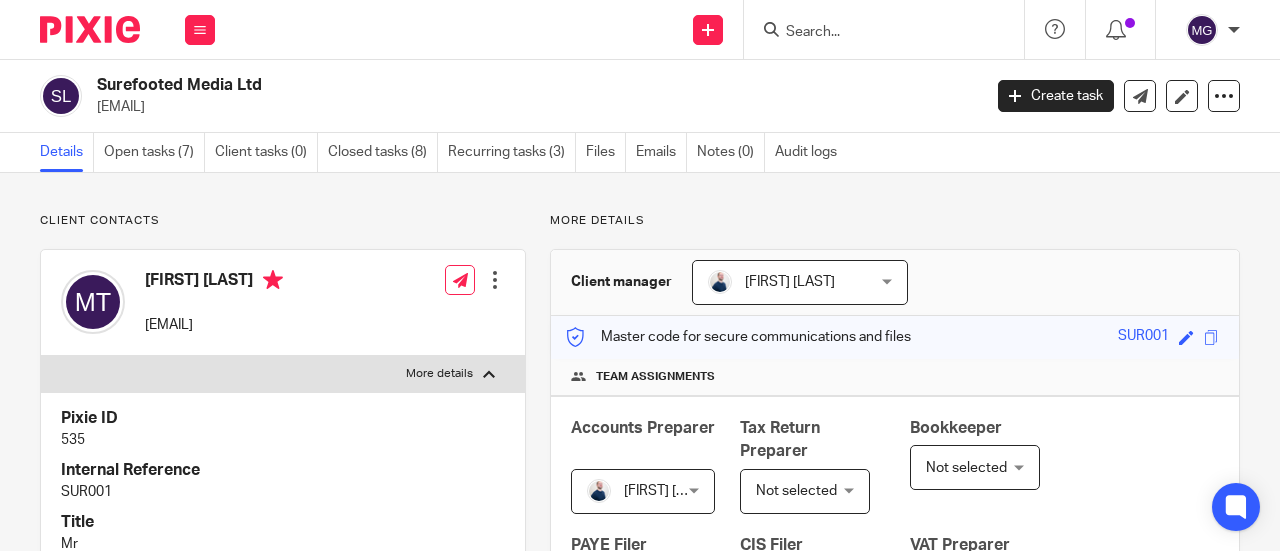 drag, startPoint x: 332, startPoint y: 331, endPoint x: 149, endPoint y: 327, distance: 183.04372 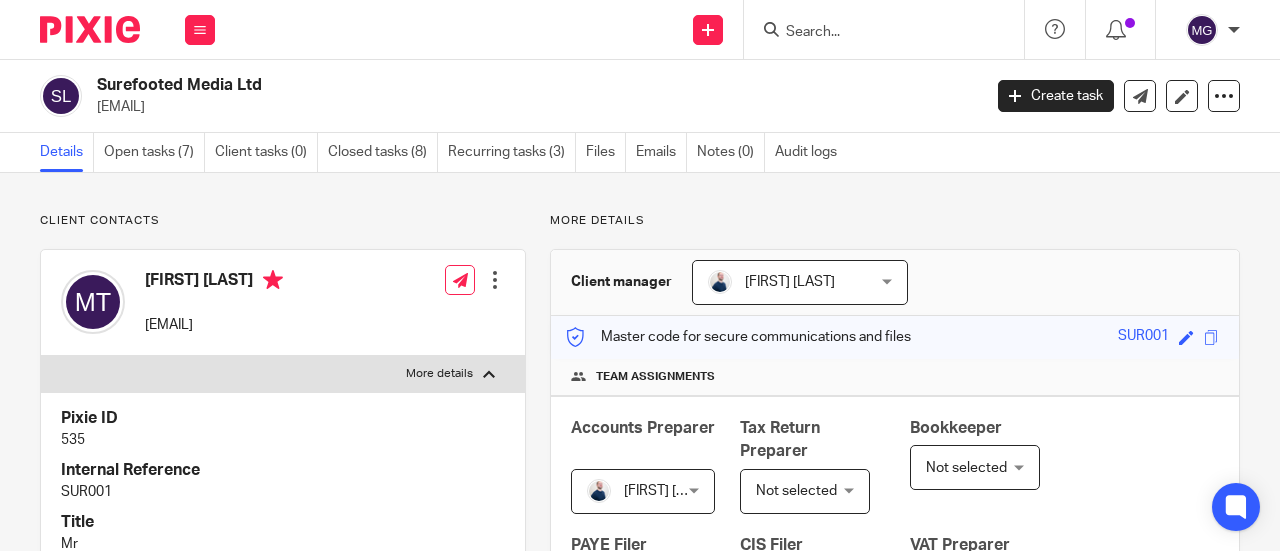 copy on "matt@surefootedmedia.com" 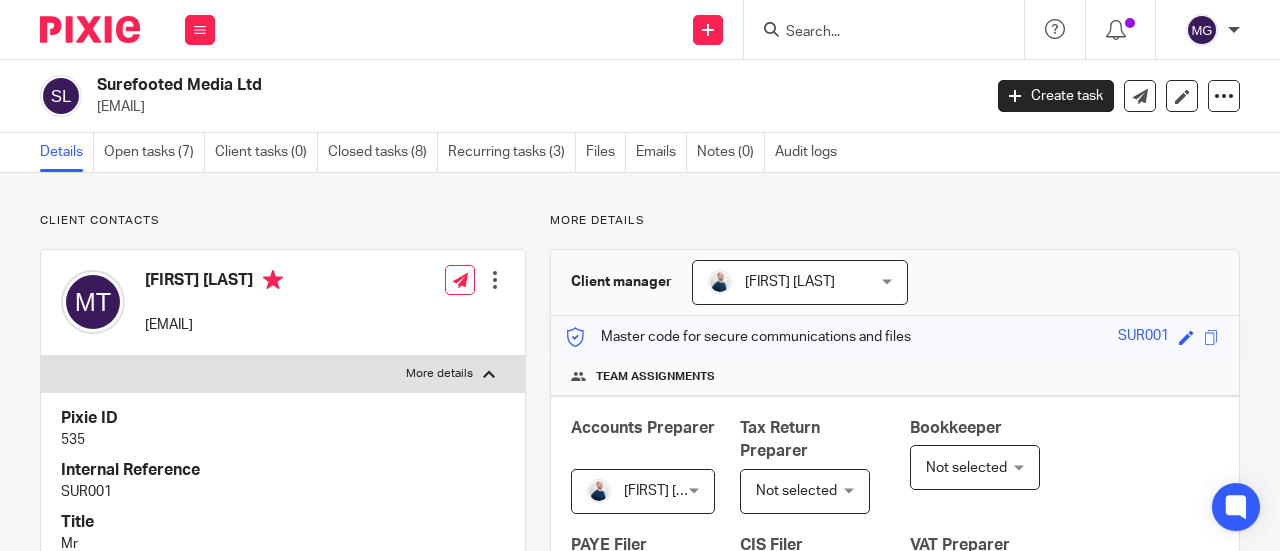 click at bounding box center (874, 33) 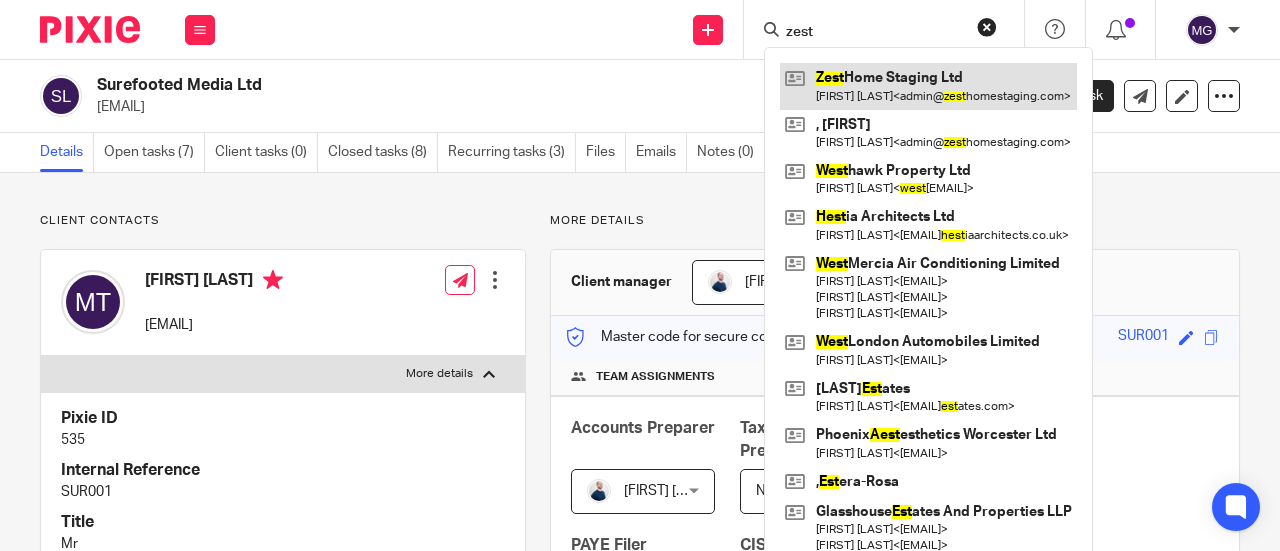 type on "zest" 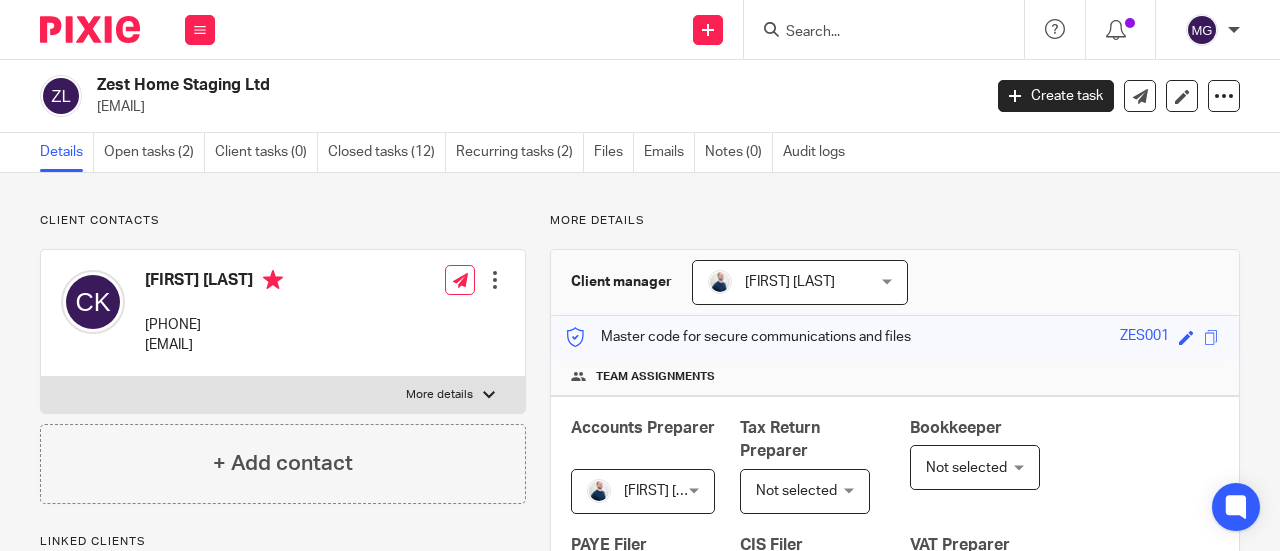 scroll, scrollTop: 0, scrollLeft: 0, axis: both 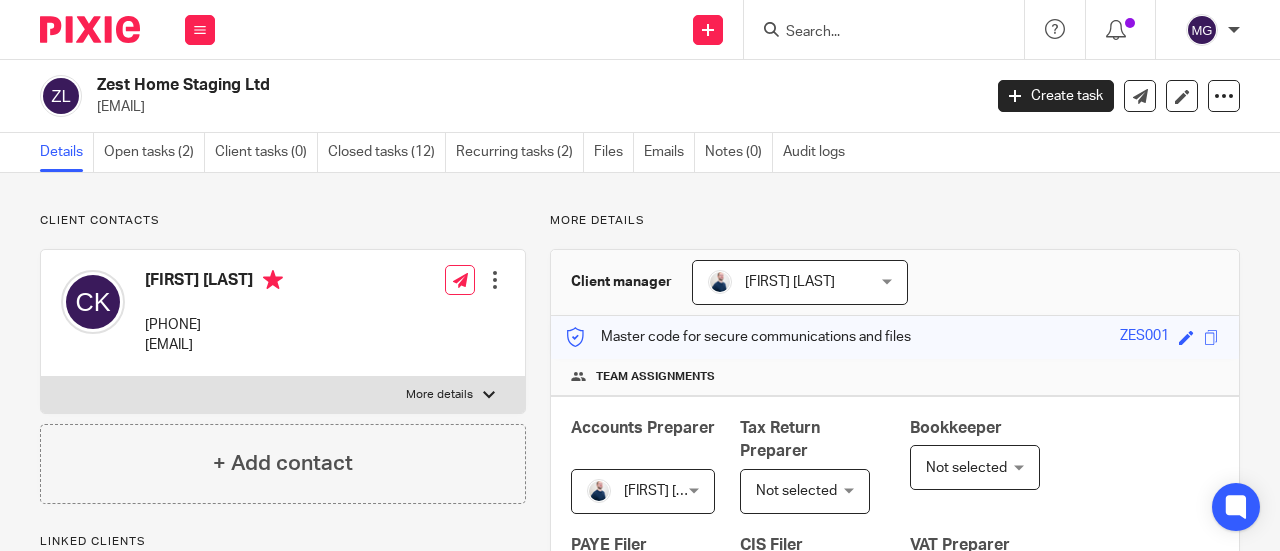 click at bounding box center (489, 395) 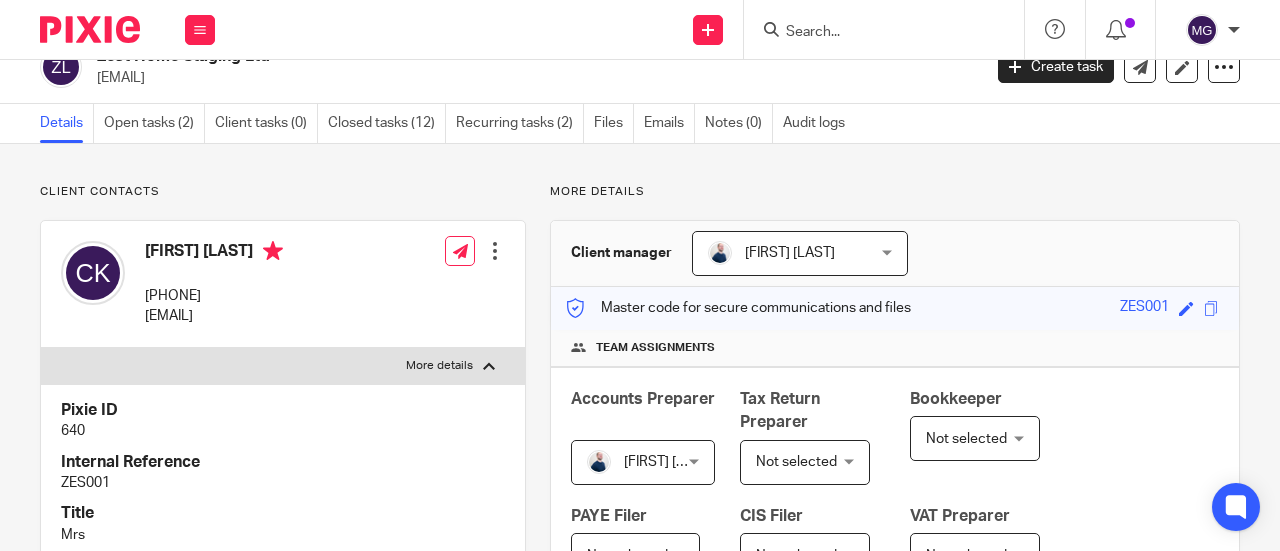 scroll, scrollTop: 0, scrollLeft: 0, axis: both 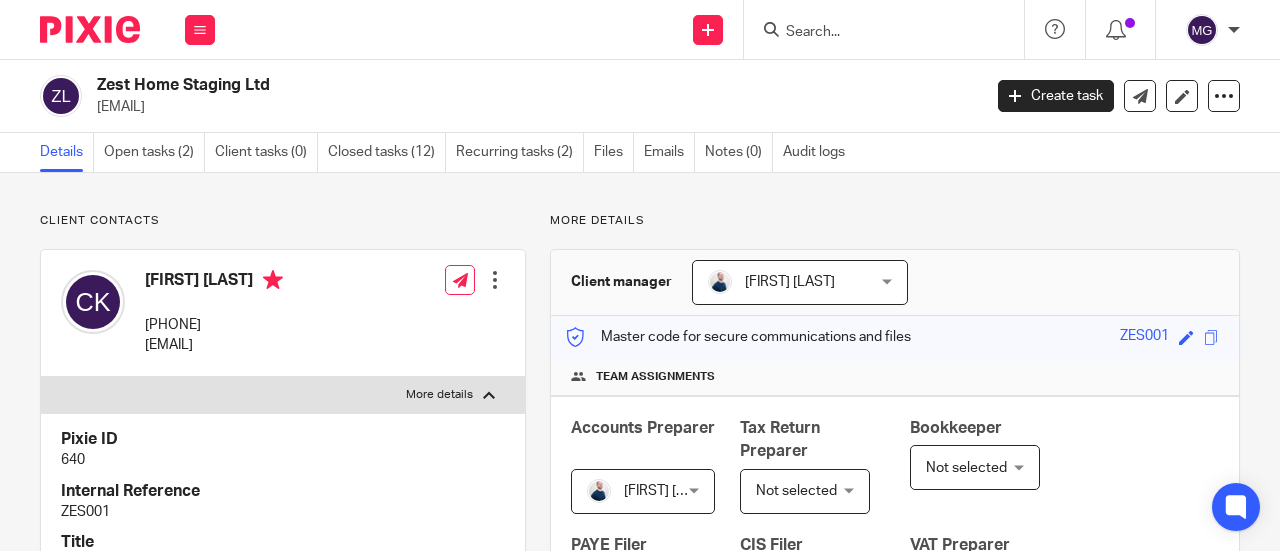 drag, startPoint x: 344, startPoint y: 345, endPoint x: 139, endPoint y: 341, distance: 205.03902 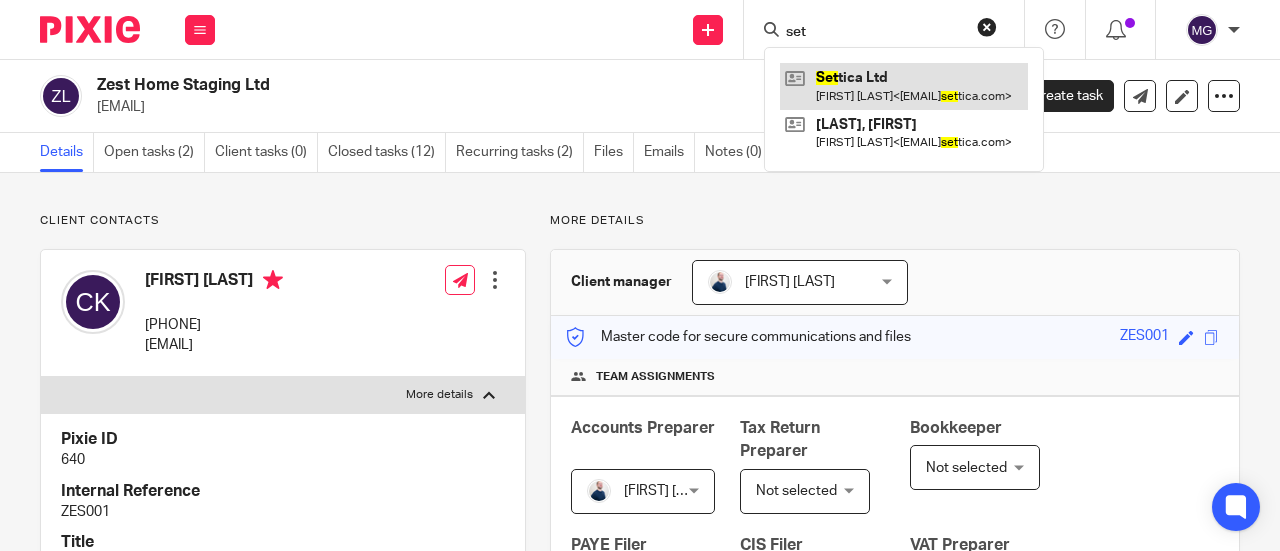 type on "set" 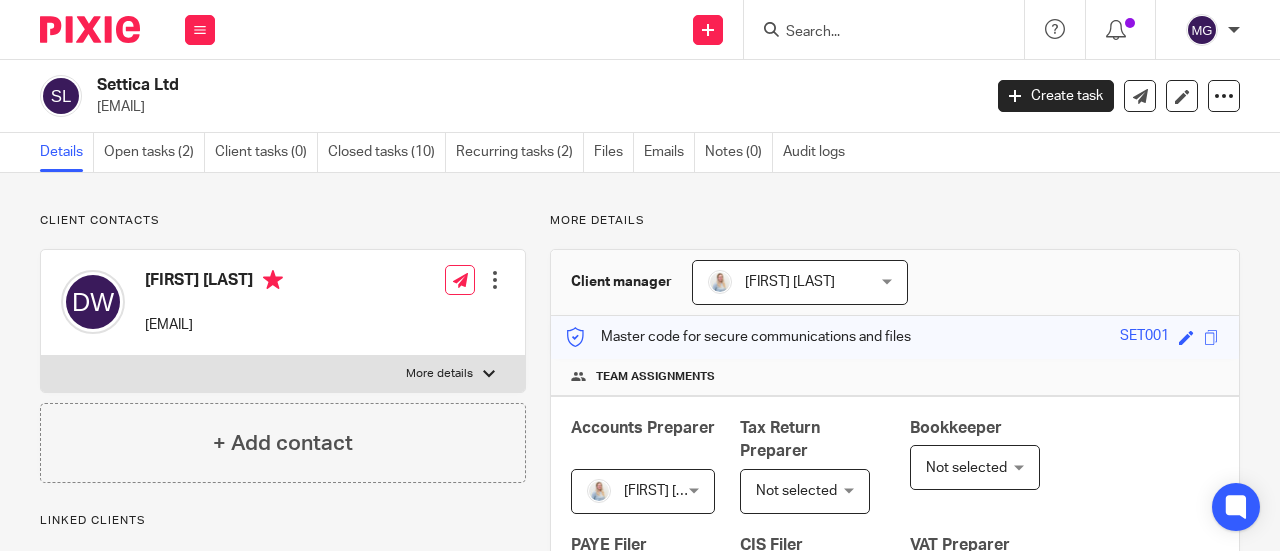 scroll, scrollTop: 0, scrollLeft: 0, axis: both 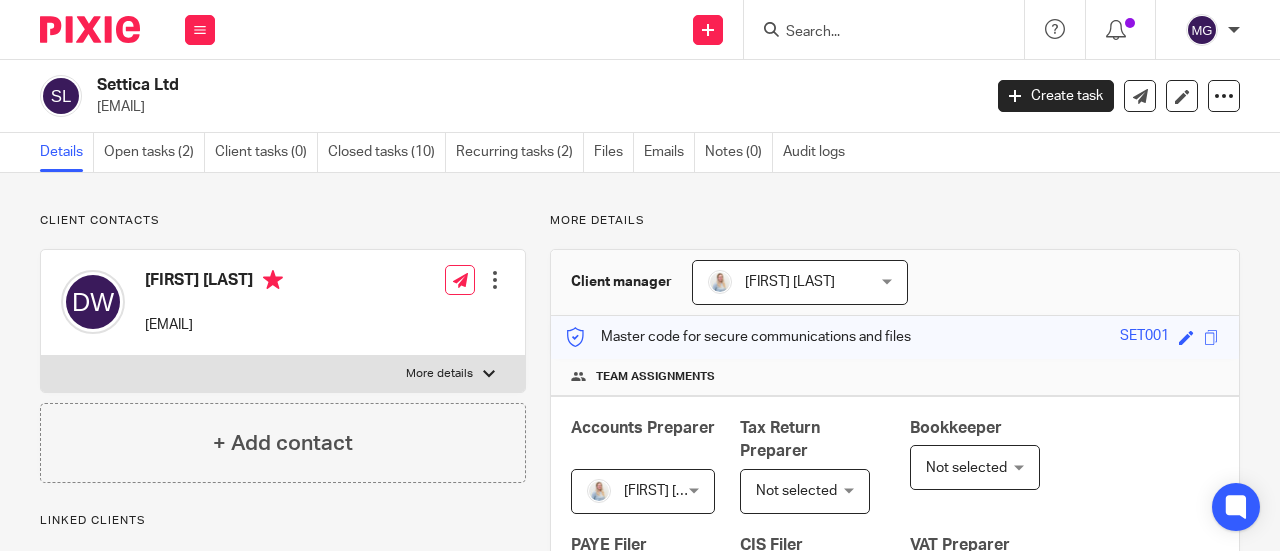 click at bounding box center (489, 374) 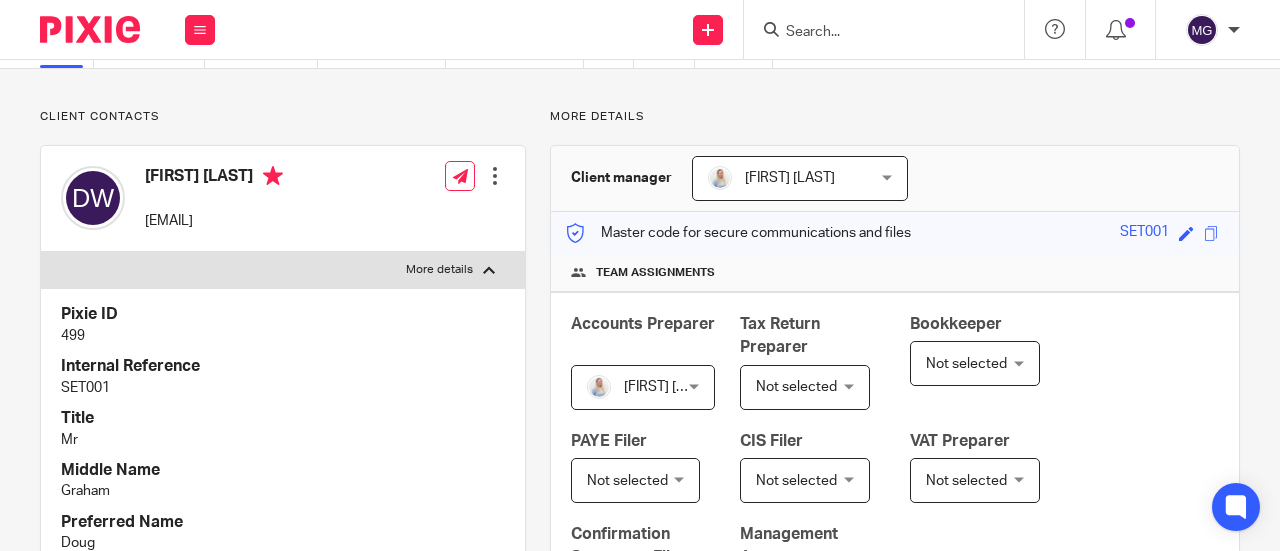 scroll, scrollTop: 0, scrollLeft: 0, axis: both 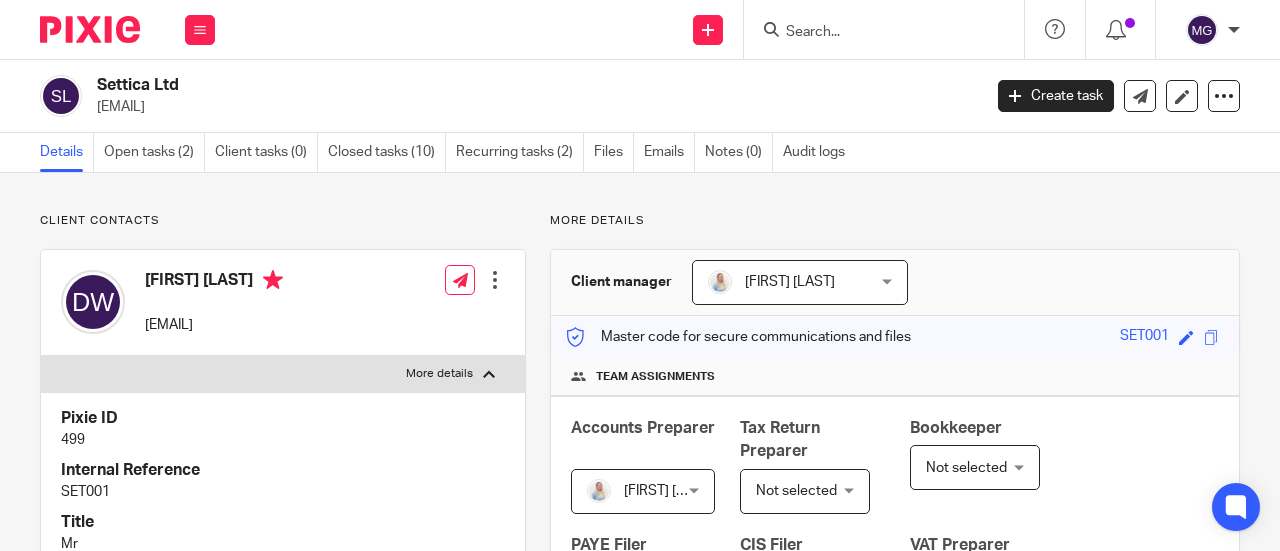 drag, startPoint x: 239, startPoint y: 111, endPoint x: 92, endPoint y: 115, distance: 147.05441 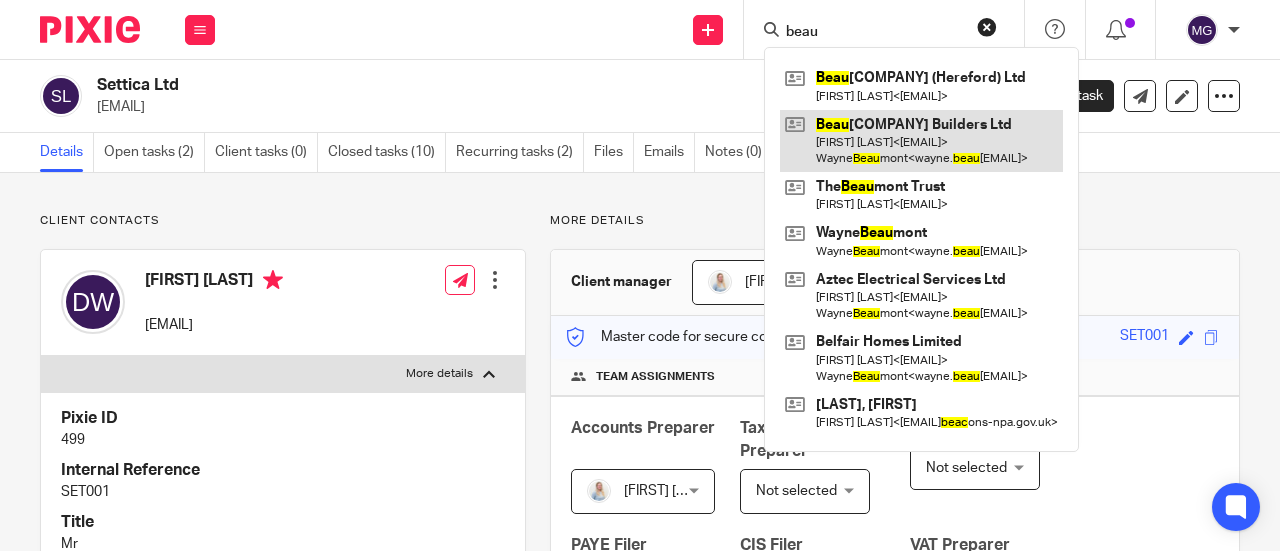 type on "beau" 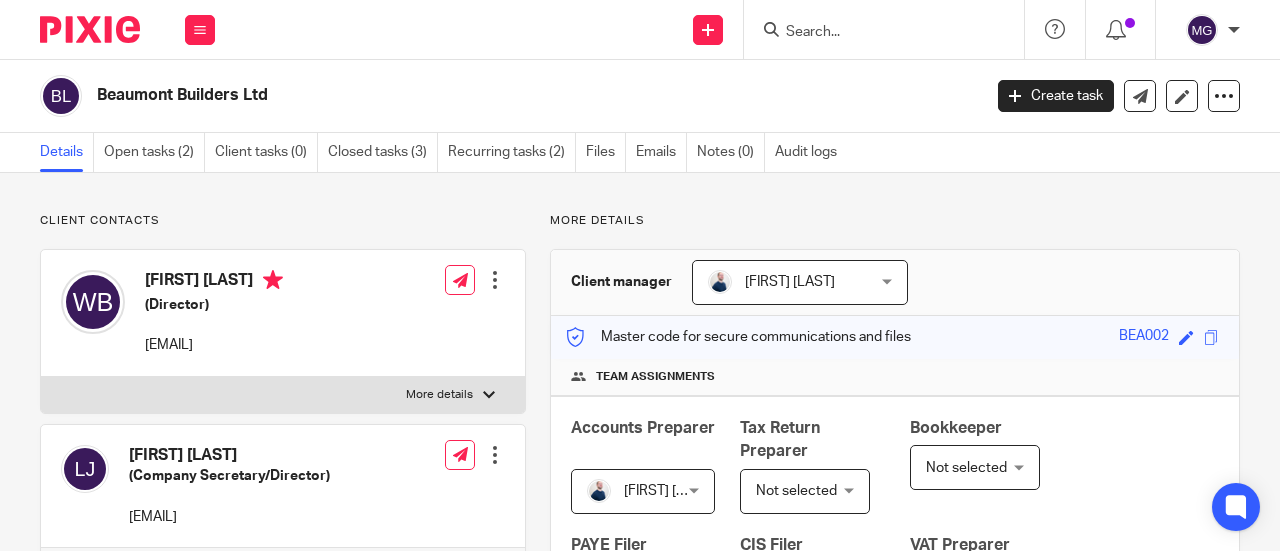 scroll, scrollTop: 0, scrollLeft: 0, axis: both 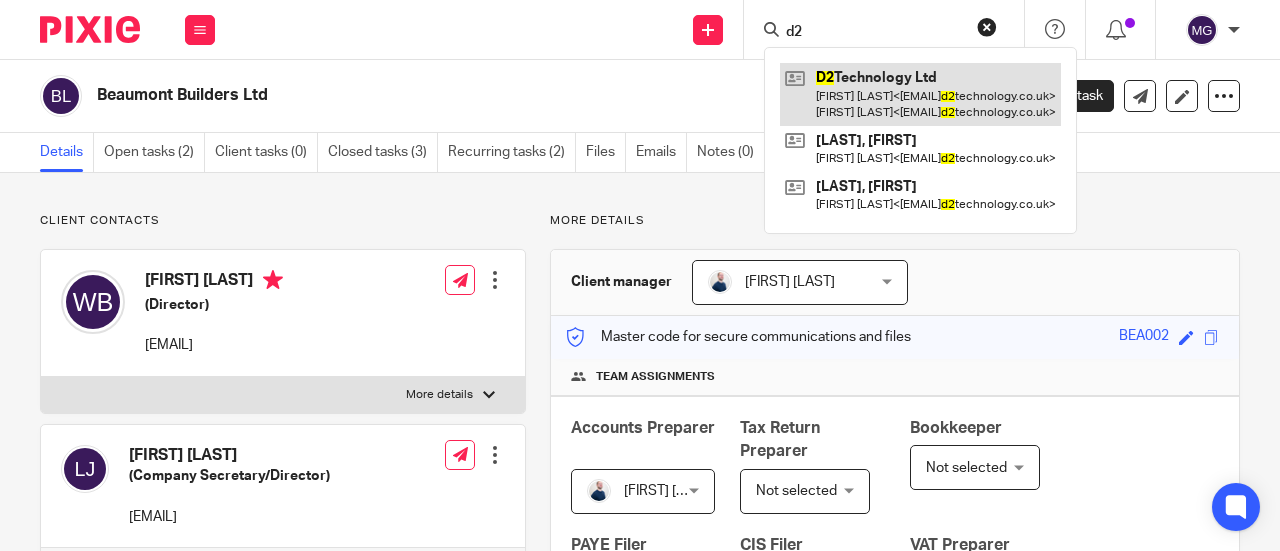 type on "d2" 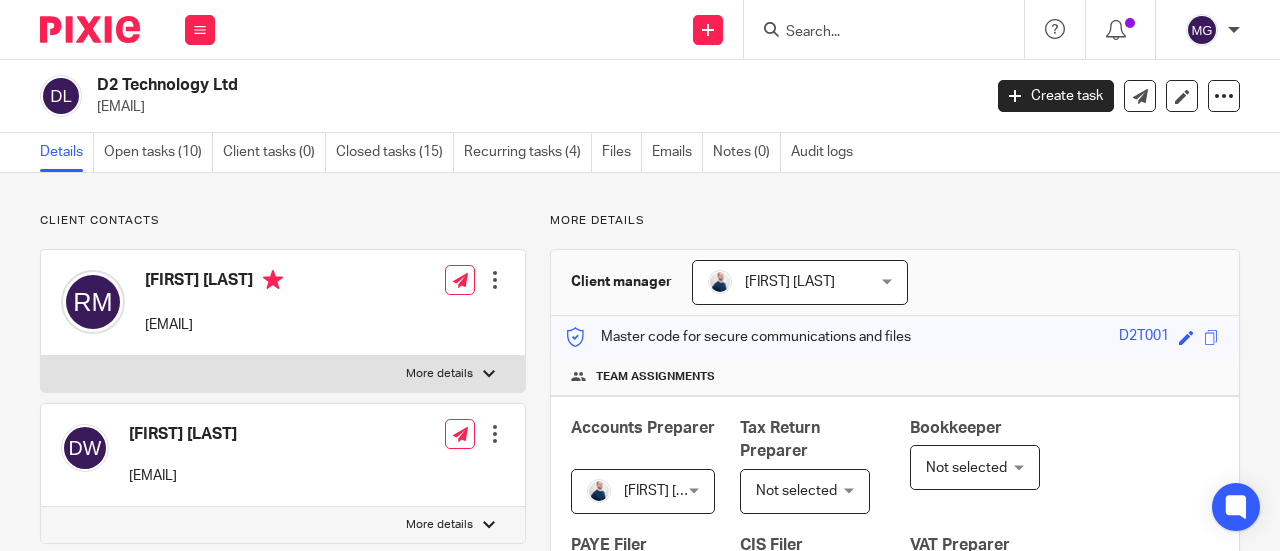 scroll, scrollTop: 0, scrollLeft: 0, axis: both 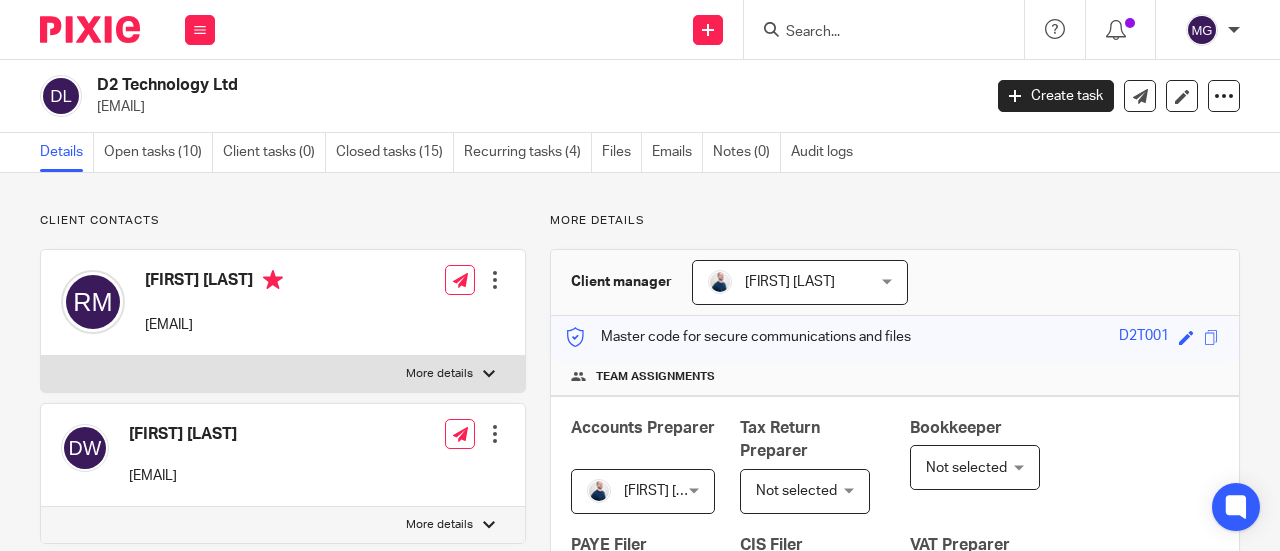 click at bounding box center [874, 33] 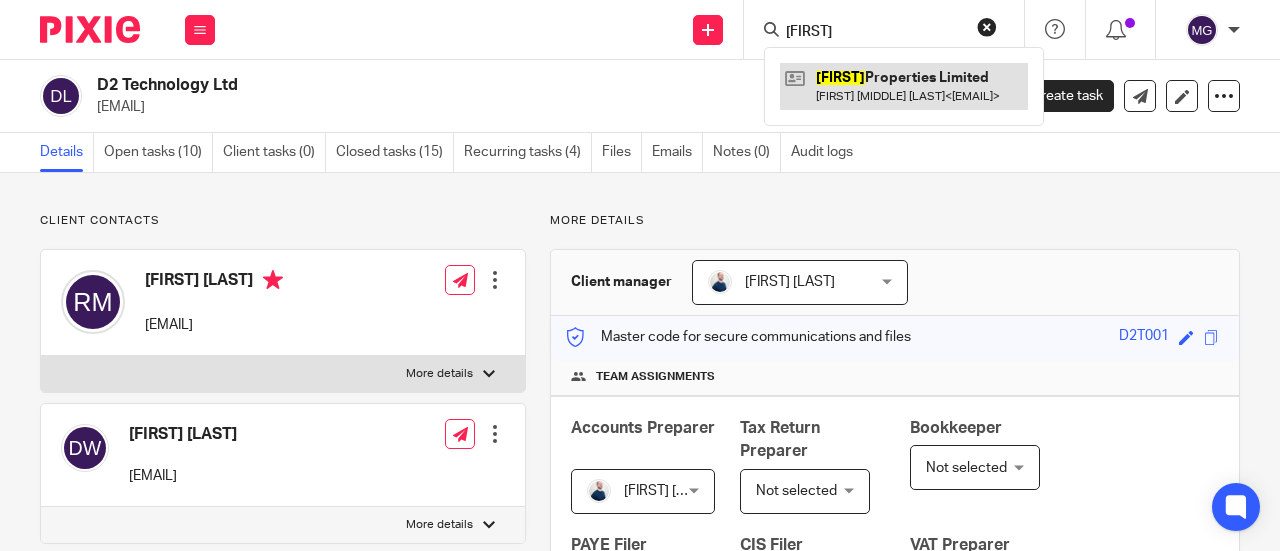 type on "yahusha" 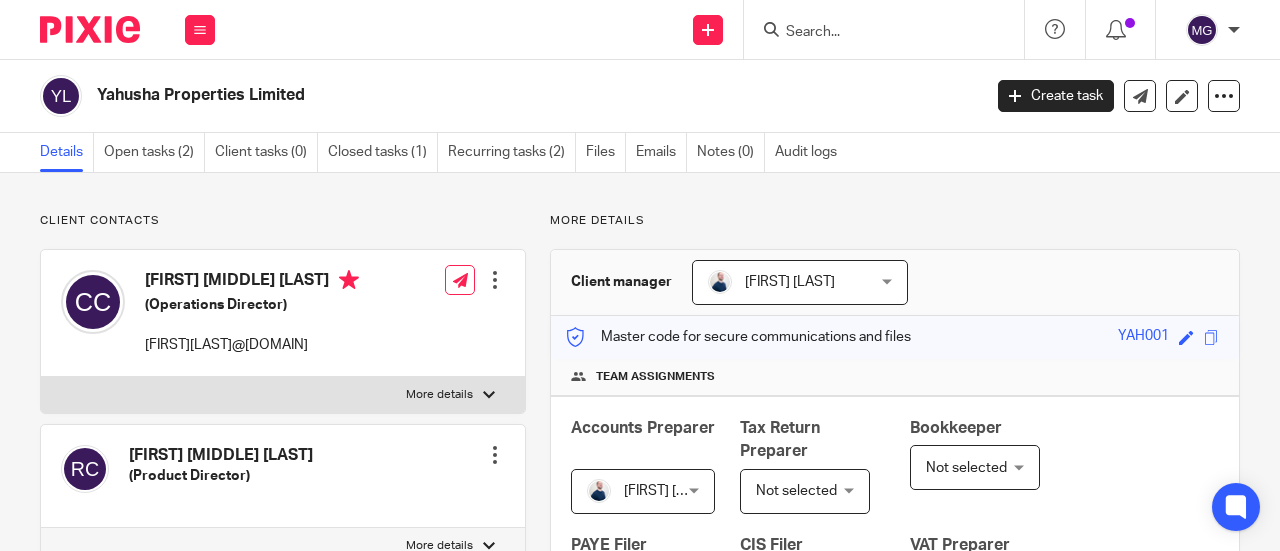 scroll, scrollTop: 0, scrollLeft: 0, axis: both 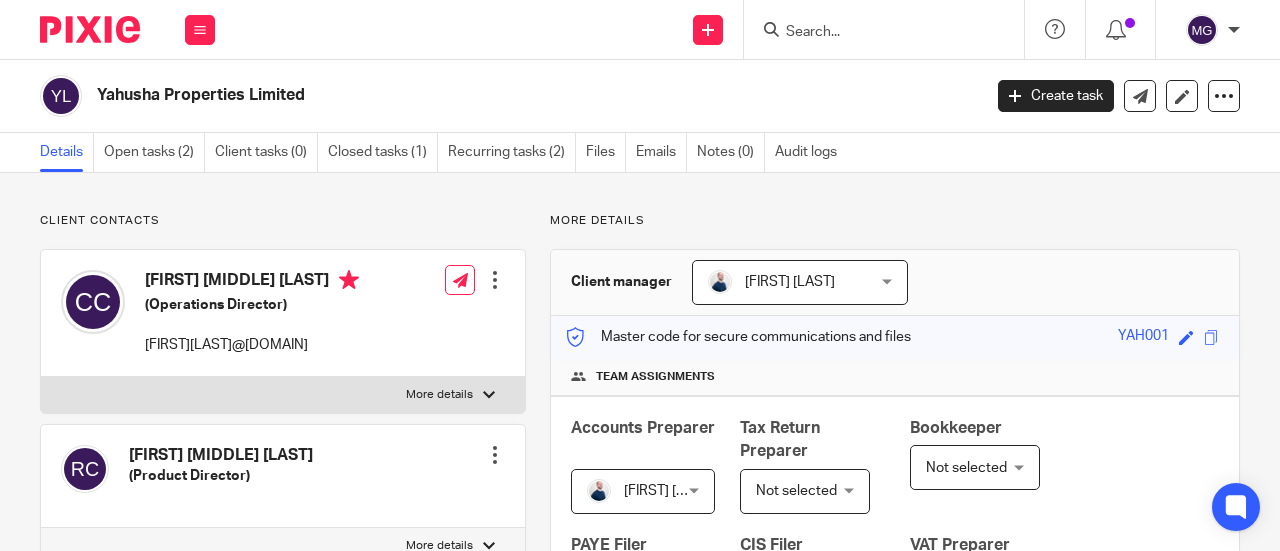 drag, startPoint x: 147, startPoint y: 277, endPoint x: 274, endPoint y: 281, distance: 127.06297 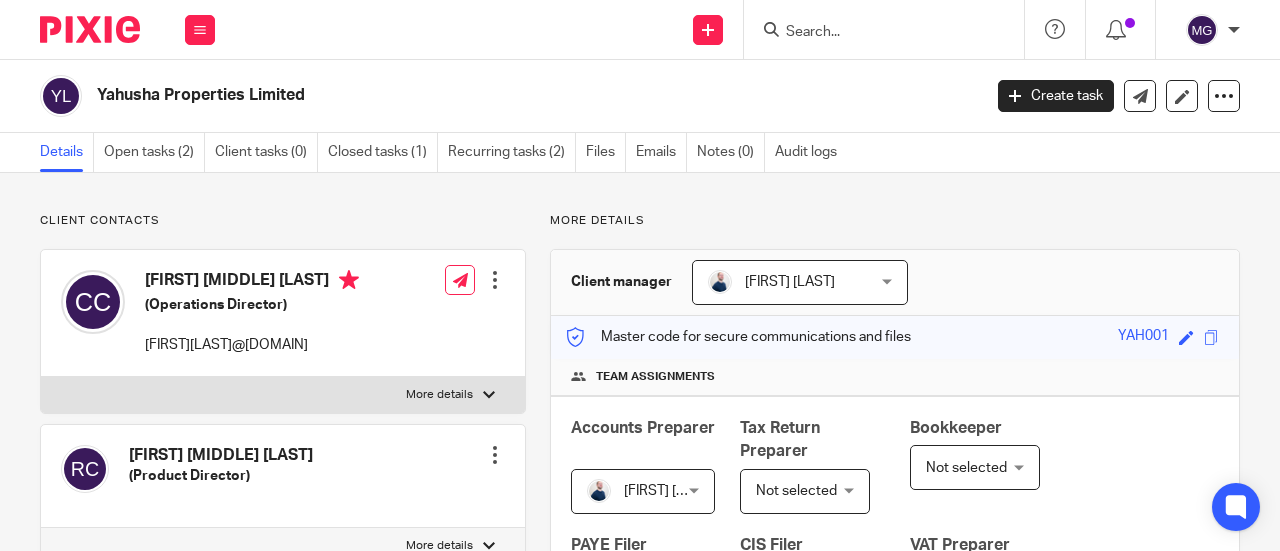 drag, startPoint x: 325, startPoint y: 94, endPoint x: 90, endPoint y: 111, distance: 235.61409 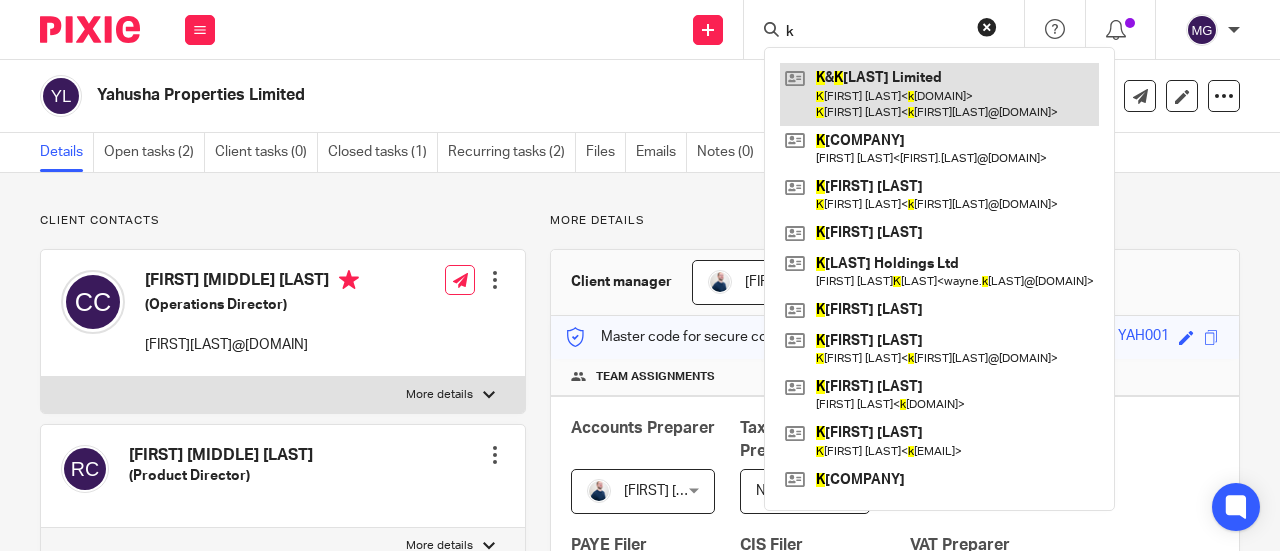 type on "k" 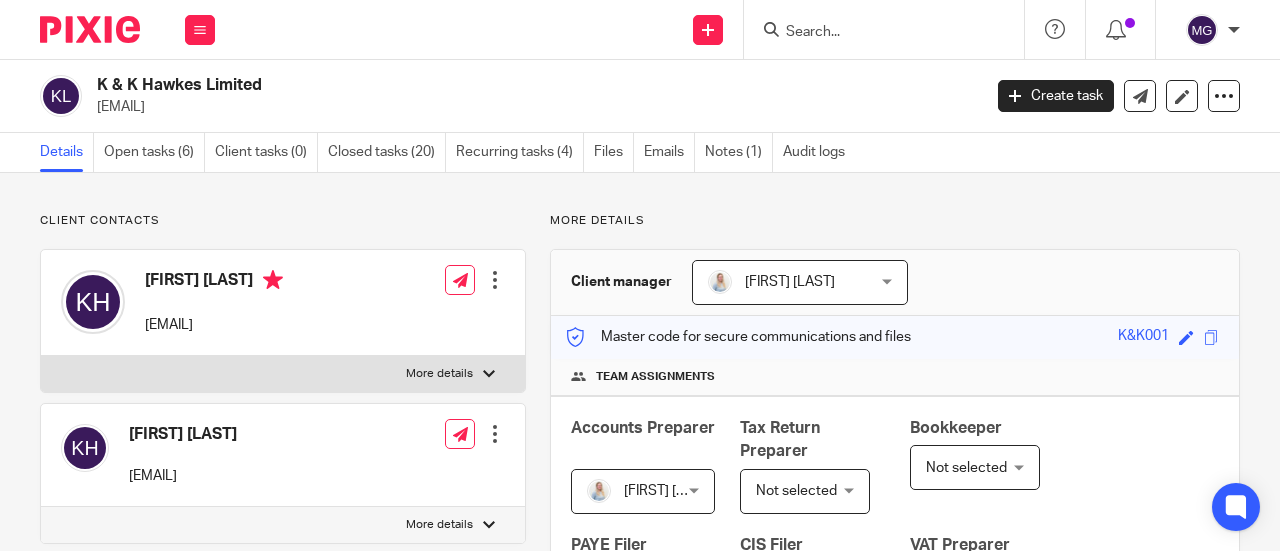 scroll, scrollTop: 0, scrollLeft: 0, axis: both 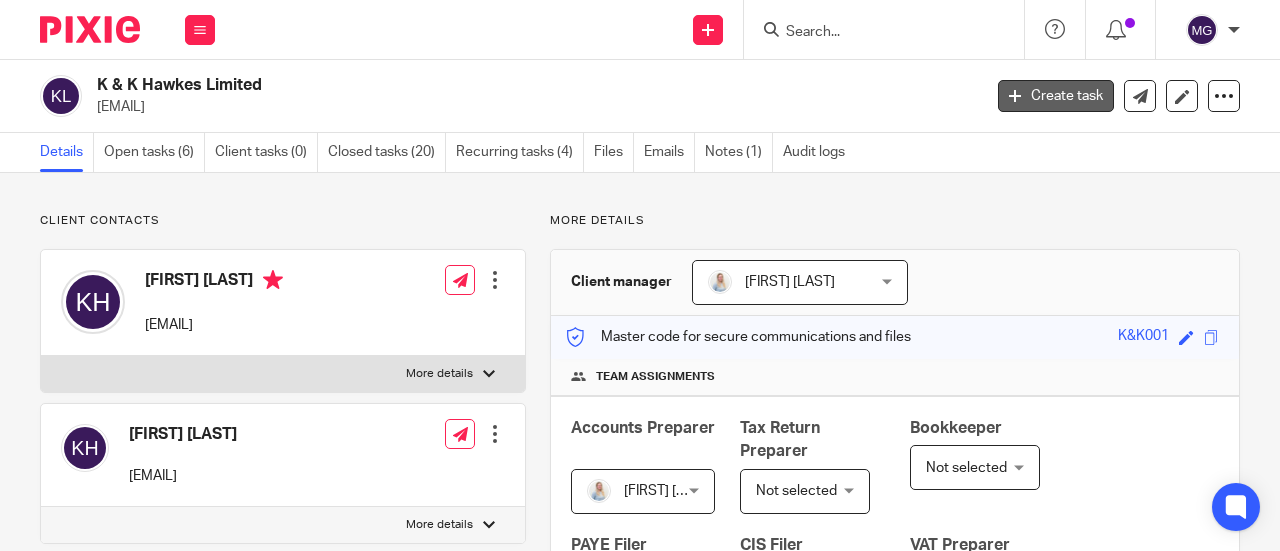 click on "Create task" at bounding box center [1056, 96] 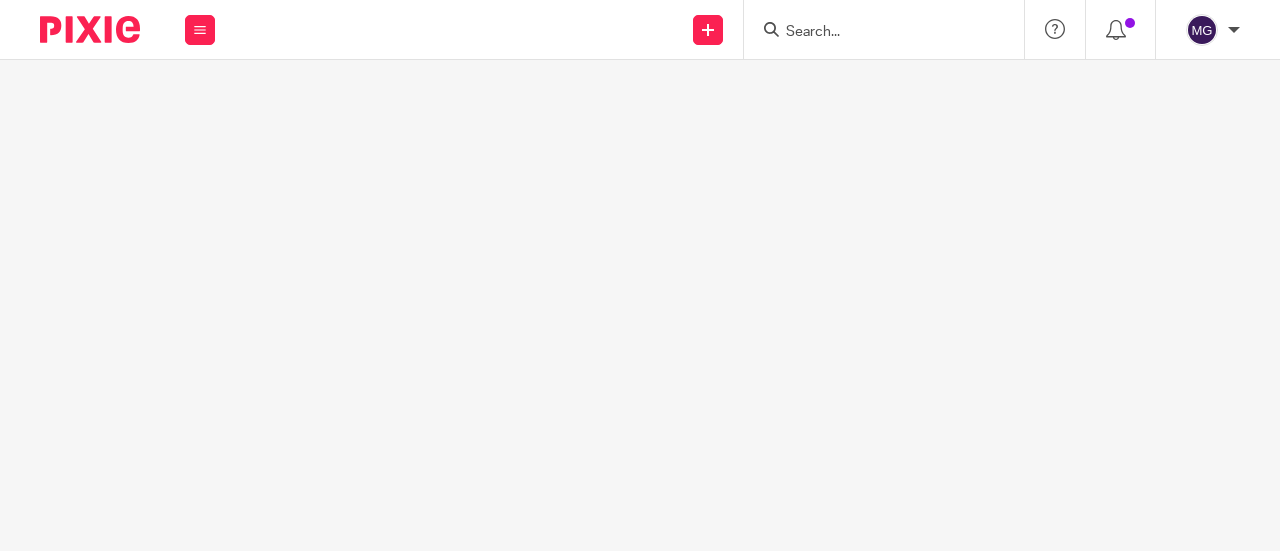 scroll, scrollTop: 0, scrollLeft: 0, axis: both 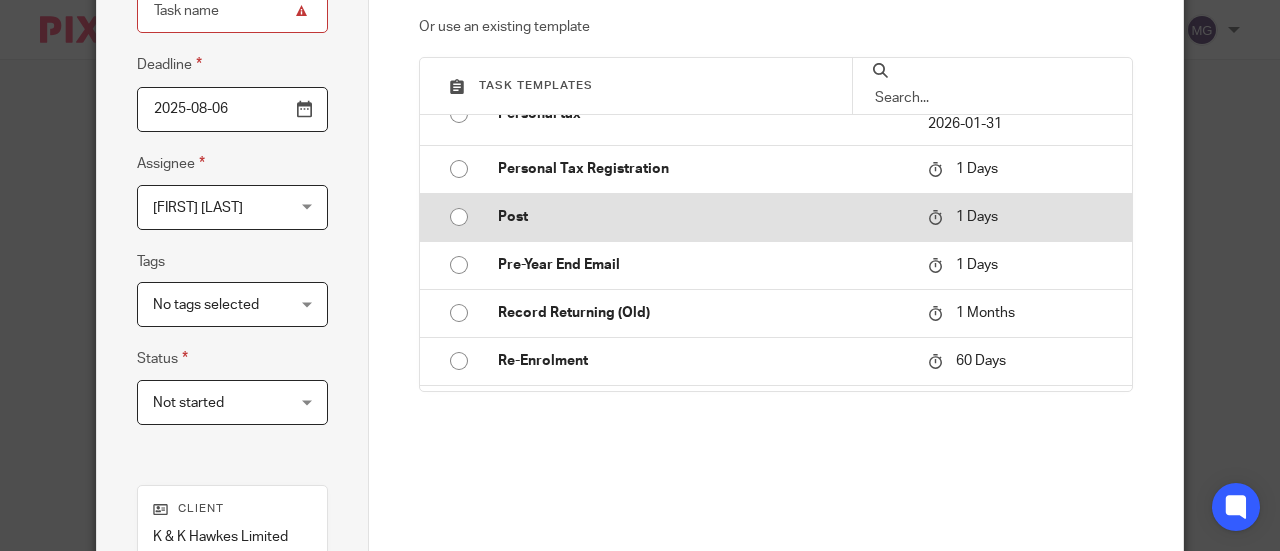 click at bounding box center [459, 217] 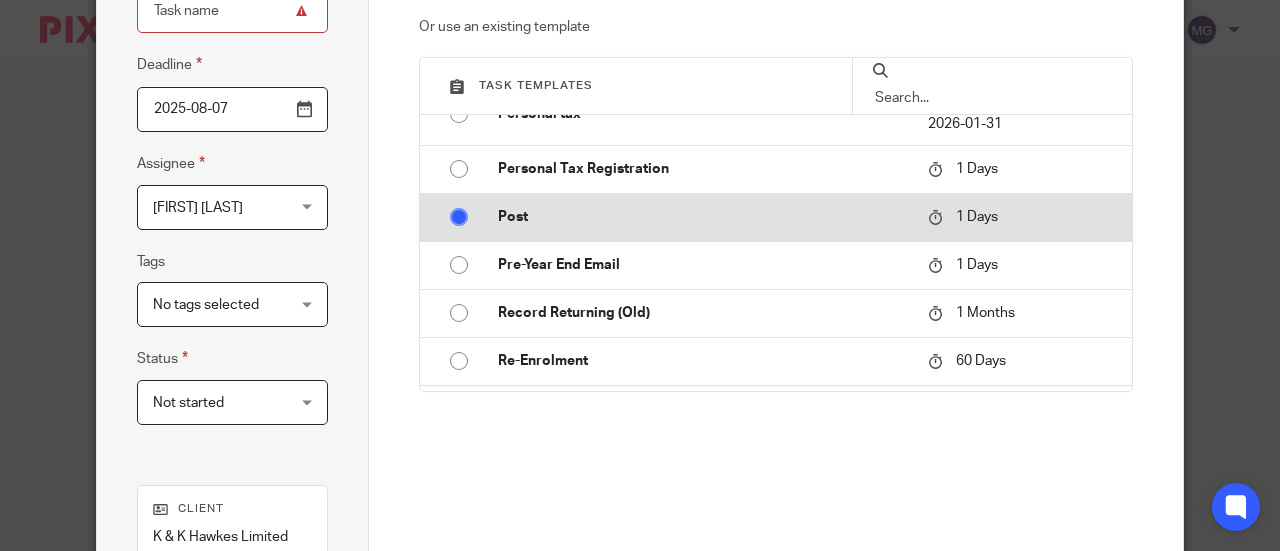 type on "Post" 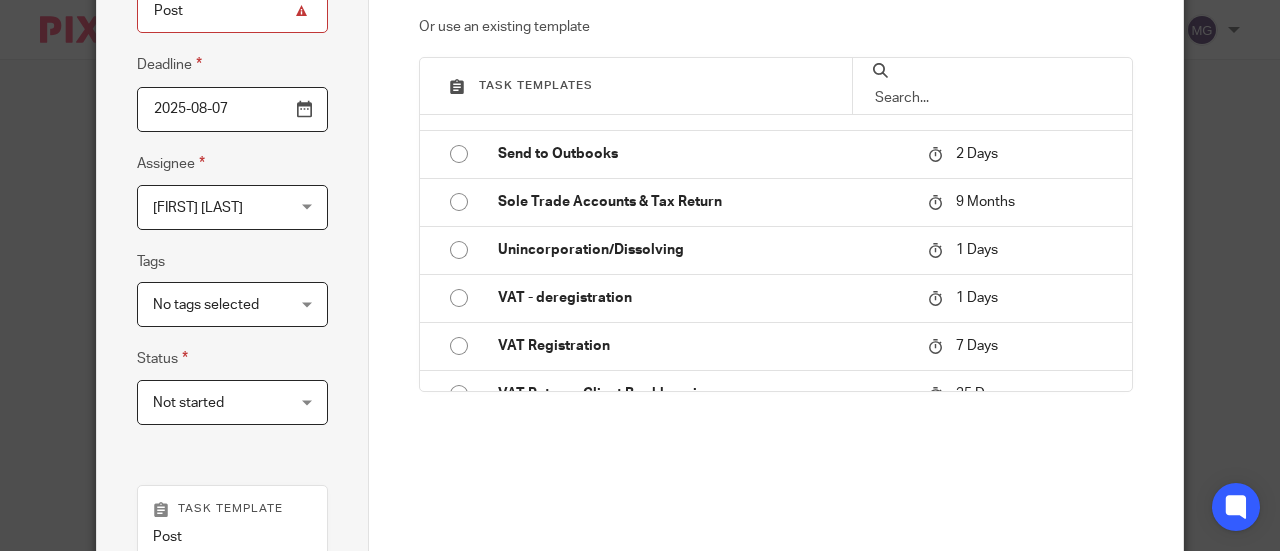 scroll, scrollTop: 2409, scrollLeft: 0, axis: vertical 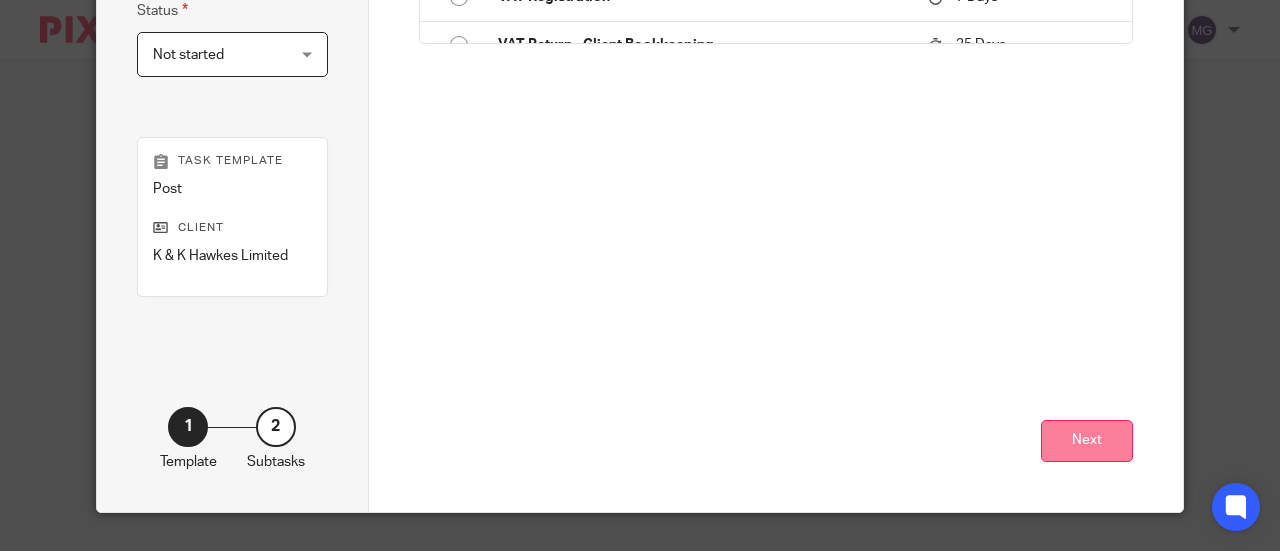 click on "Next" at bounding box center (1087, 441) 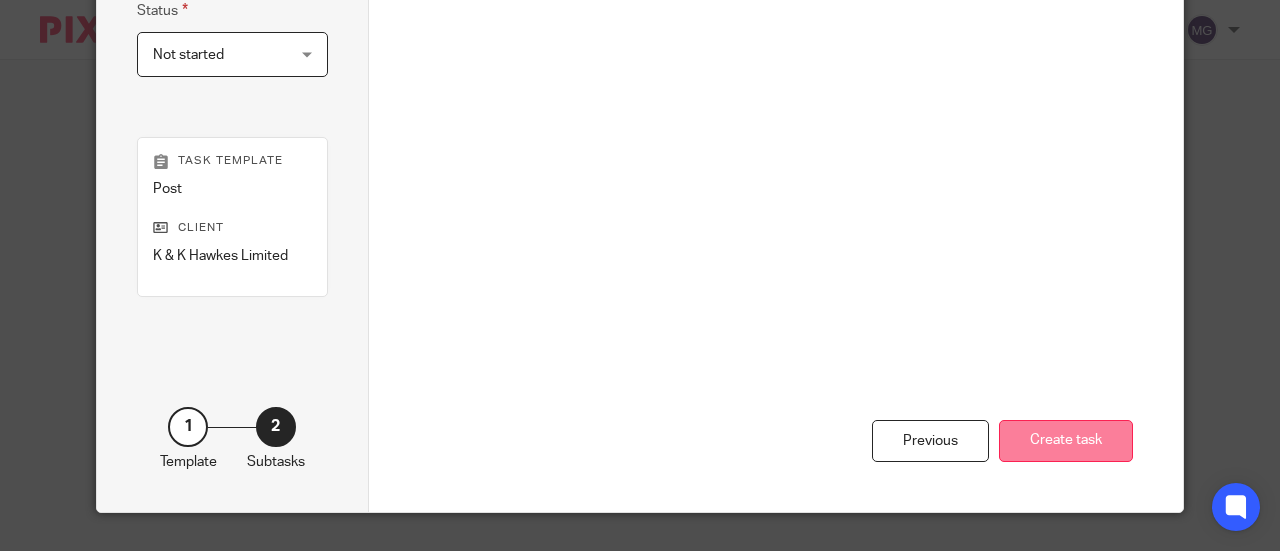 click on "Create task" at bounding box center (1066, 441) 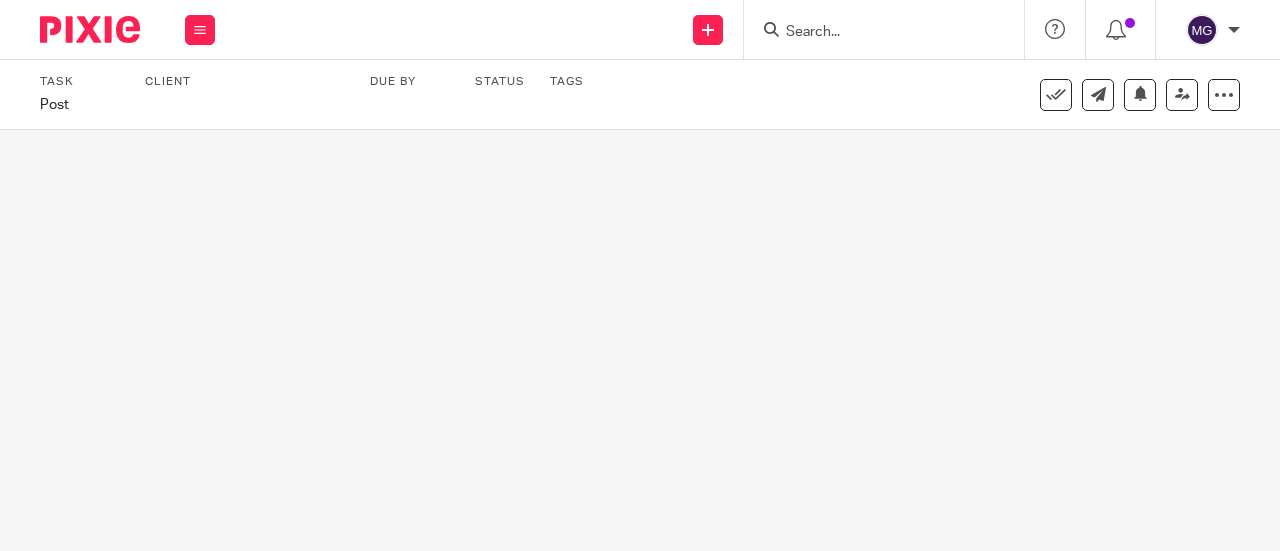 scroll, scrollTop: 0, scrollLeft: 0, axis: both 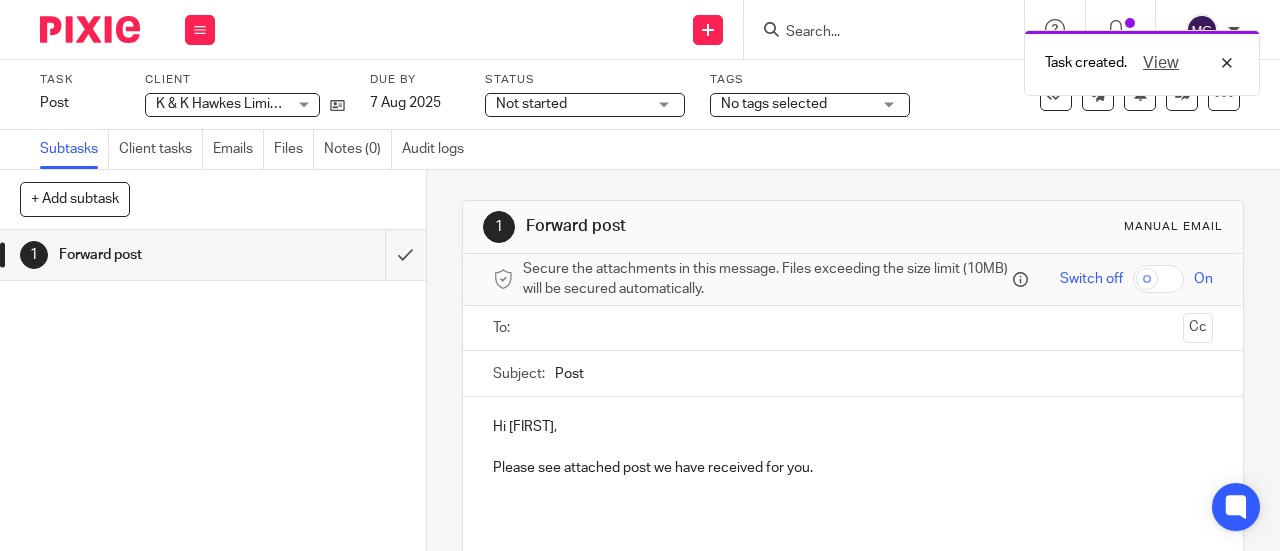click at bounding box center (852, 328) 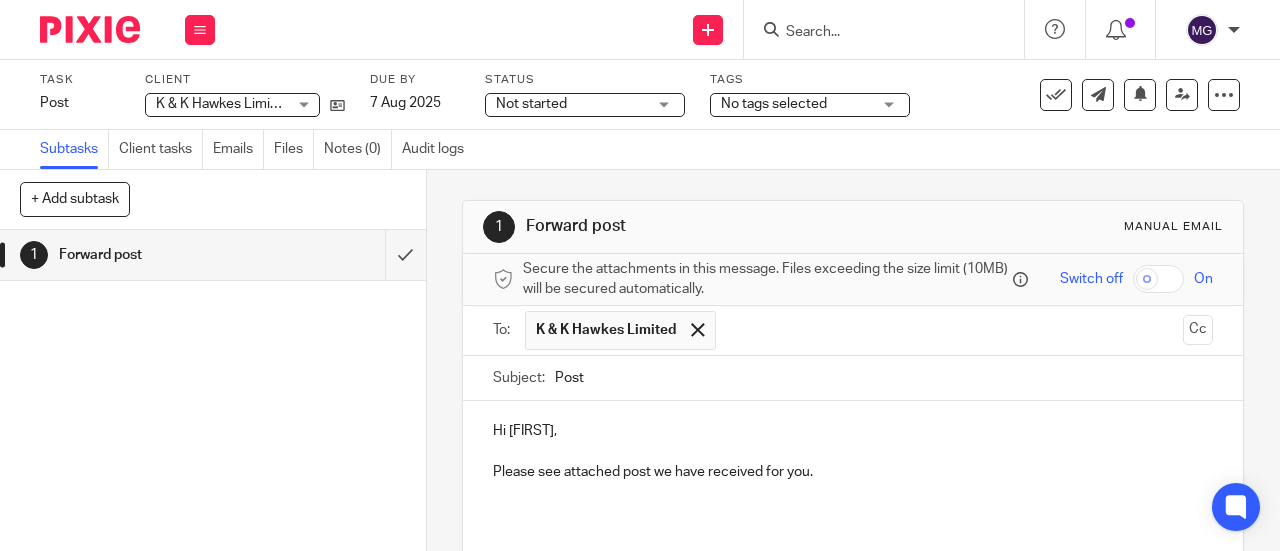 click at bounding box center [951, 330] 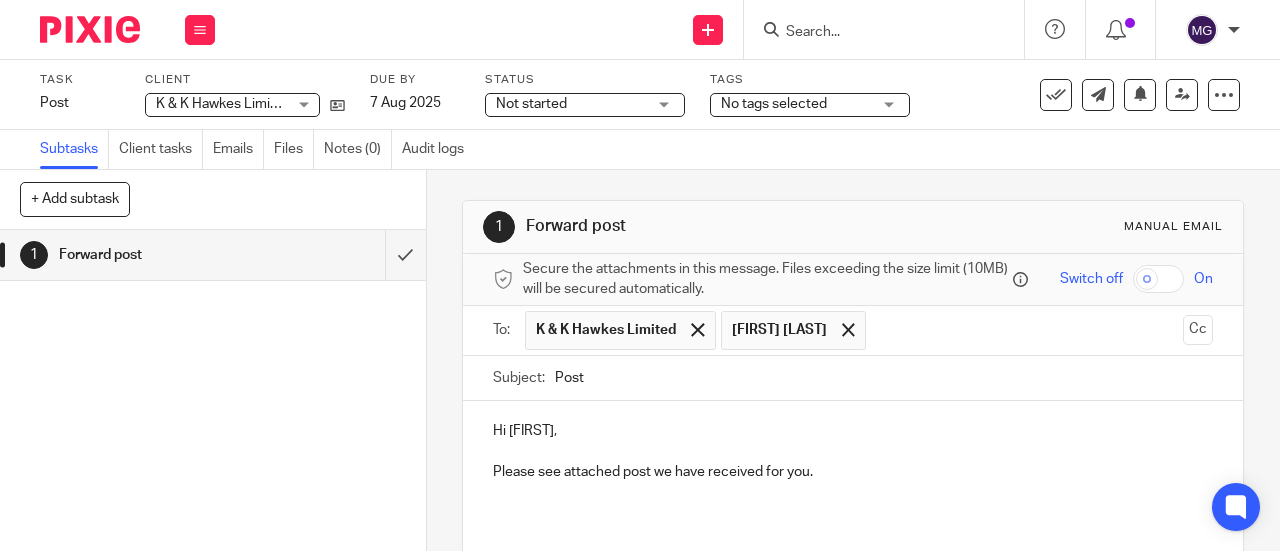 drag, startPoint x: 732, startPoint y: 420, endPoint x: 805, endPoint y: 378, distance: 84.21995 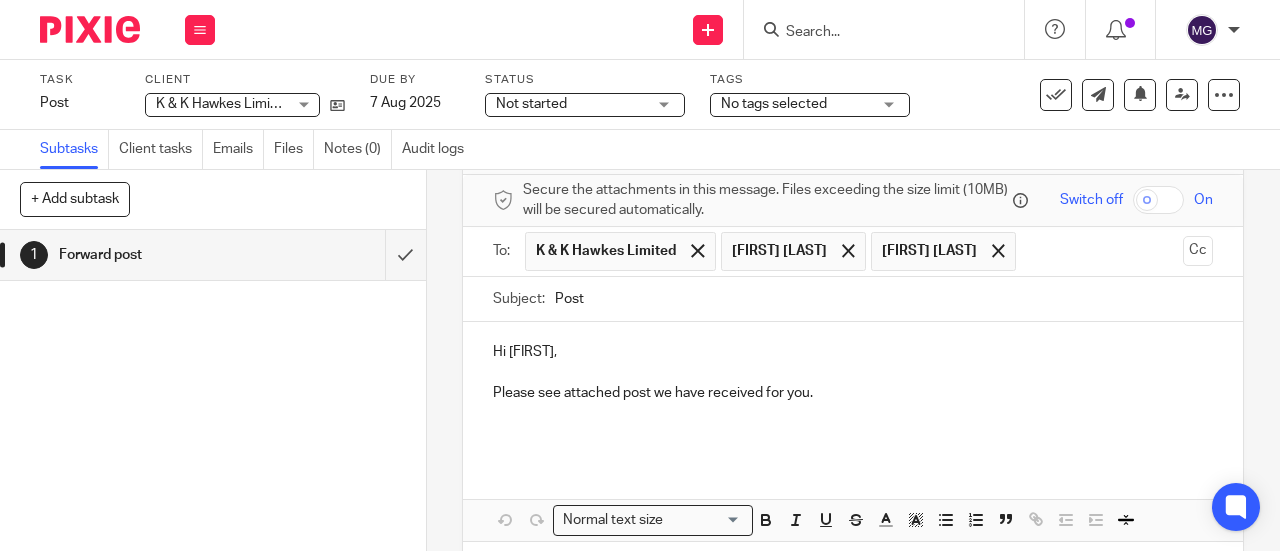 scroll, scrollTop: 169, scrollLeft: 0, axis: vertical 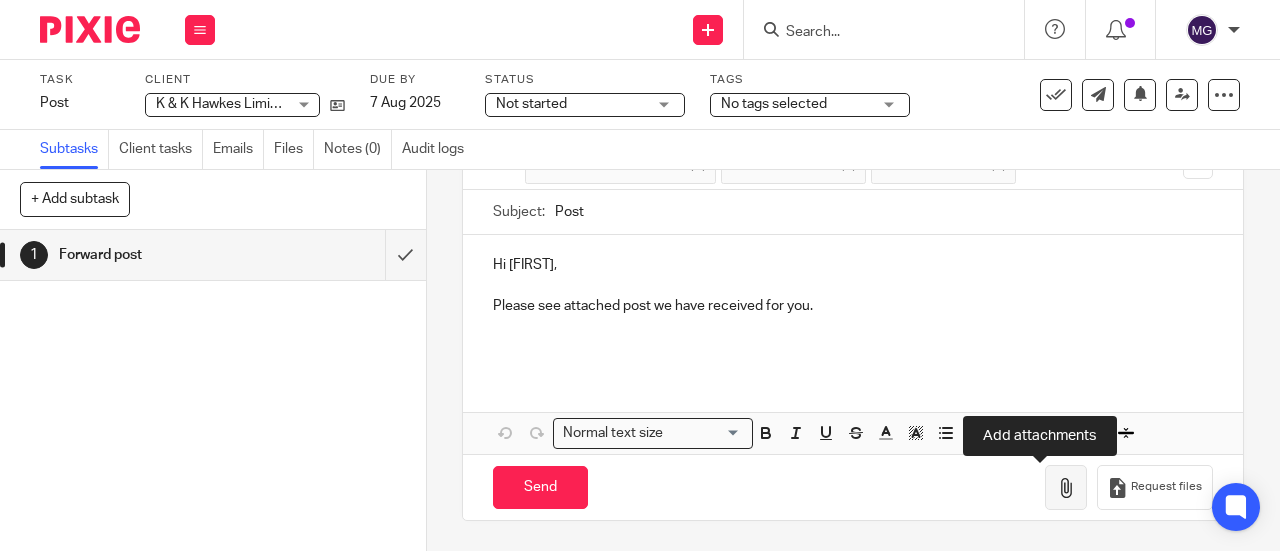 click at bounding box center [1066, 488] 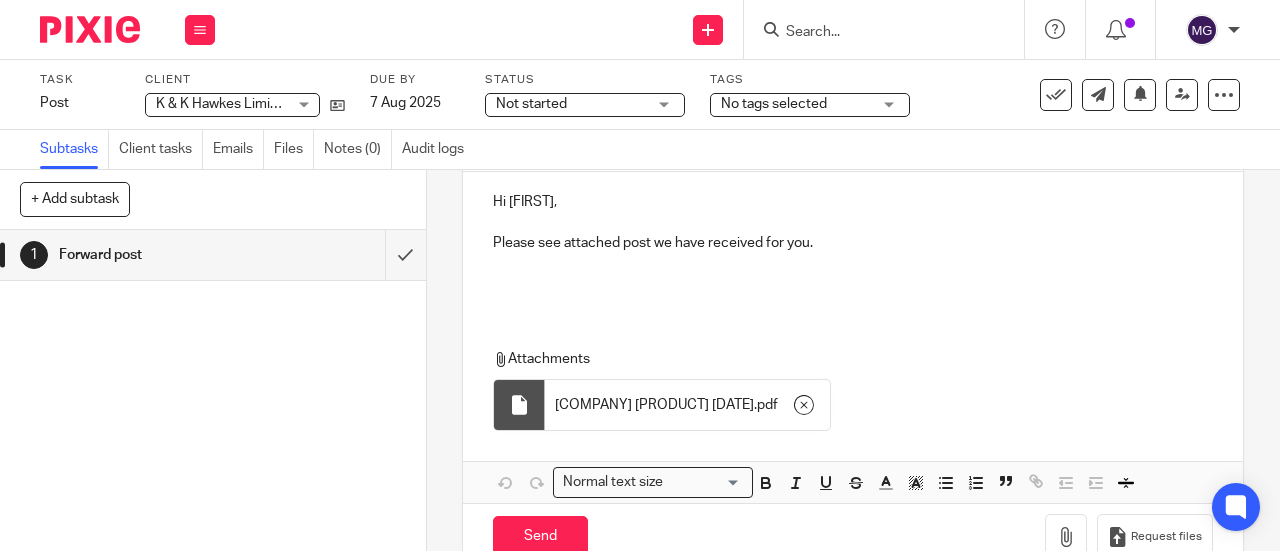 scroll, scrollTop: 281, scrollLeft: 0, axis: vertical 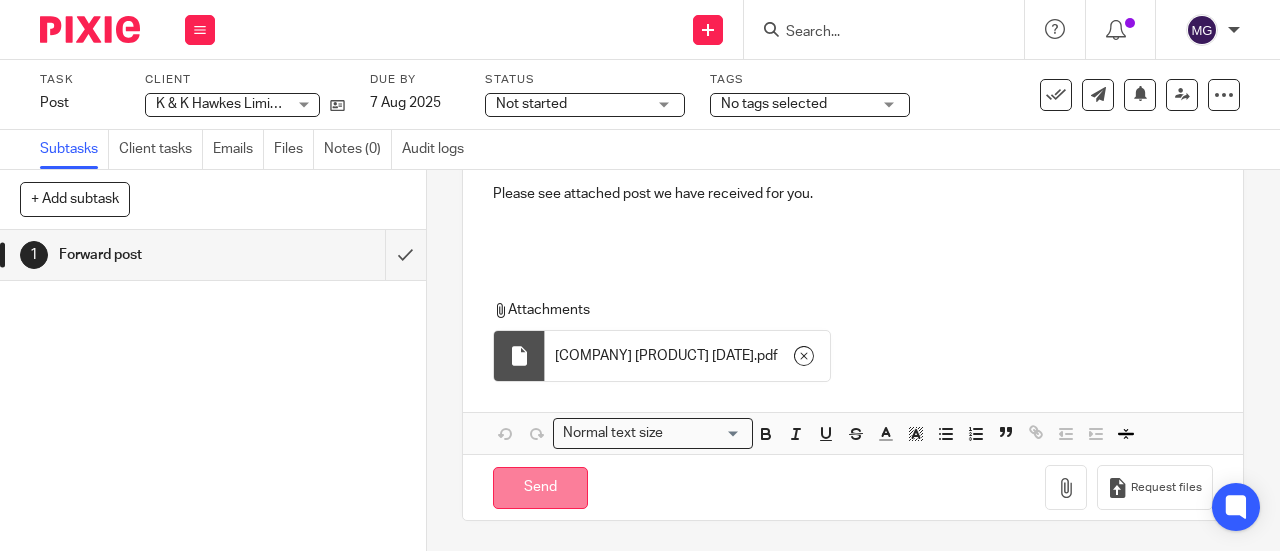 click on "Send" at bounding box center (540, 488) 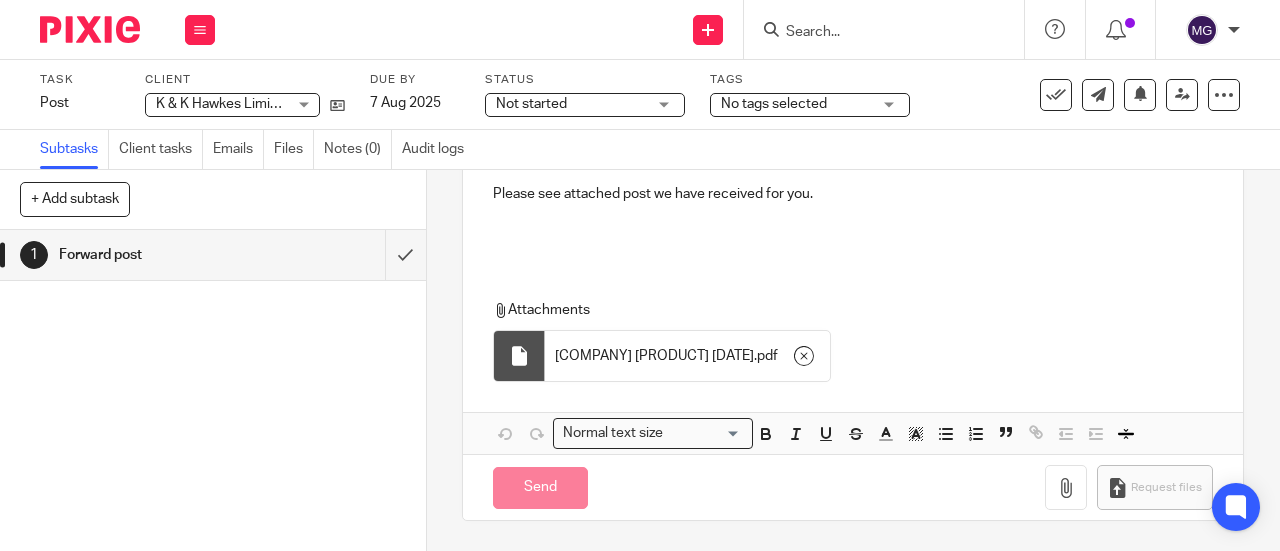 type on "Sent" 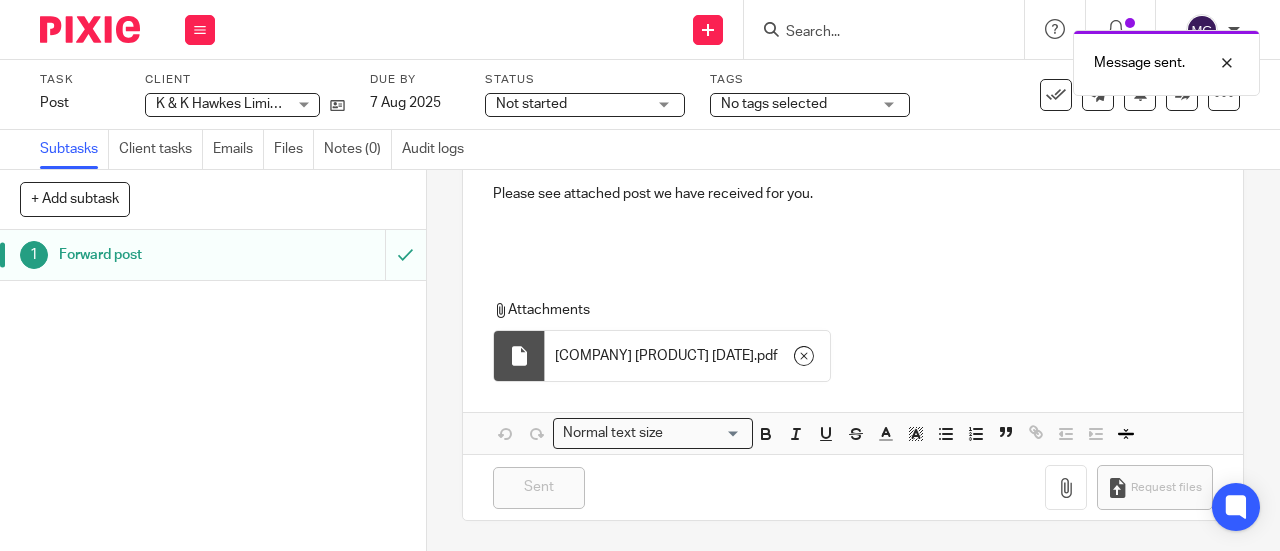 click on "Forward post" at bounding box center (161, 255) 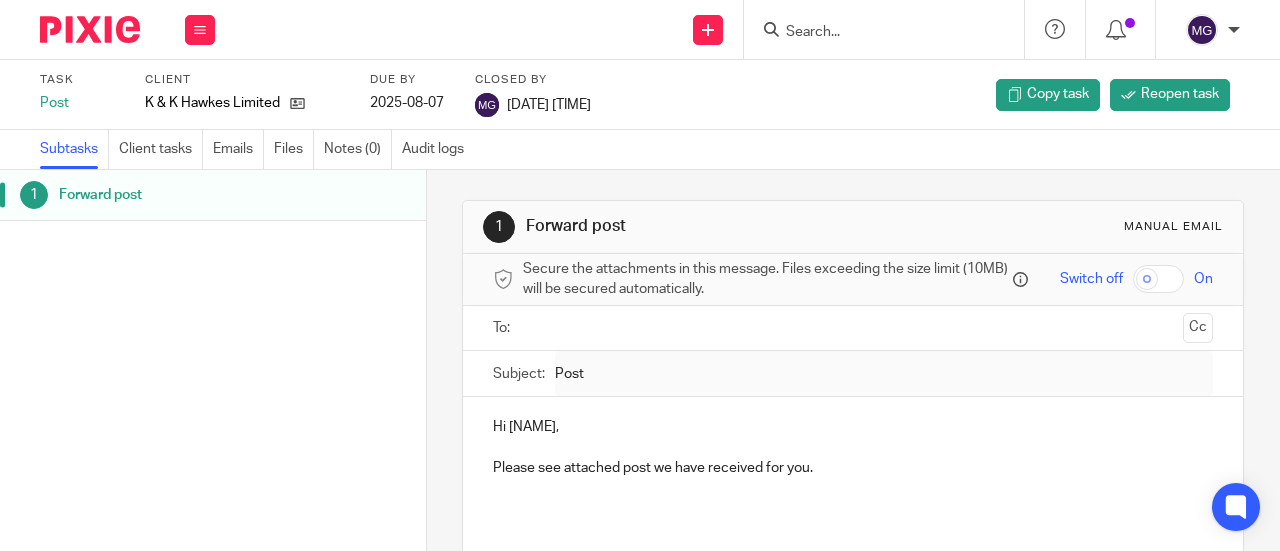 scroll, scrollTop: 0, scrollLeft: 0, axis: both 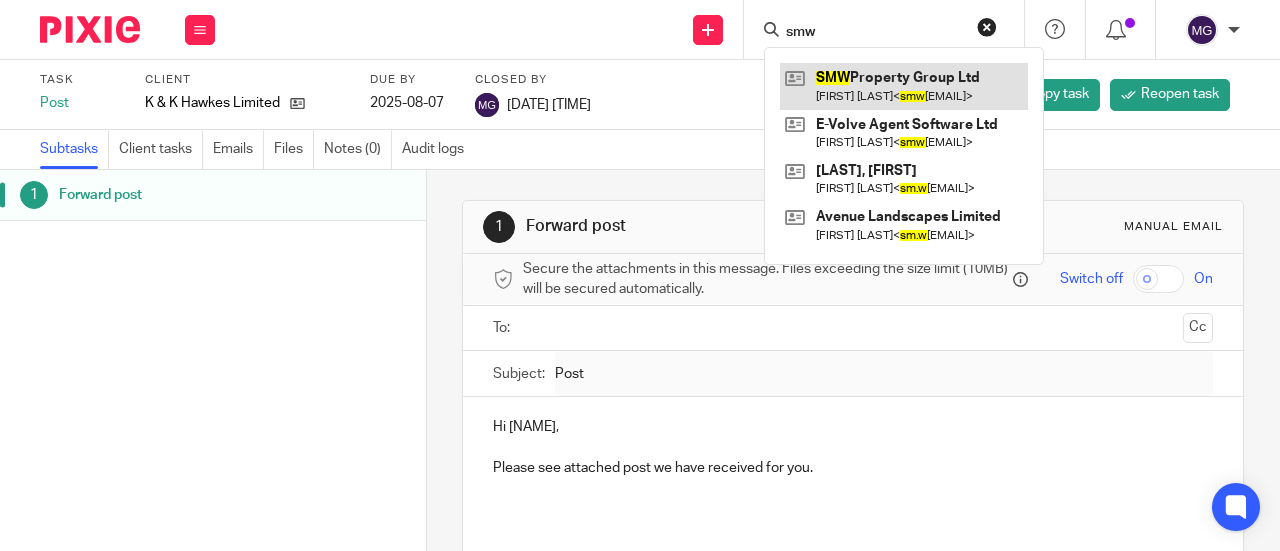 type on "smw" 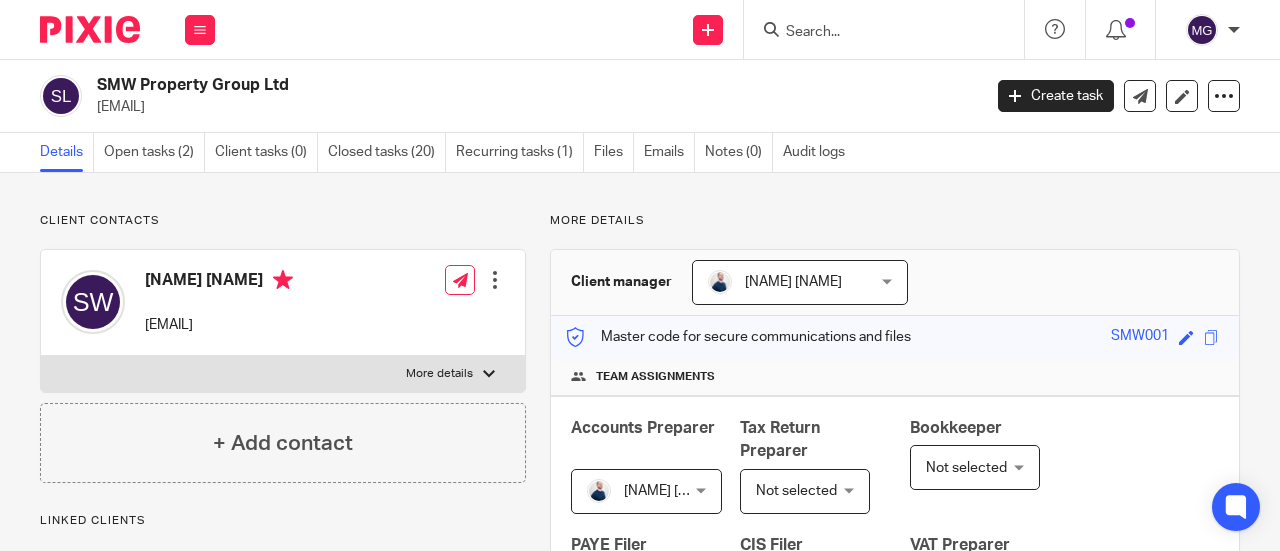 scroll, scrollTop: 0, scrollLeft: 0, axis: both 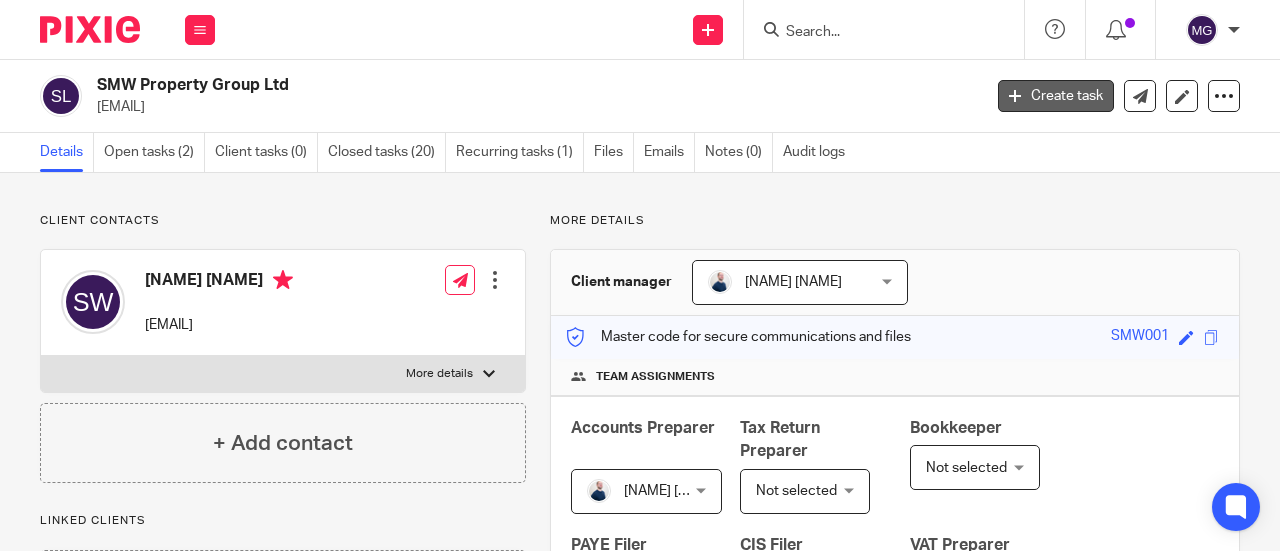 click on "Create task" at bounding box center (1056, 96) 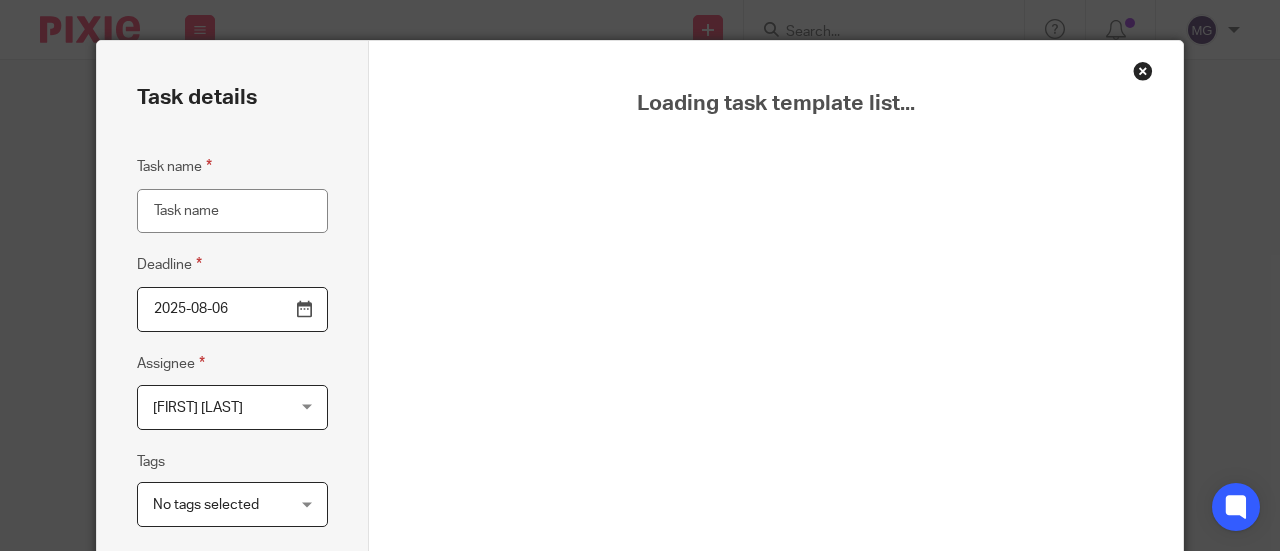 scroll, scrollTop: 0, scrollLeft: 0, axis: both 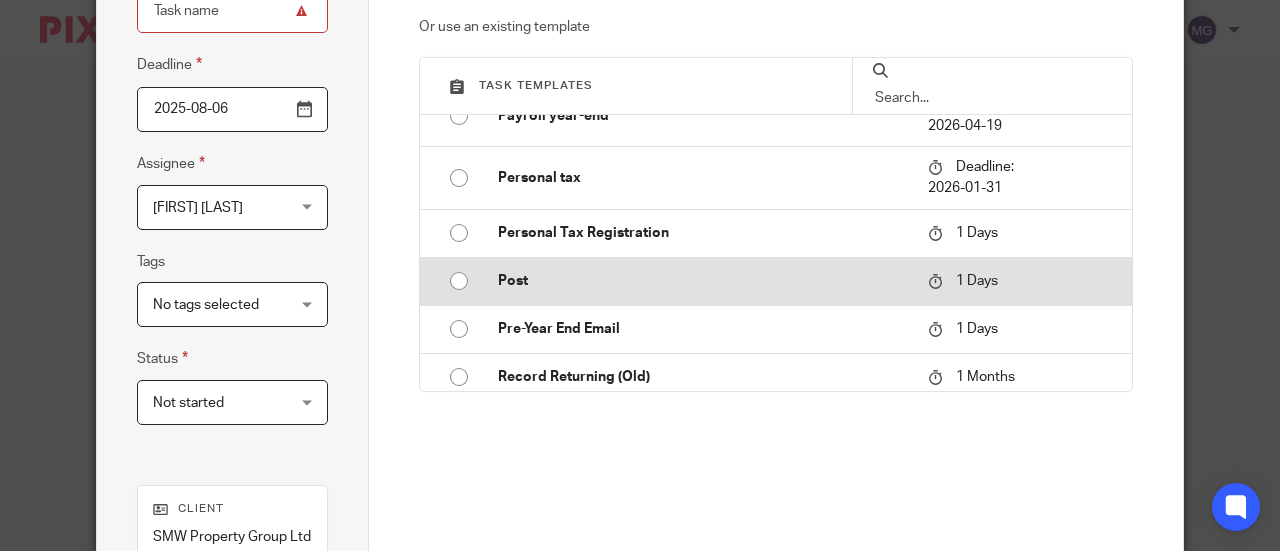 click at bounding box center (459, 281) 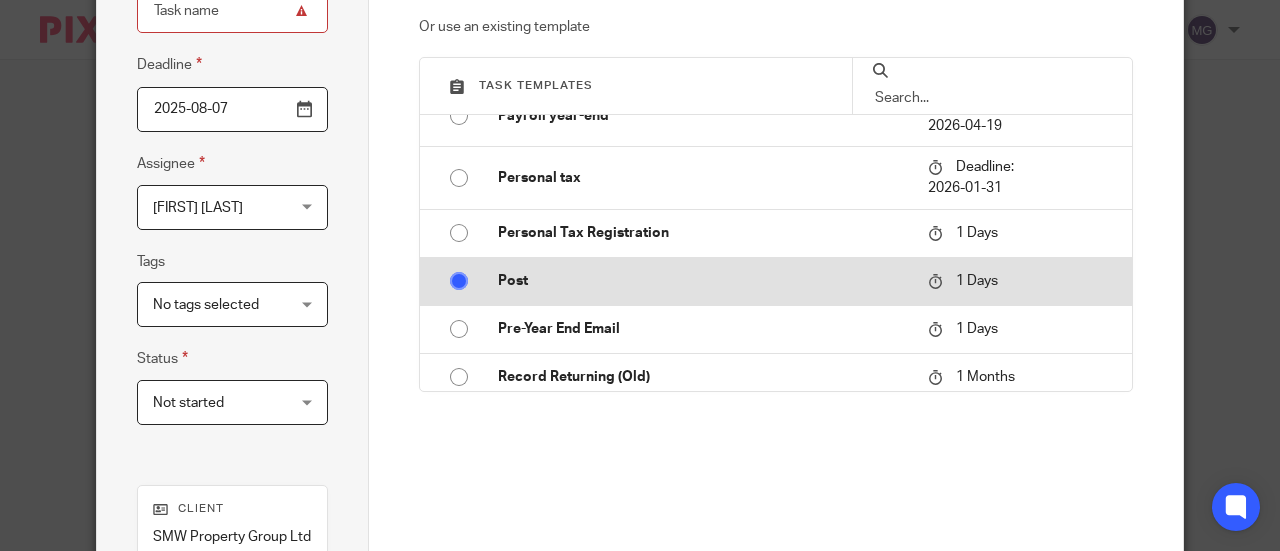 type on "Post" 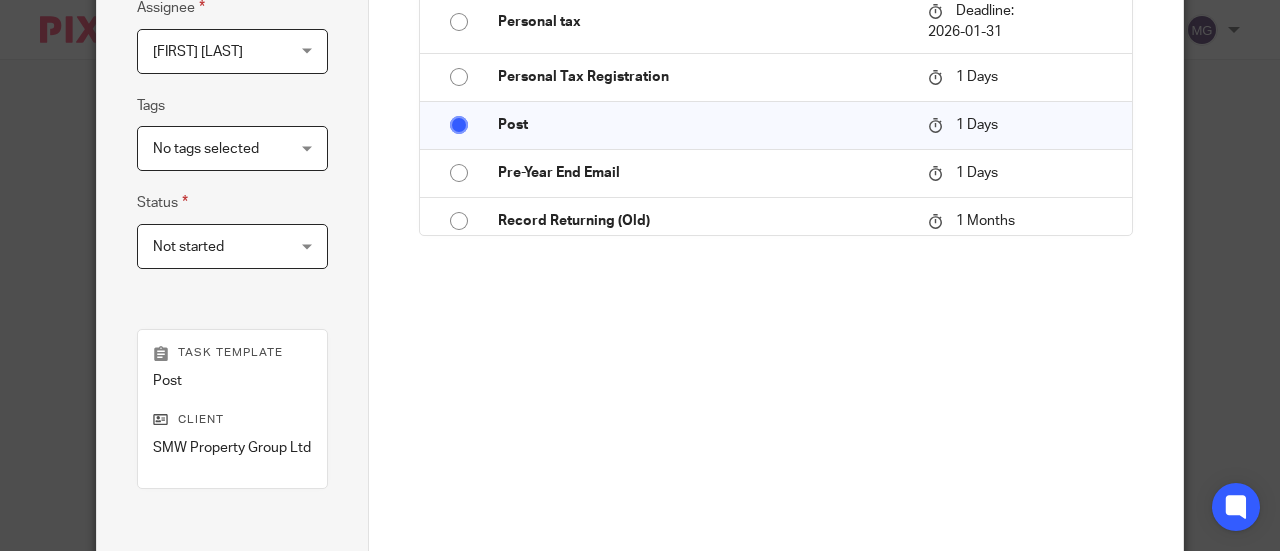 scroll, scrollTop: 548, scrollLeft: 0, axis: vertical 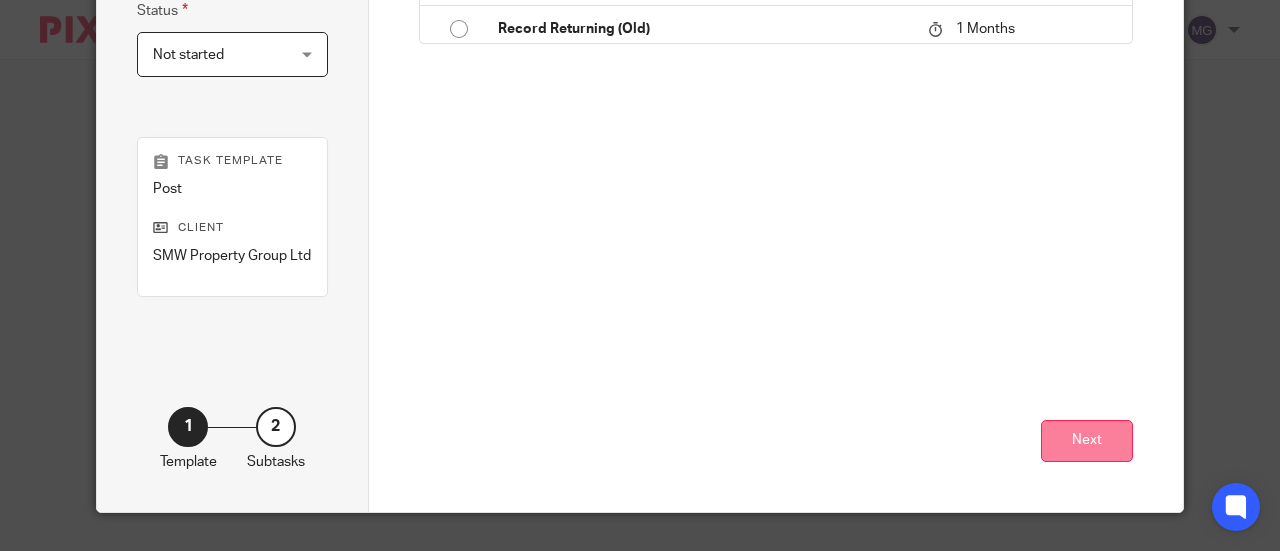 click on "Next" at bounding box center (1087, 441) 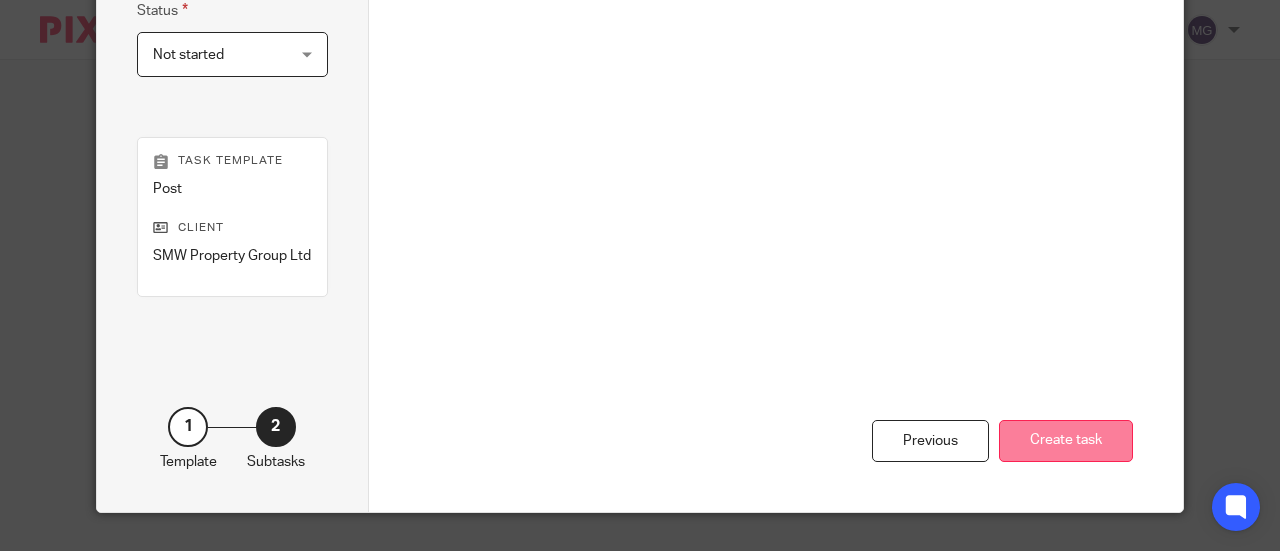 click on "Create task" at bounding box center (1066, 441) 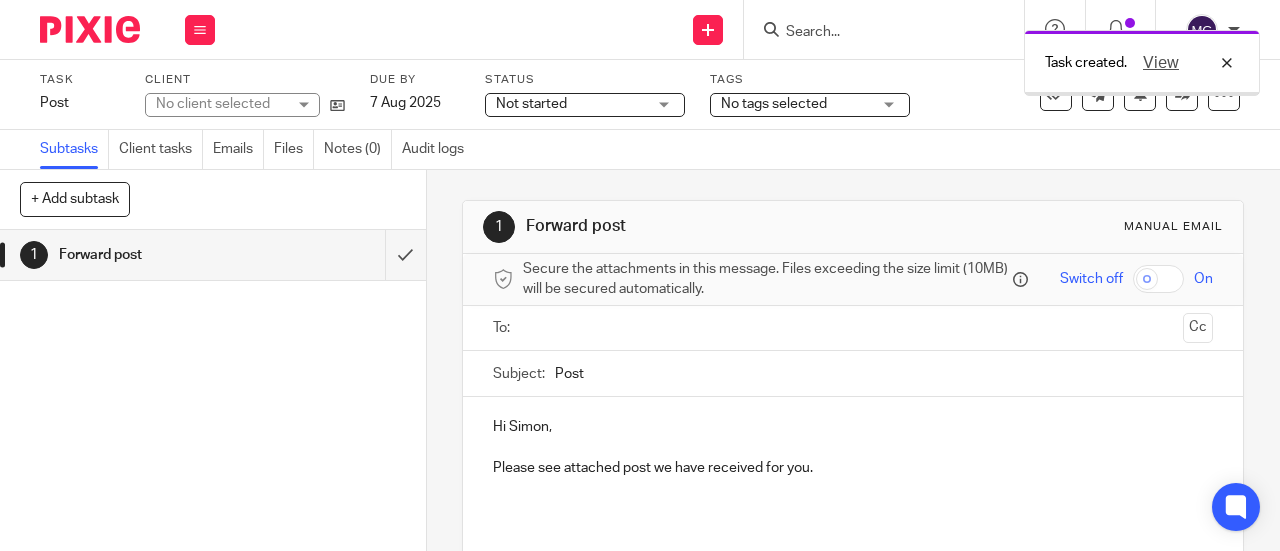 scroll, scrollTop: 0, scrollLeft: 0, axis: both 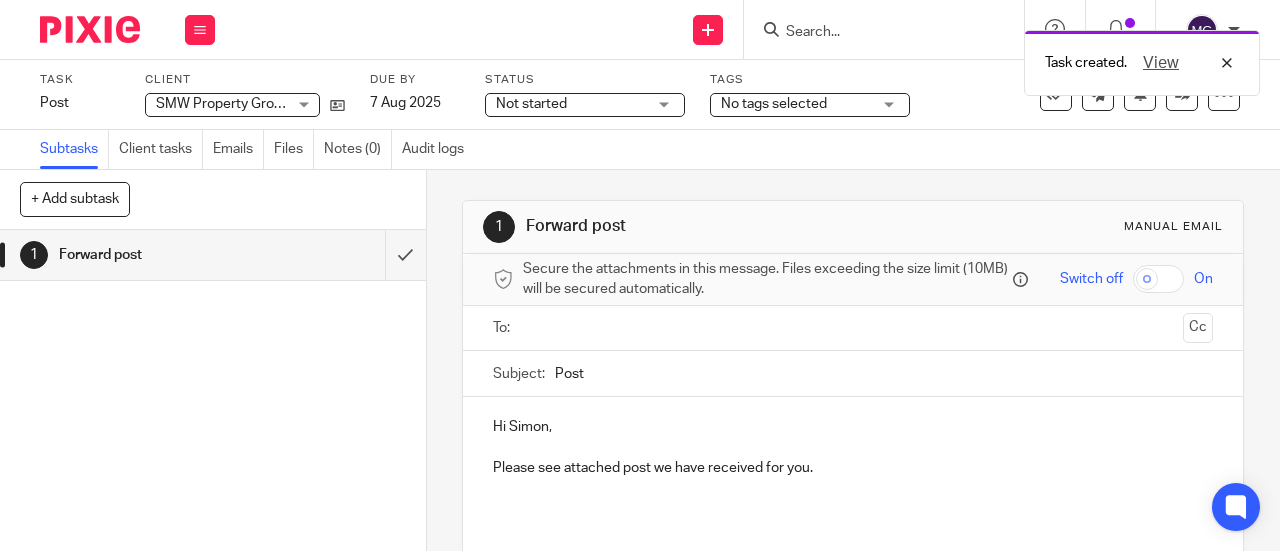 click at bounding box center [852, 328] 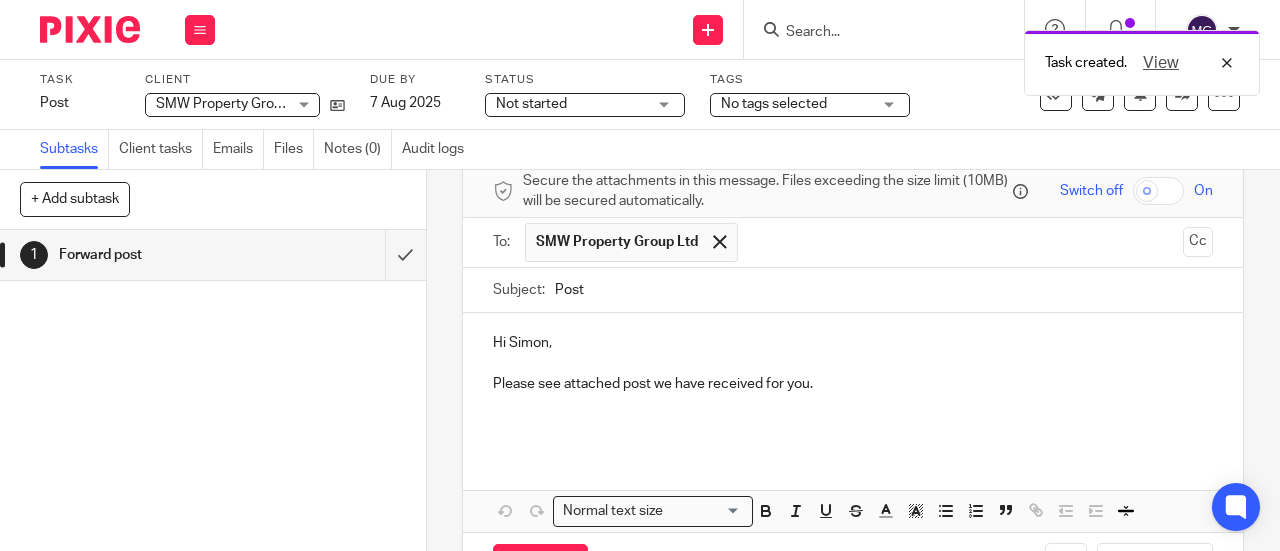 scroll, scrollTop: 169, scrollLeft: 0, axis: vertical 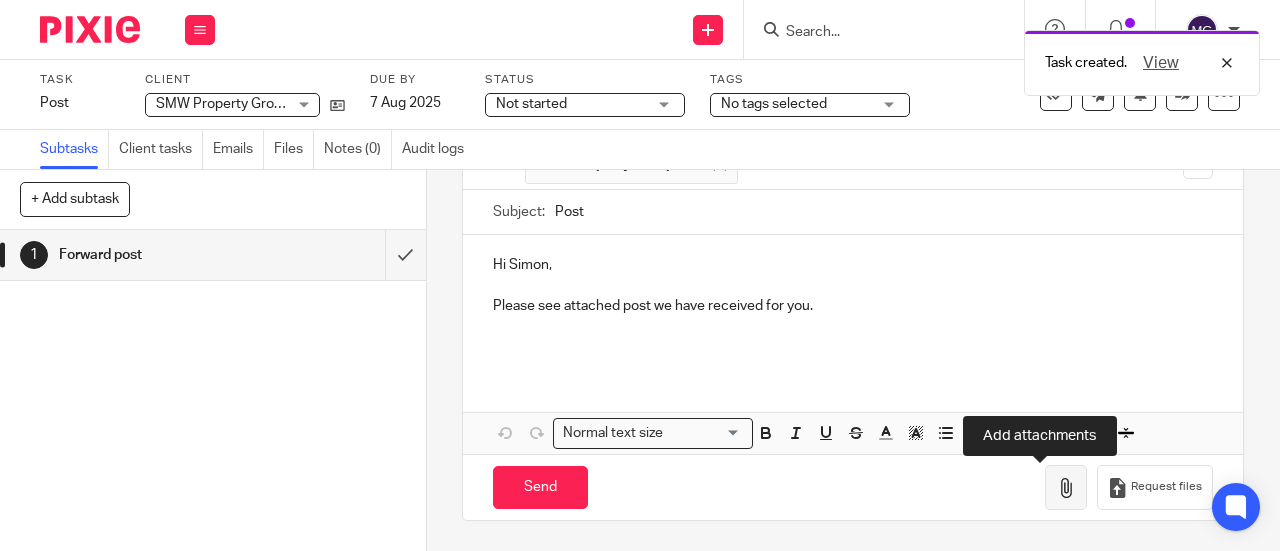 click at bounding box center [1066, 488] 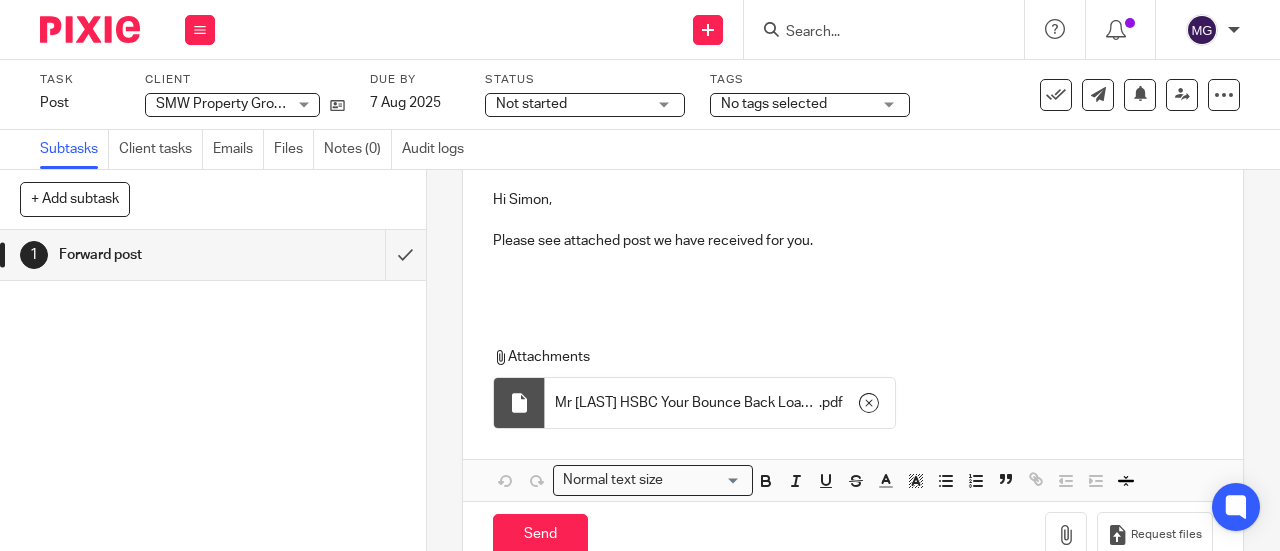 scroll, scrollTop: 281, scrollLeft: 0, axis: vertical 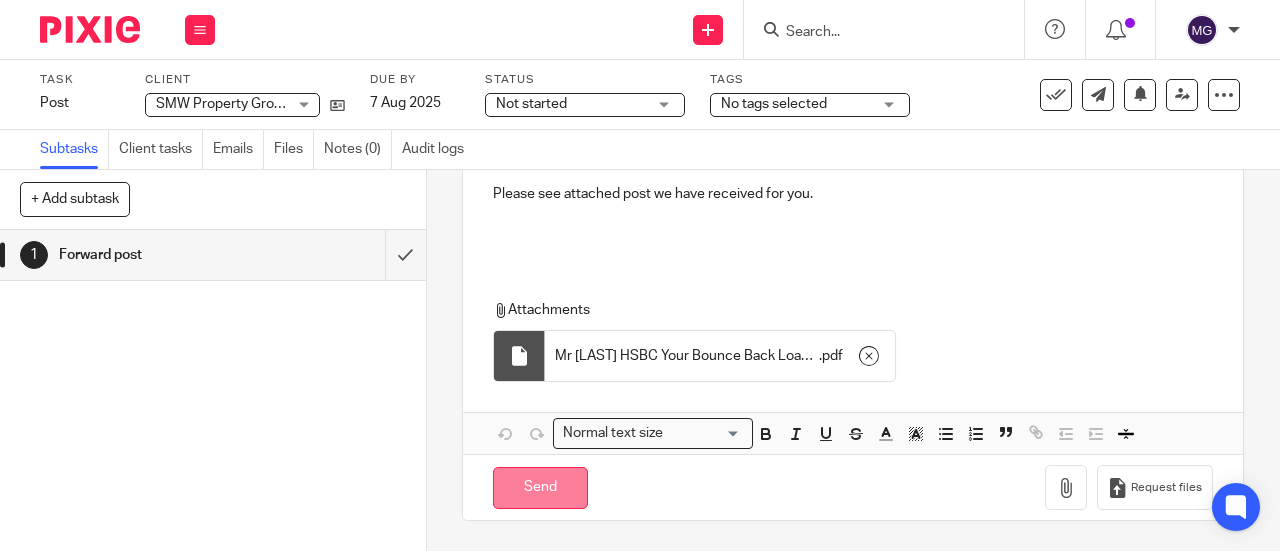 click on "Send" at bounding box center [540, 488] 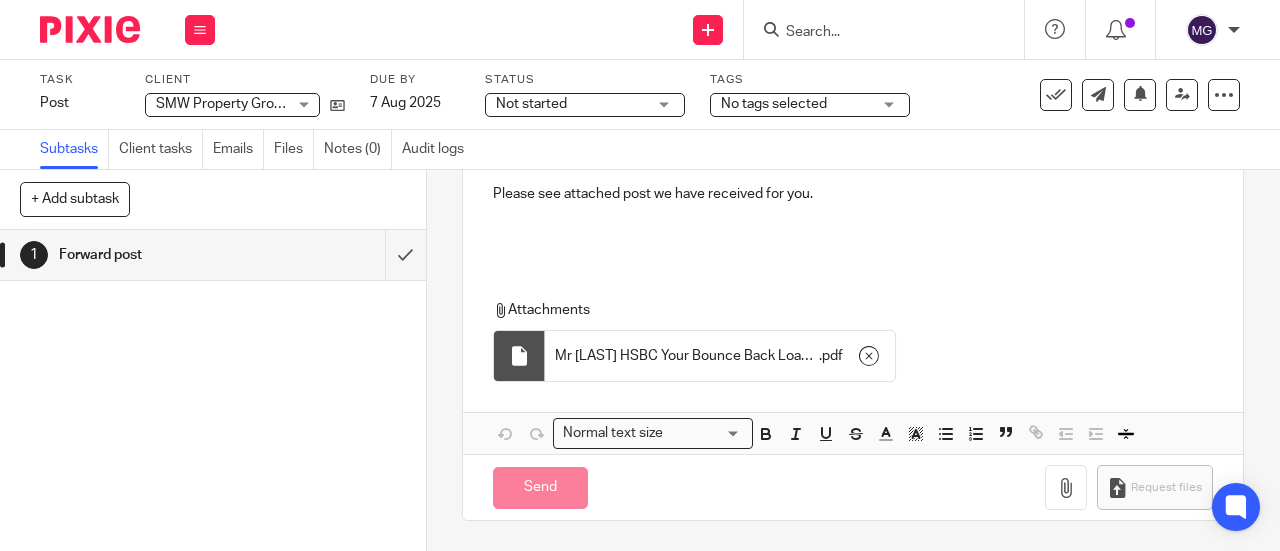 type on "Sent" 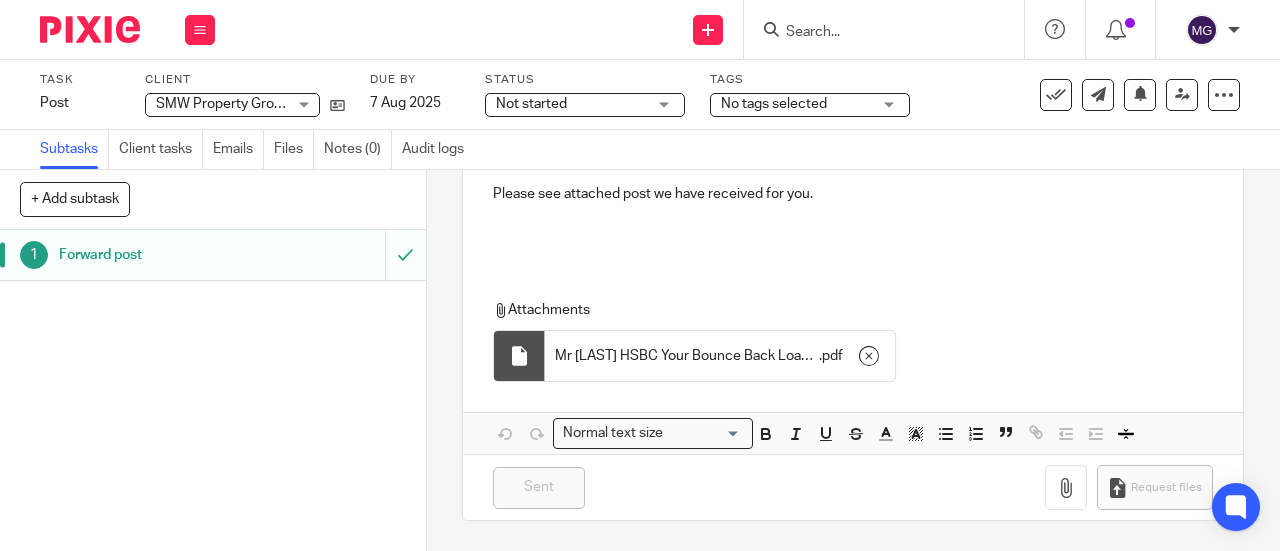 click on "Forward post" at bounding box center (161, 255) 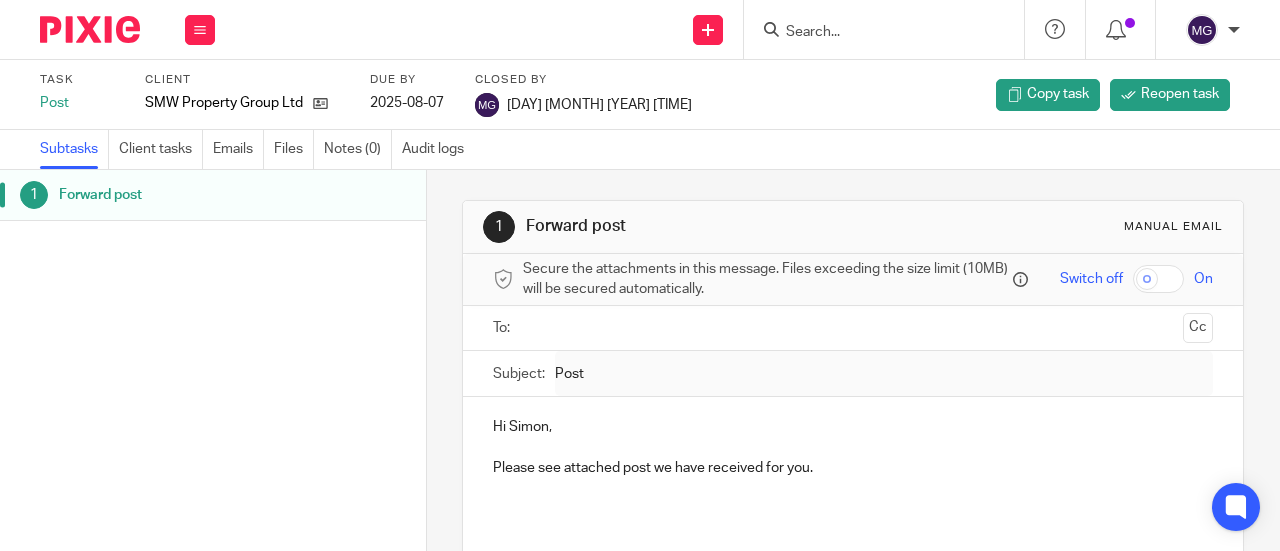 scroll, scrollTop: 0, scrollLeft: 0, axis: both 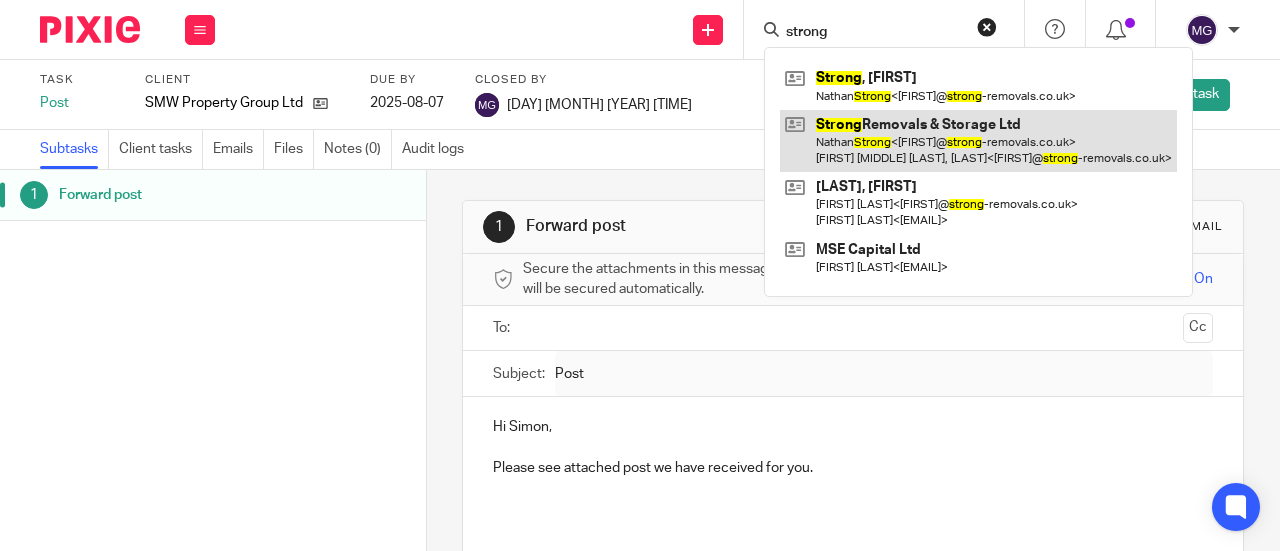 type on "strong" 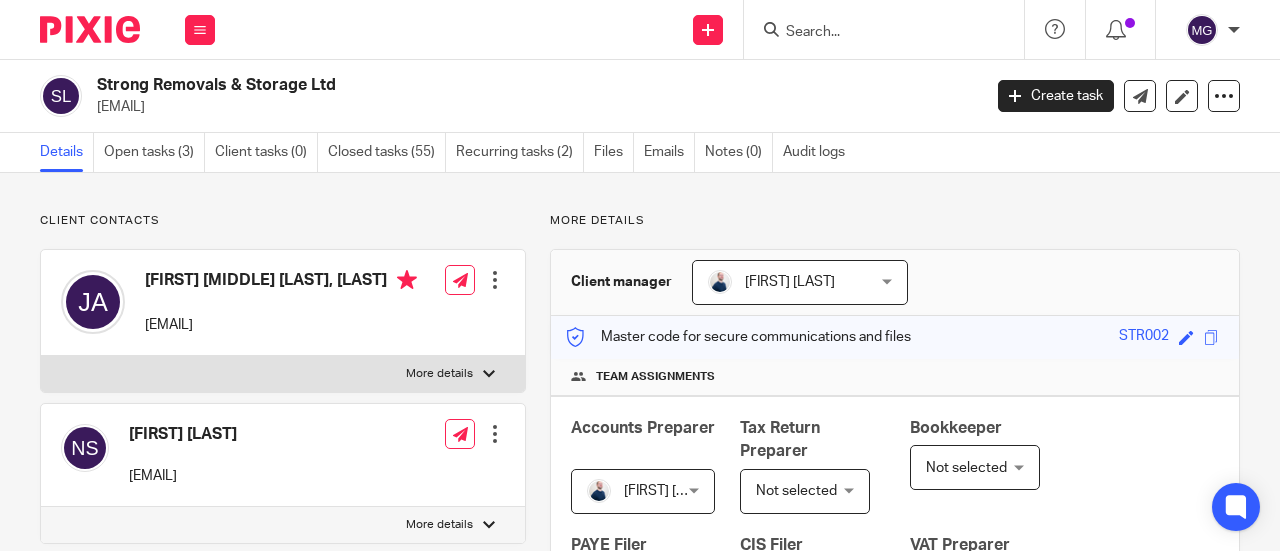 scroll, scrollTop: 0, scrollLeft: 0, axis: both 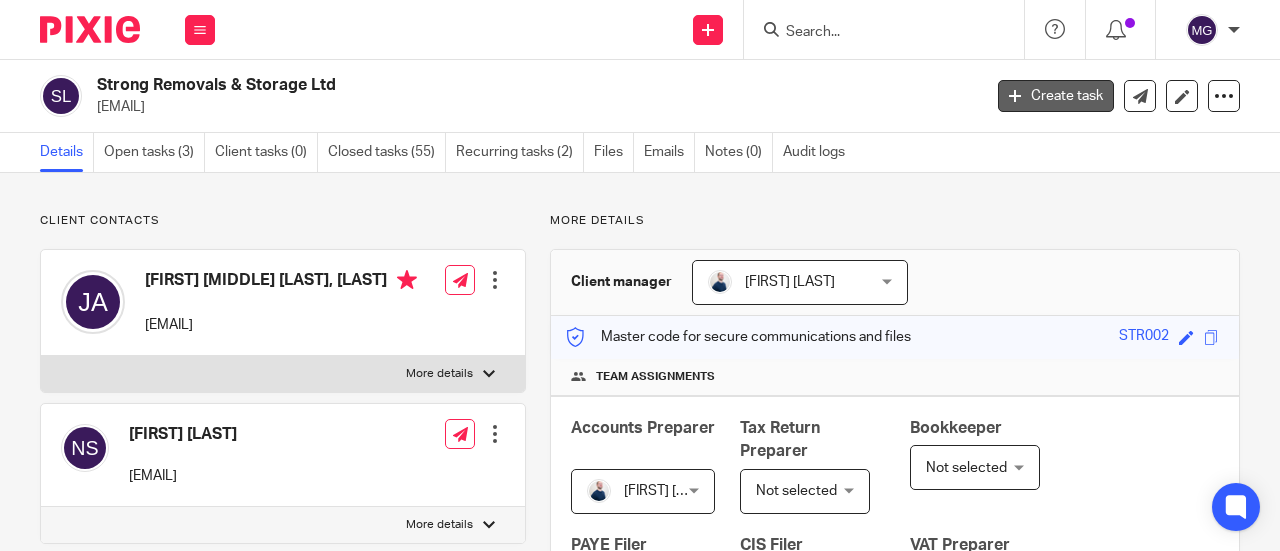 click on "Create task" at bounding box center [1056, 96] 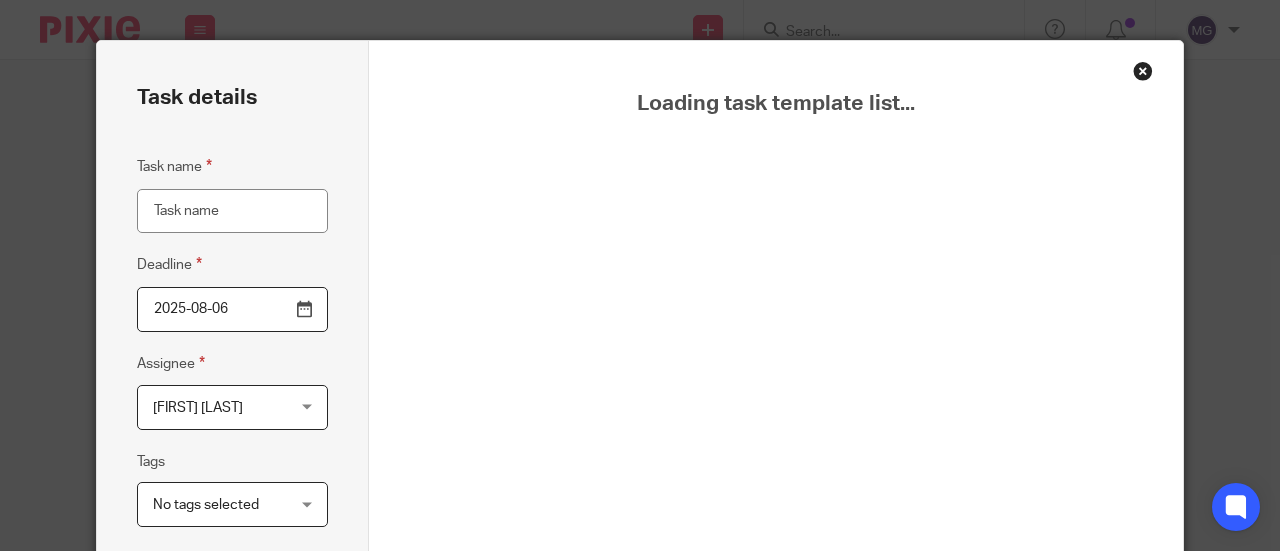 scroll, scrollTop: 0, scrollLeft: 0, axis: both 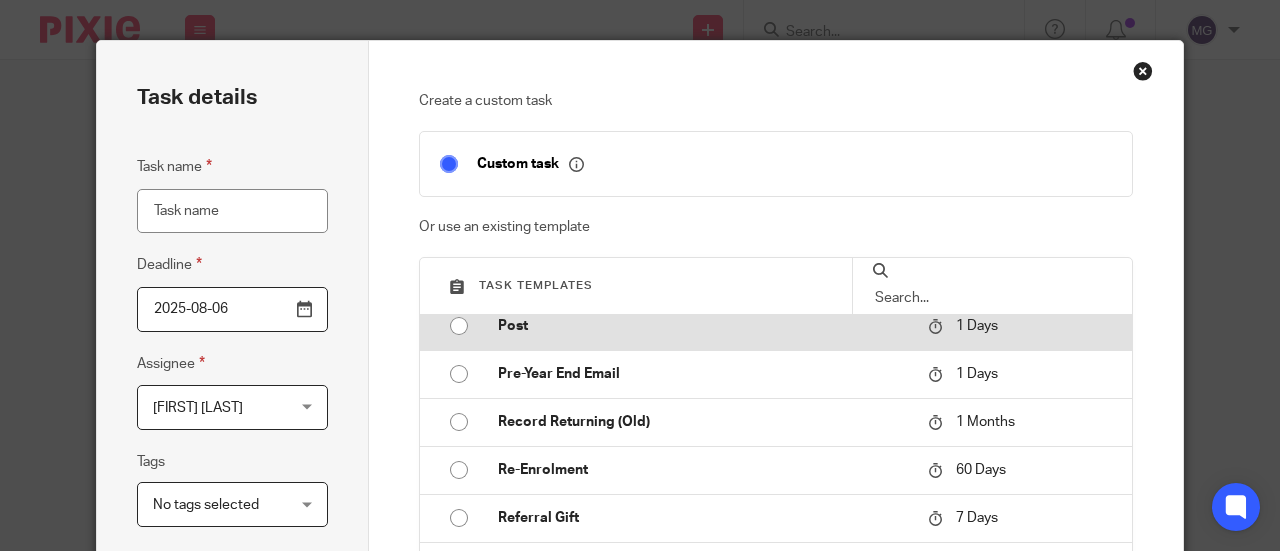 click at bounding box center [459, 326] 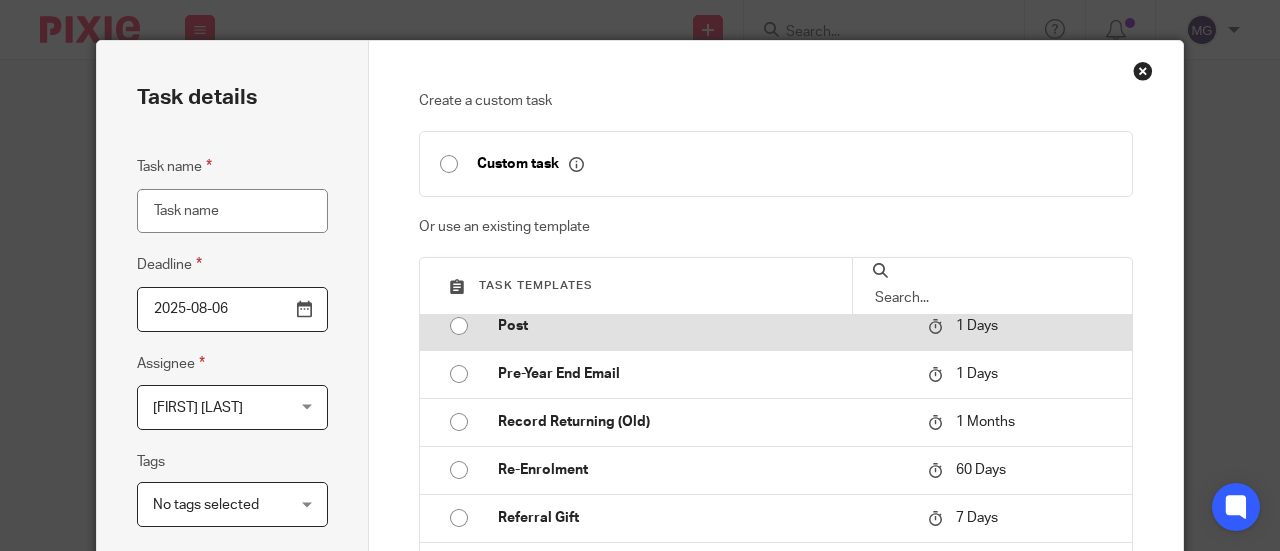 type on "2025-08-07" 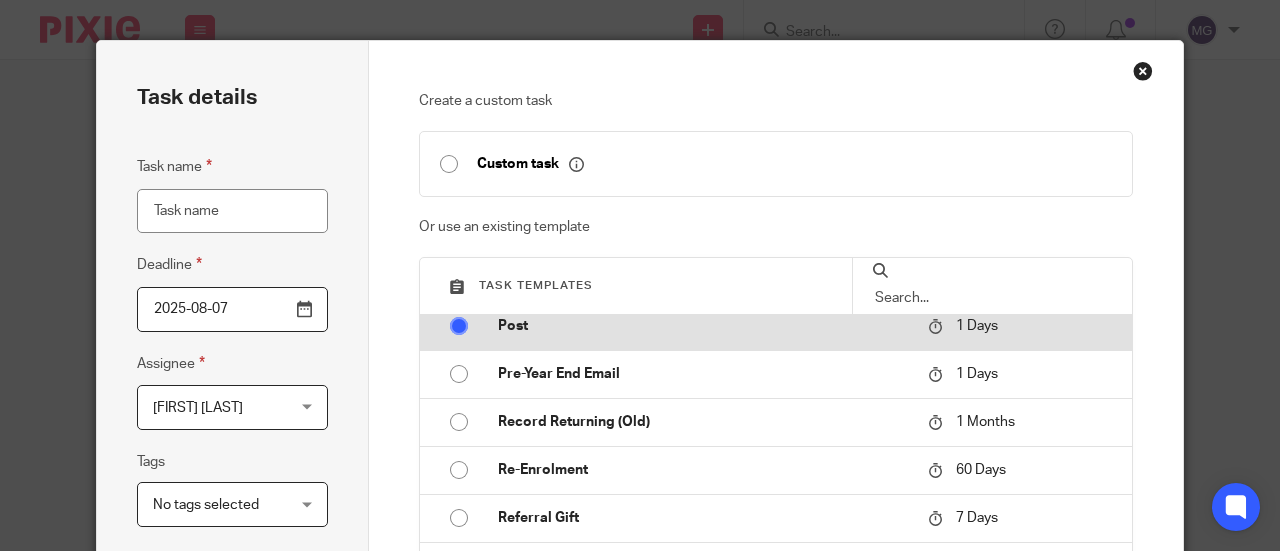type on "Post" 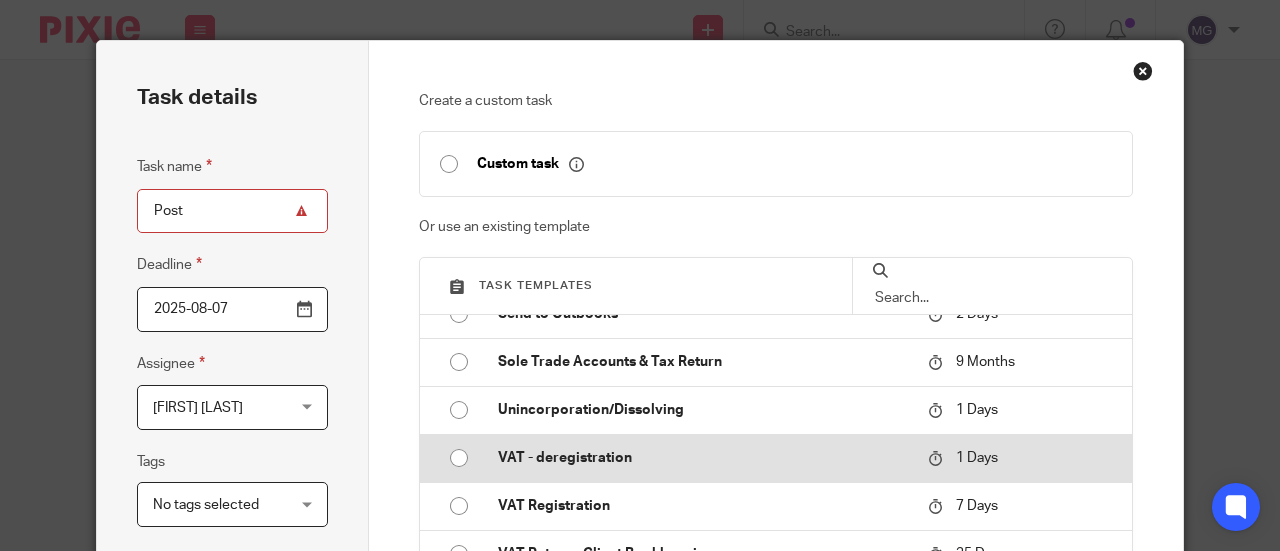 scroll, scrollTop: 2500, scrollLeft: 0, axis: vertical 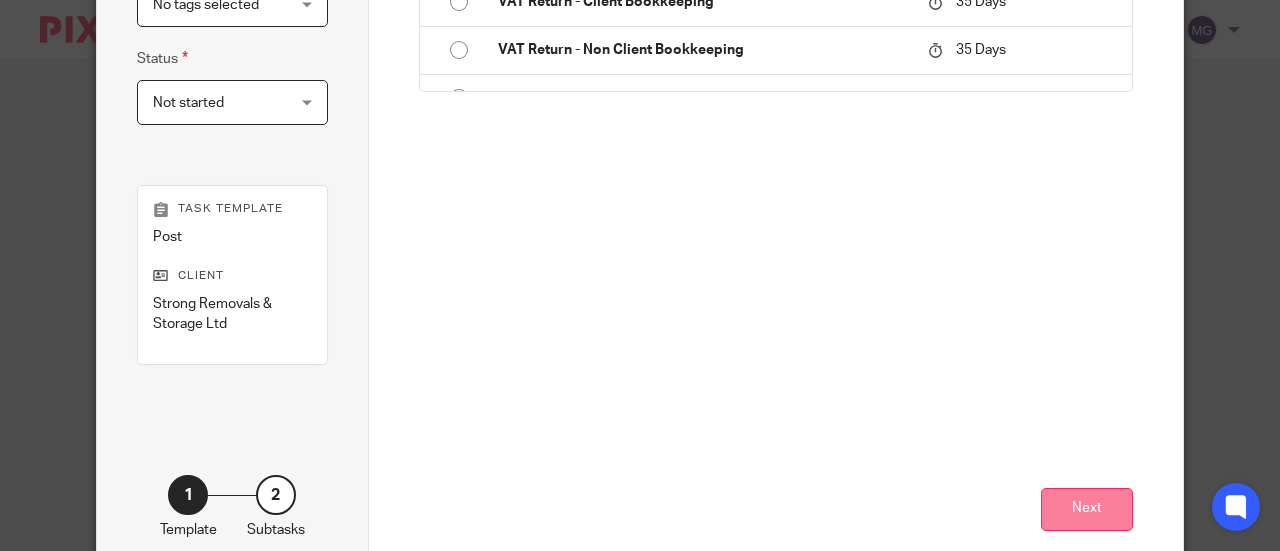 click on "Next" at bounding box center [1087, 509] 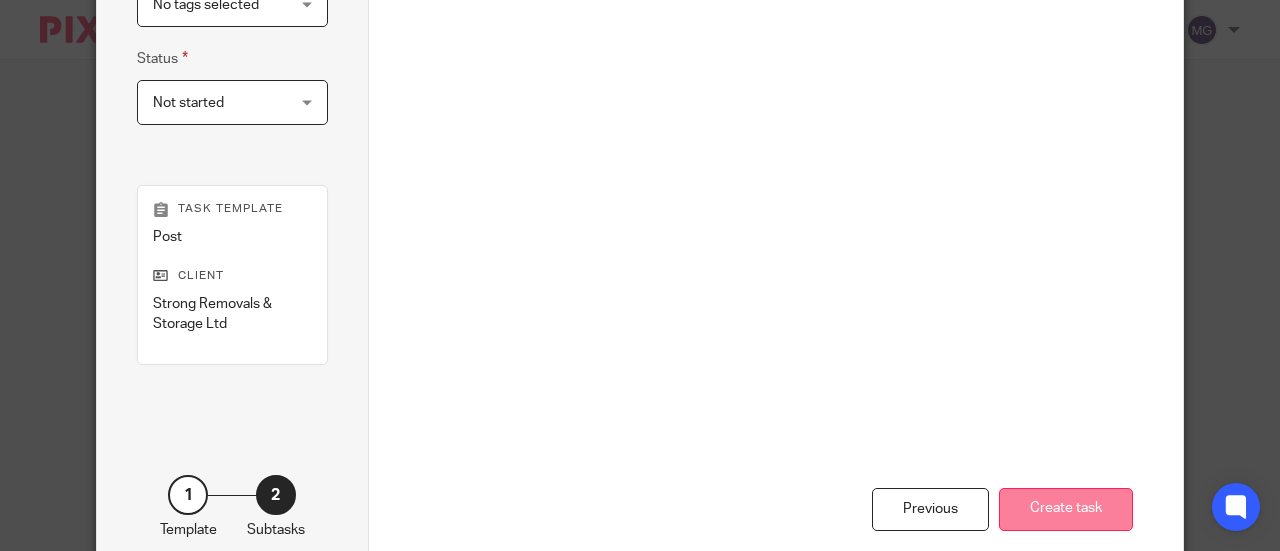 click on "Create task" at bounding box center [1066, 509] 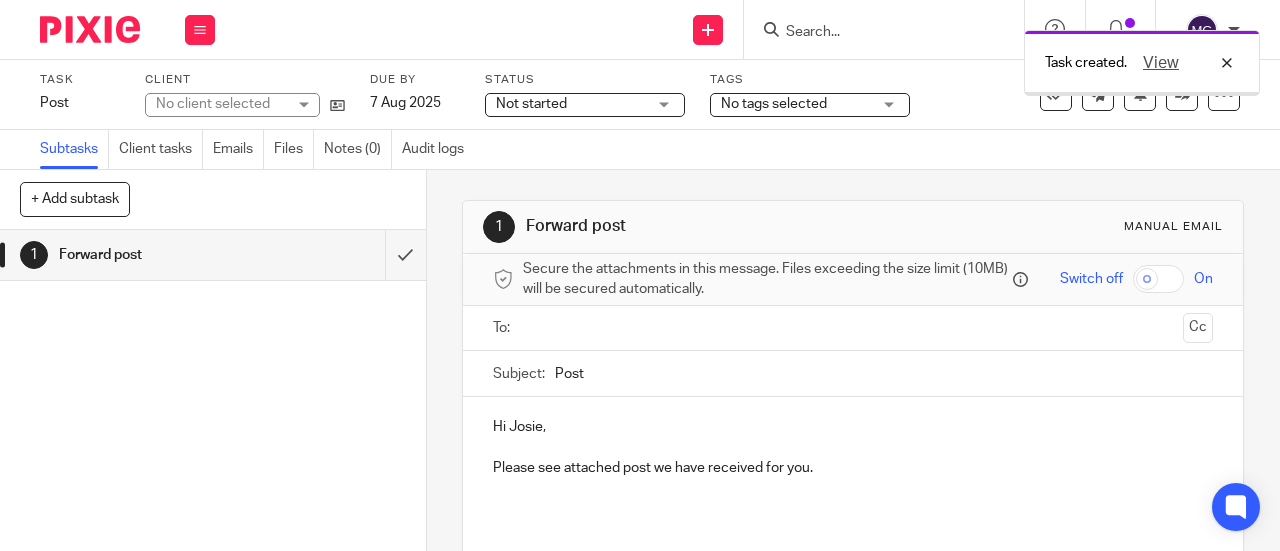 scroll, scrollTop: 0, scrollLeft: 0, axis: both 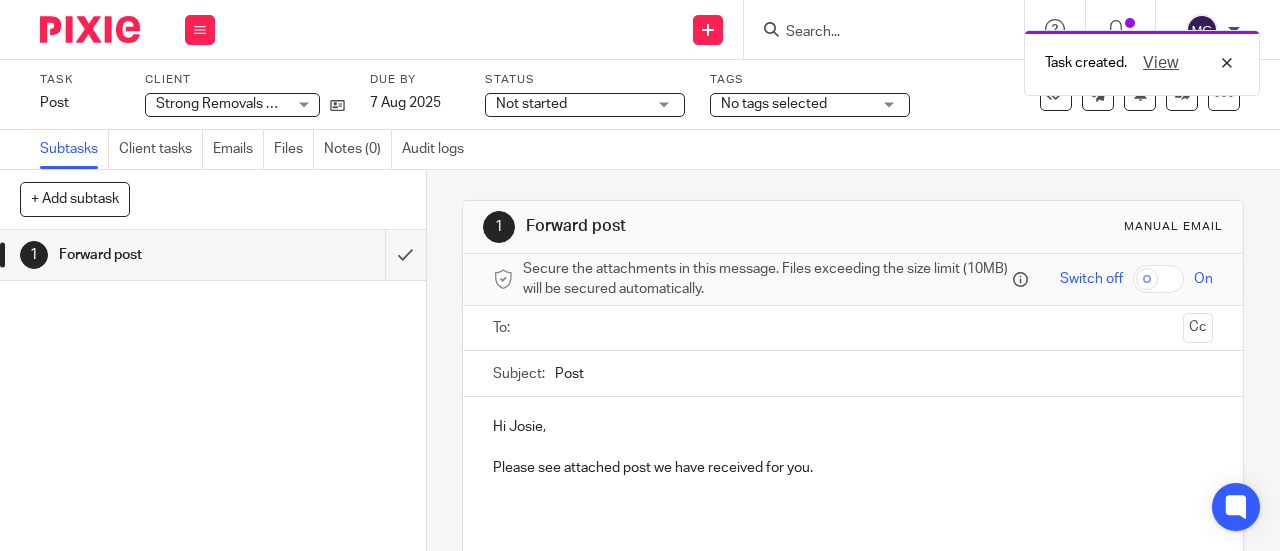 click at bounding box center (852, 328) 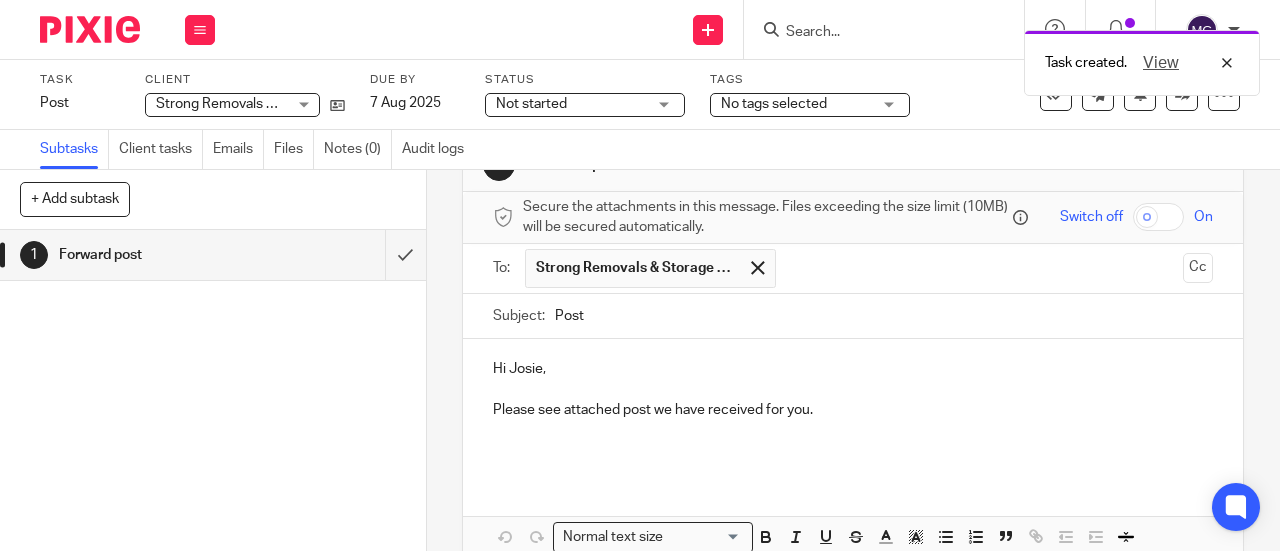 scroll, scrollTop: 169, scrollLeft: 0, axis: vertical 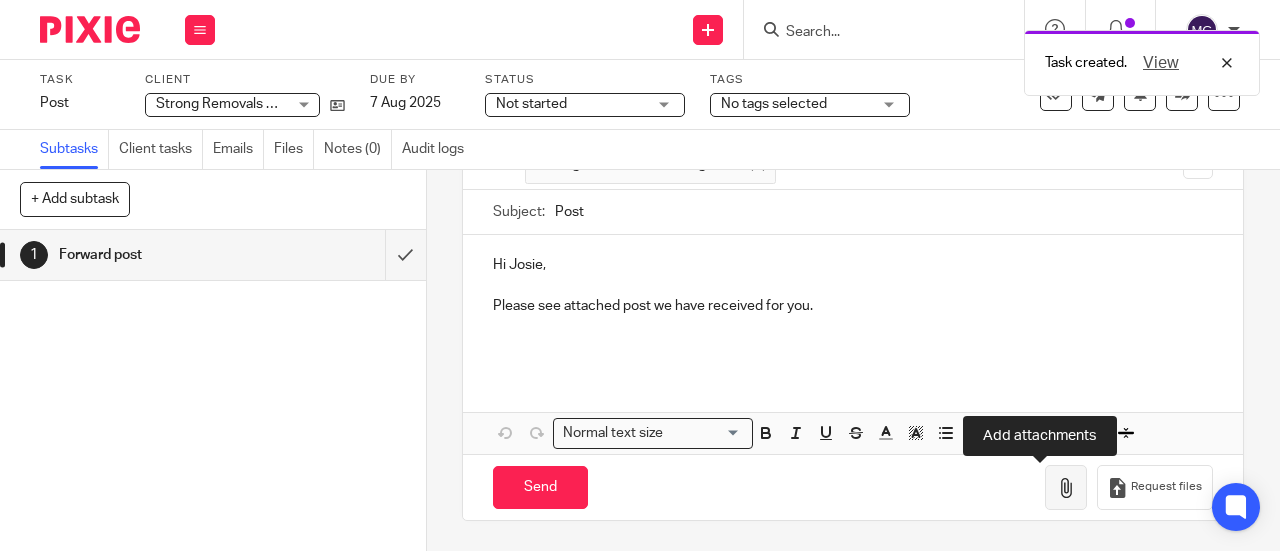 click at bounding box center [1066, 488] 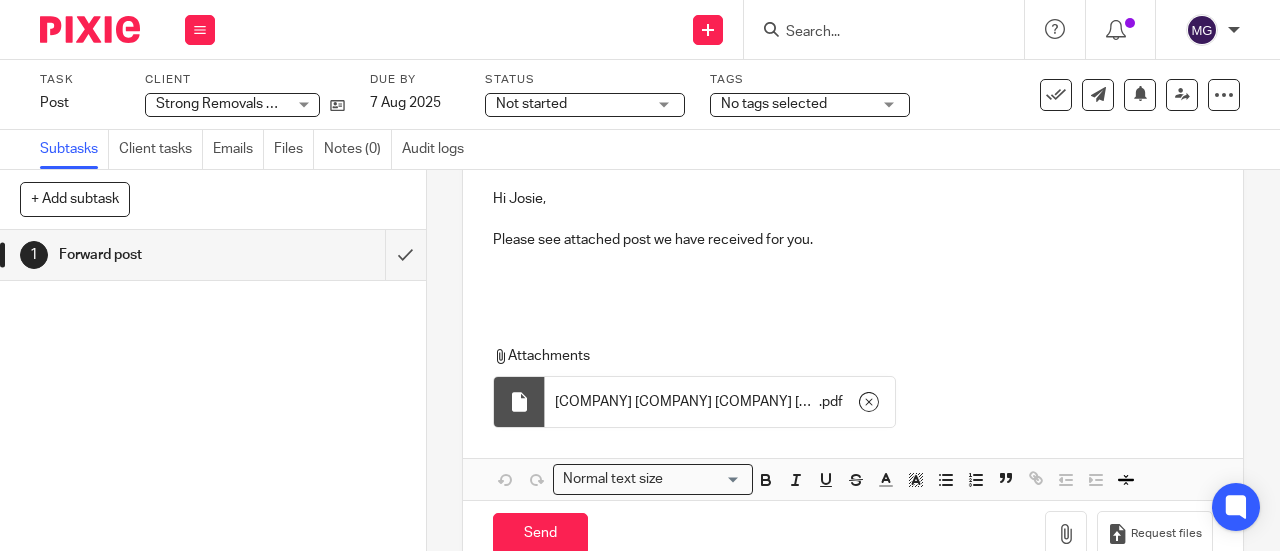 scroll, scrollTop: 281, scrollLeft: 0, axis: vertical 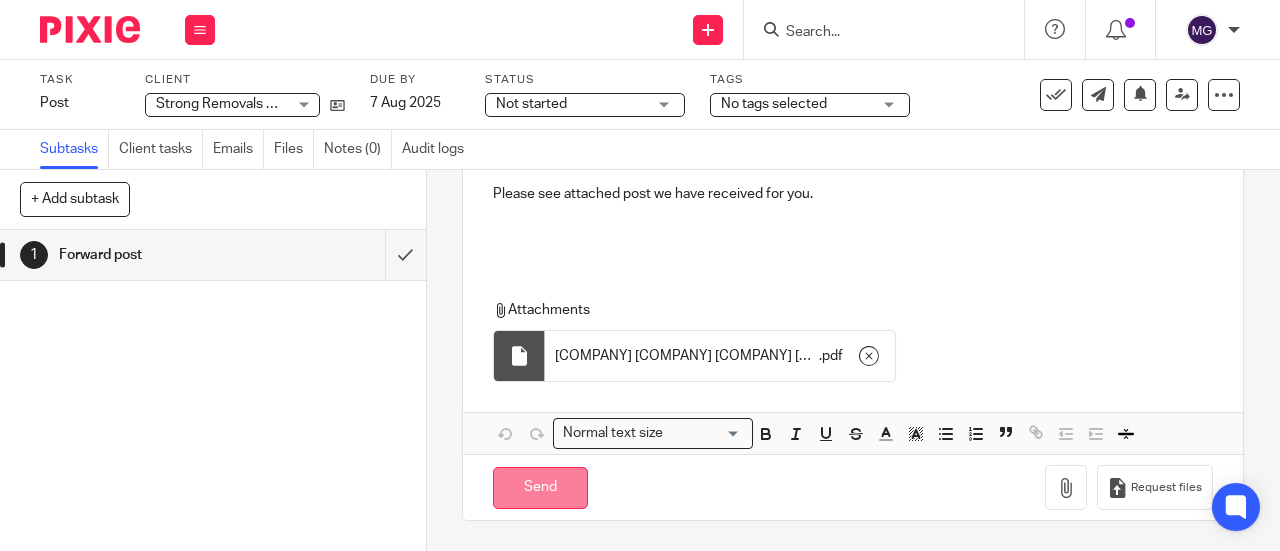 click on "Send" at bounding box center [540, 488] 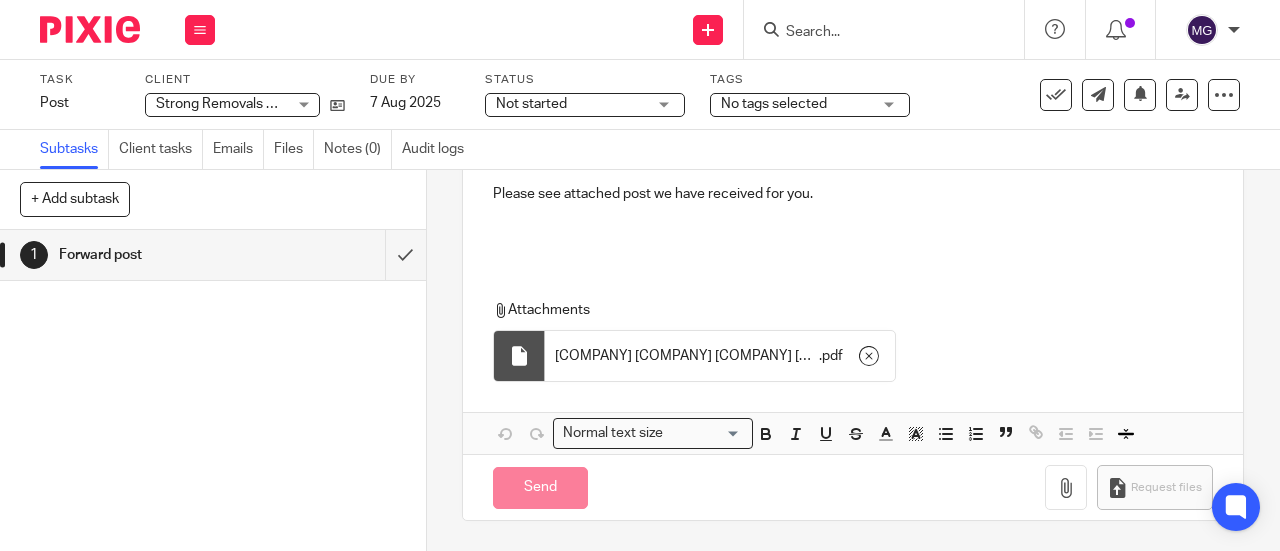 type on "Sent" 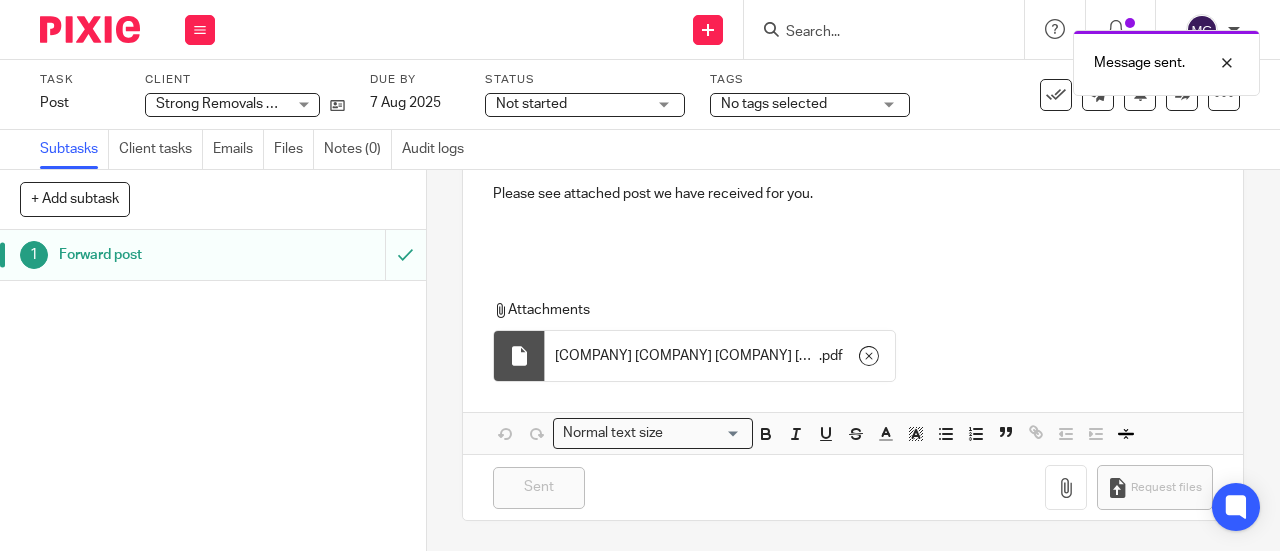 click on "Forward post" at bounding box center (161, 255) 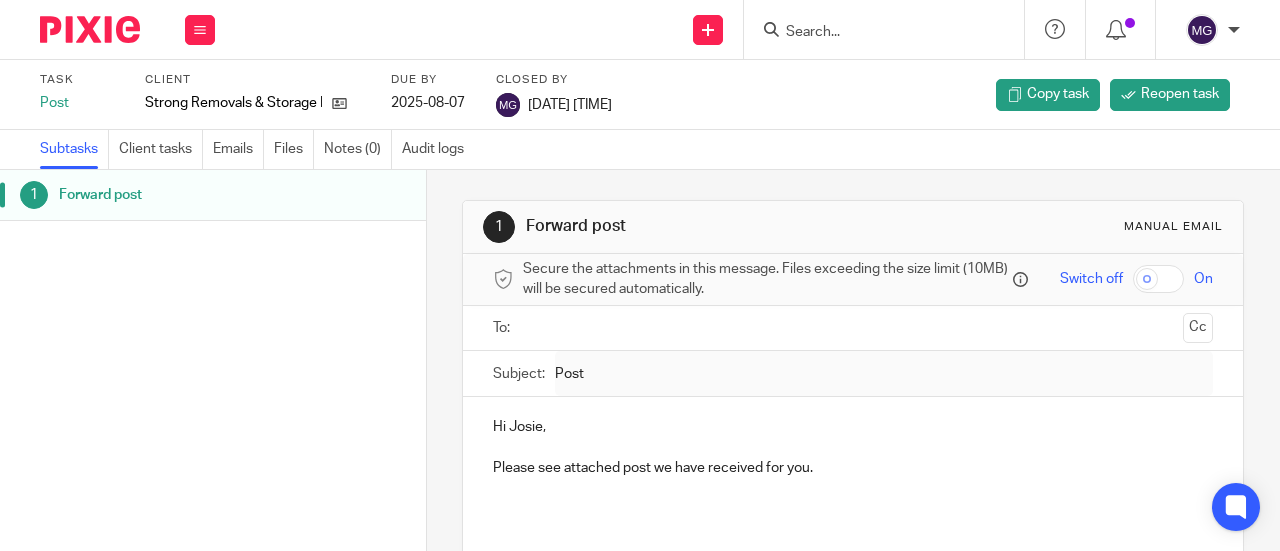 scroll, scrollTop: 0, scrollLeft: 0, axis: both 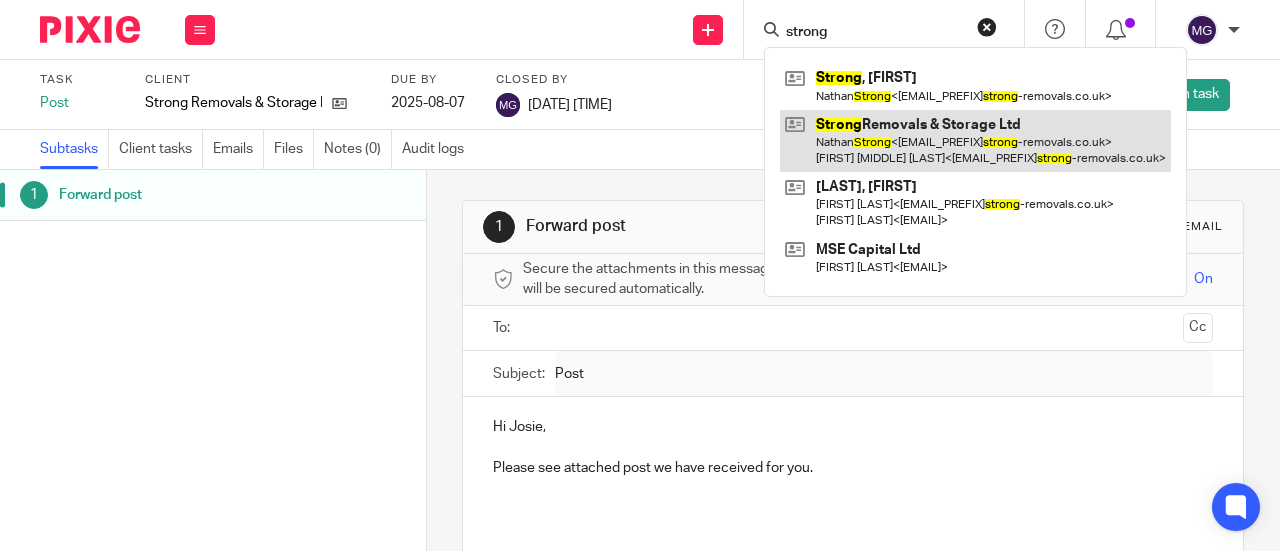 type on "strong" 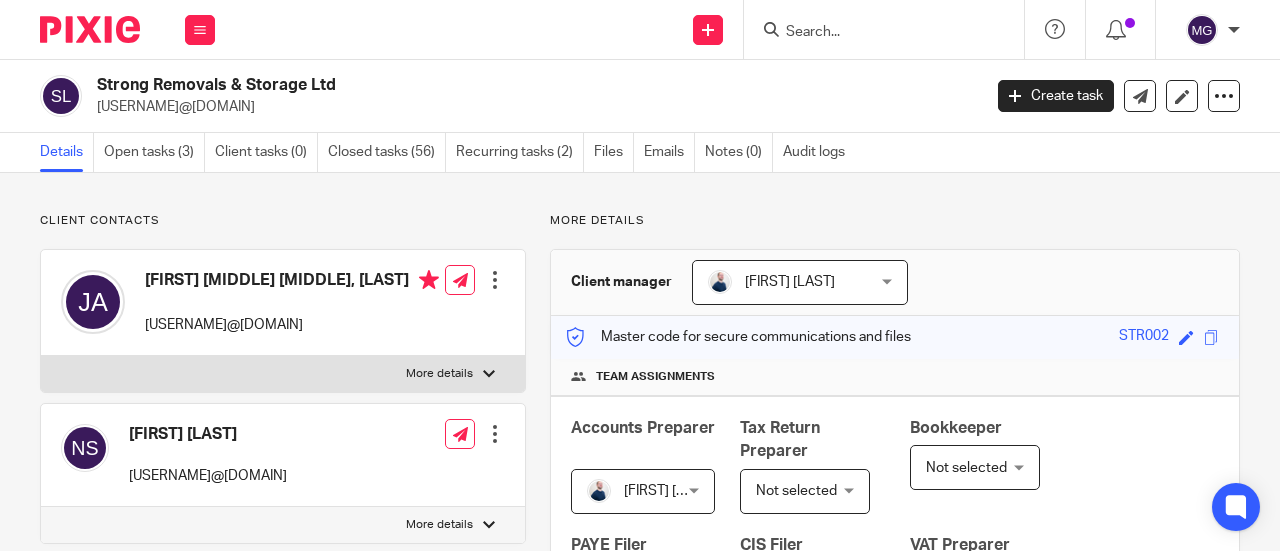 scroll, scrollTop: 0, scrollLeft: 0, axis: both 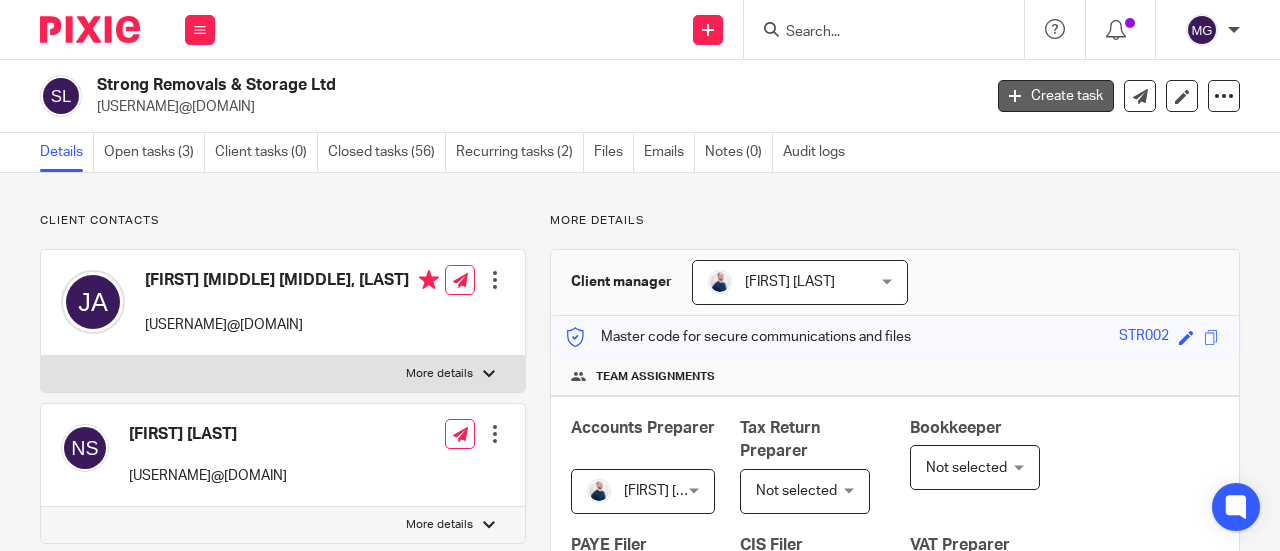 click on "Create task" at bounding box center (1056, 96) 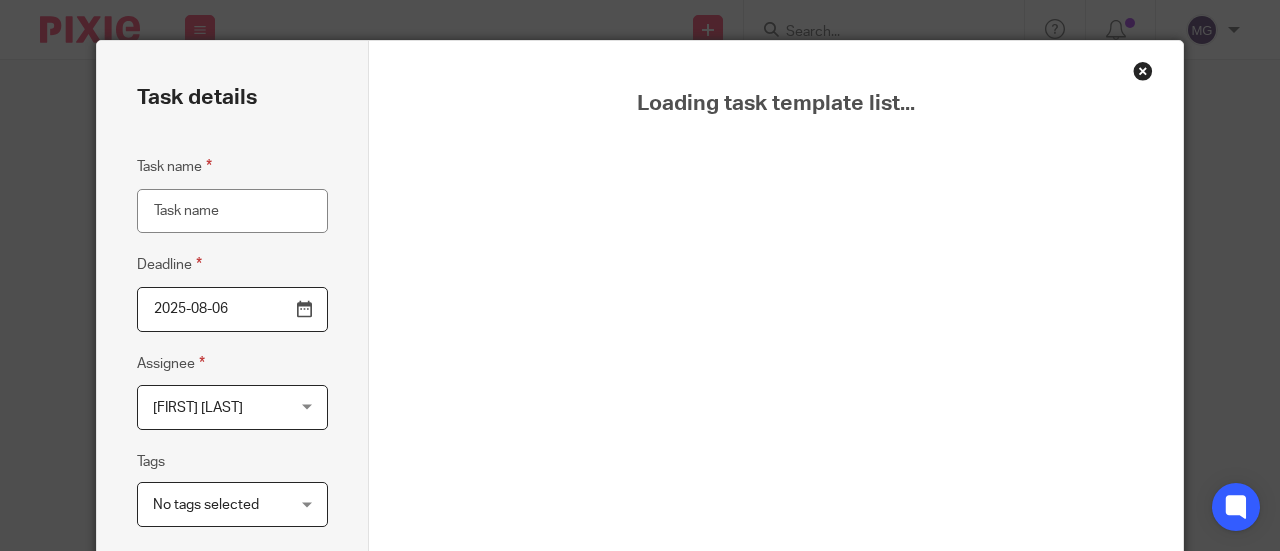 scroll, scrollTop: 0, scrollLeft: 0, axis: both 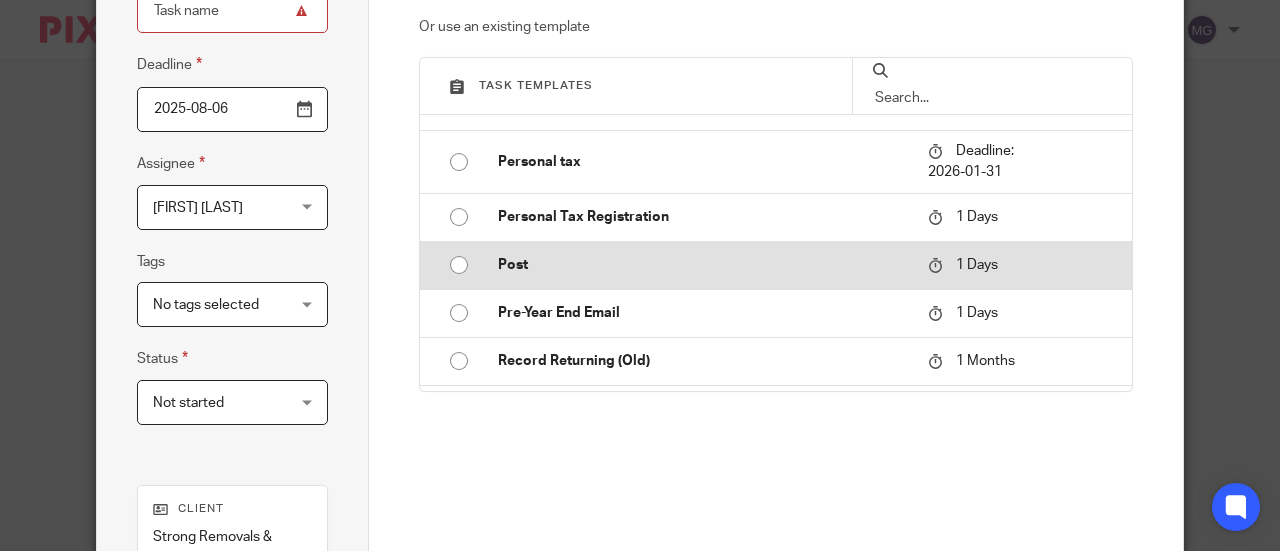 click at bounding box center (459, 265) 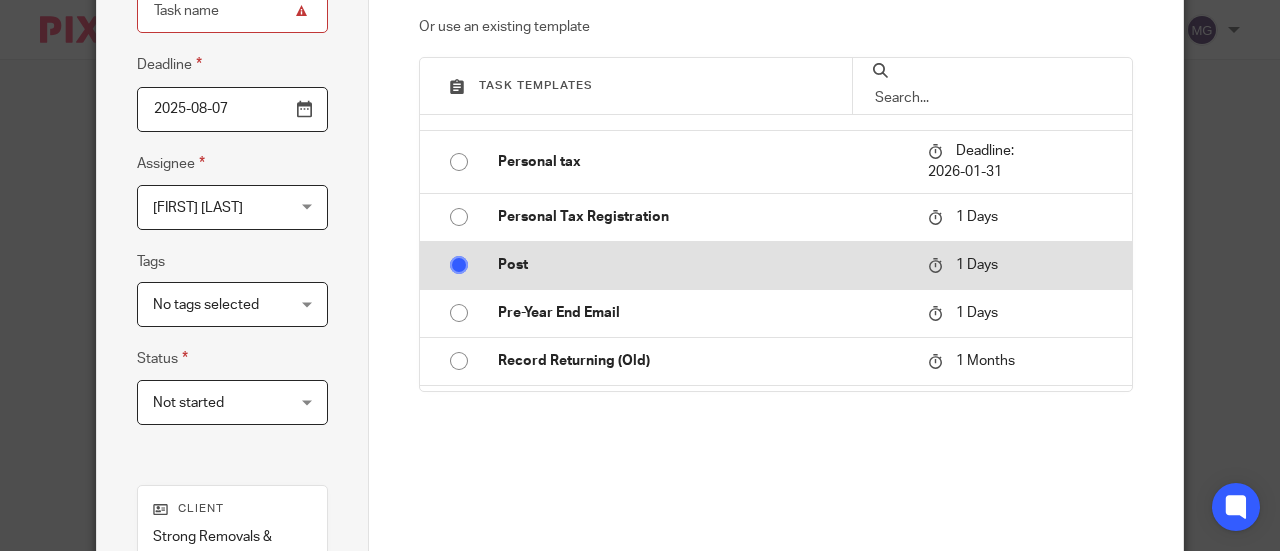 type on "Post" 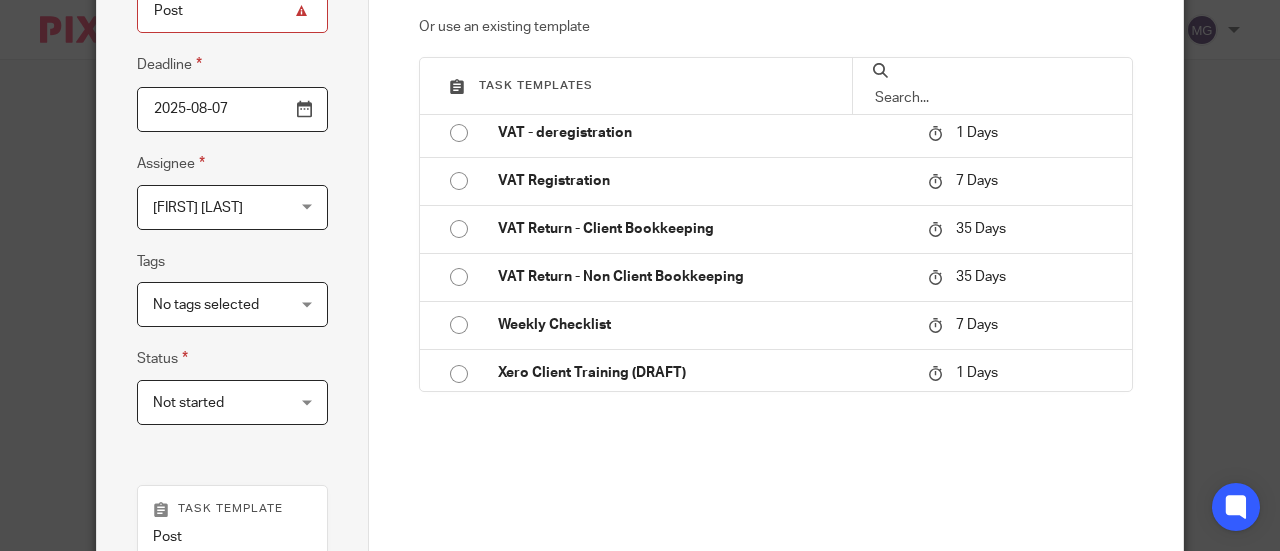 scroll, scrollTop: 2577, scrollLeft: 0, axis: vertical 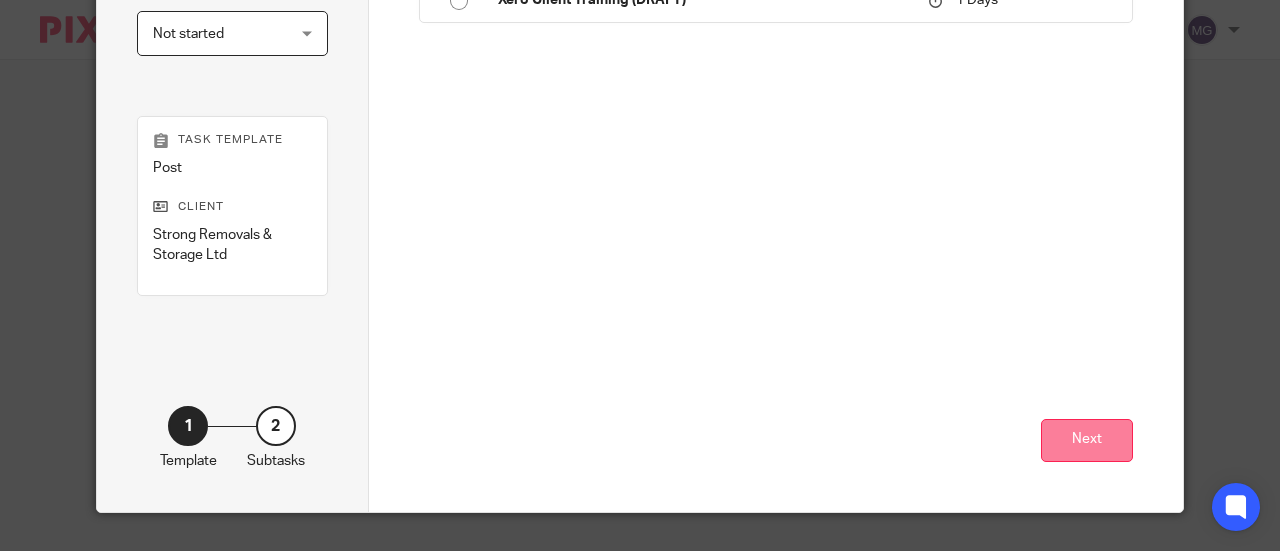 click on "Next" at bounding box center (1087, 440) 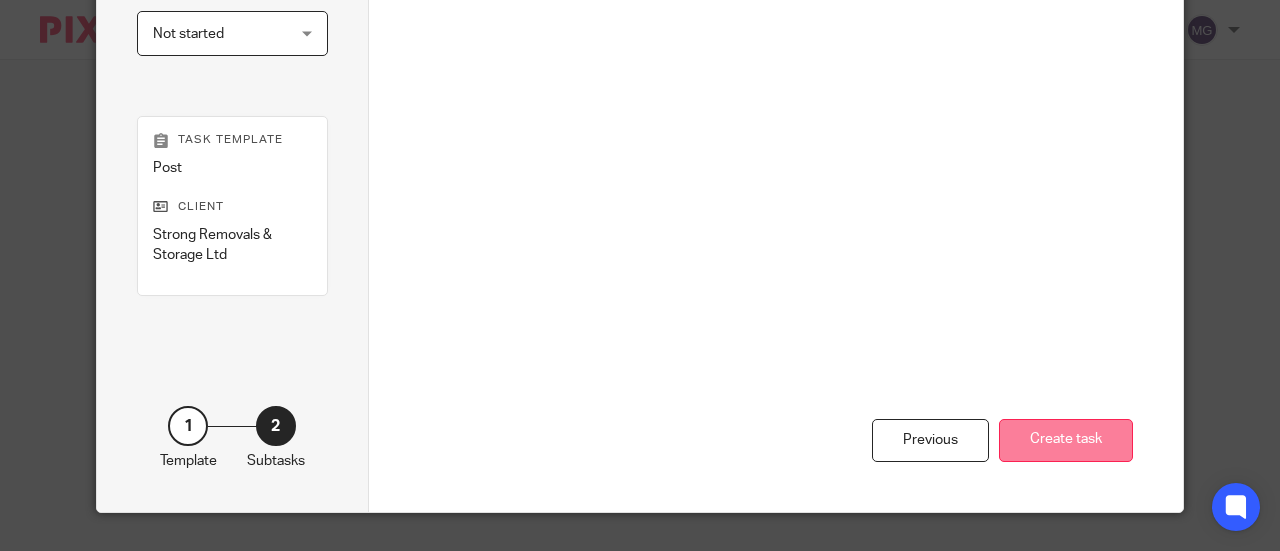 click on "Create task" at bounding box center (1066, 440) 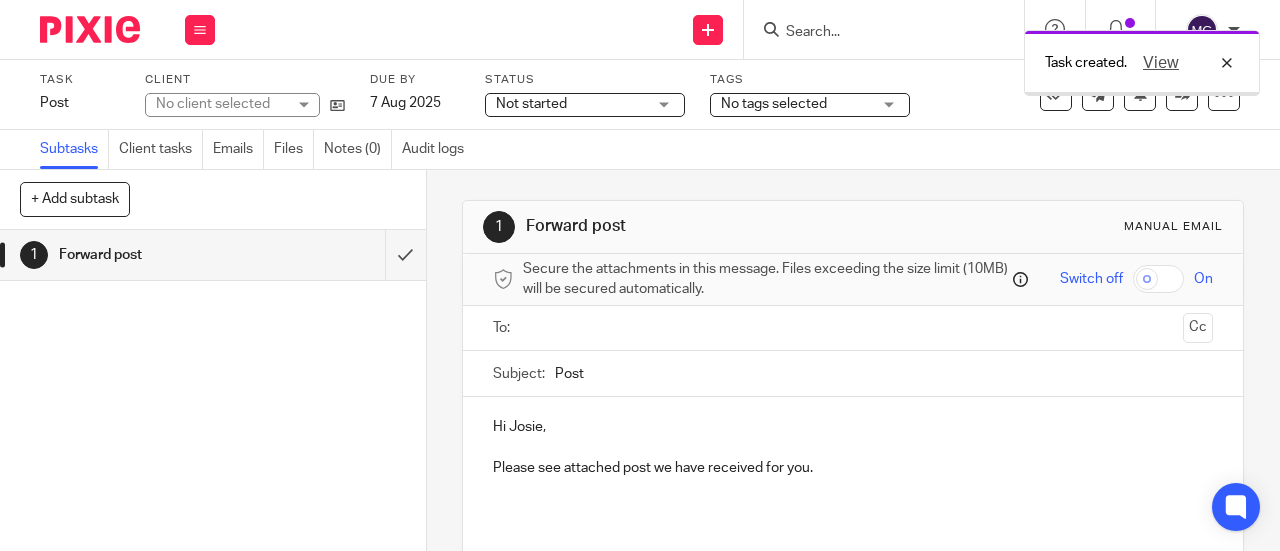 scroll, scrollTop: 0, scrollLeft: 0, axis: both 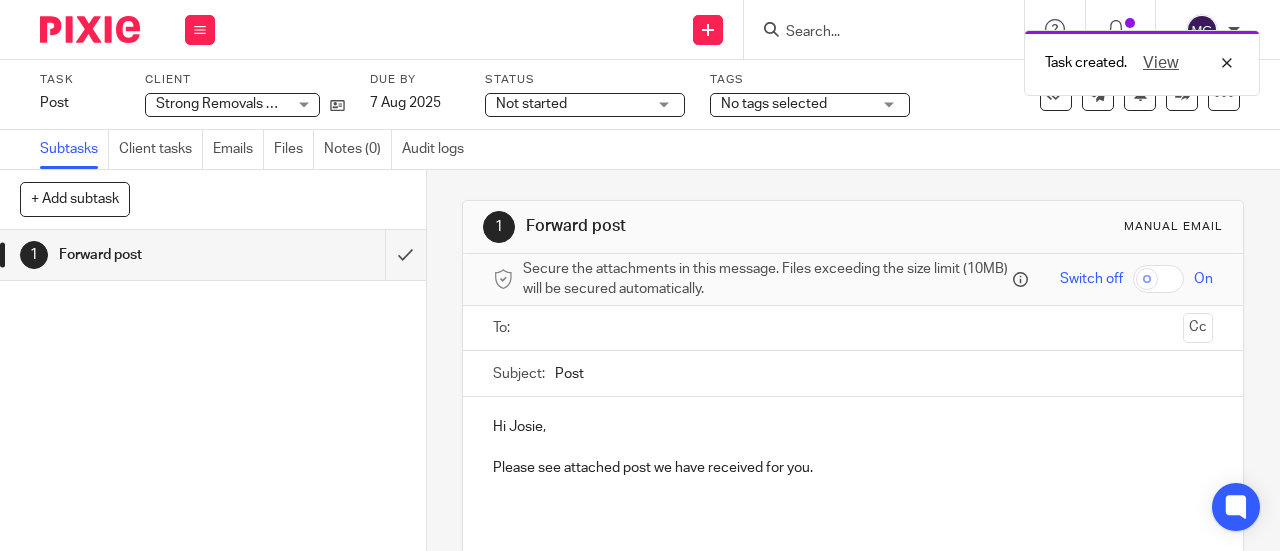 click at bounding box center (852, 328) 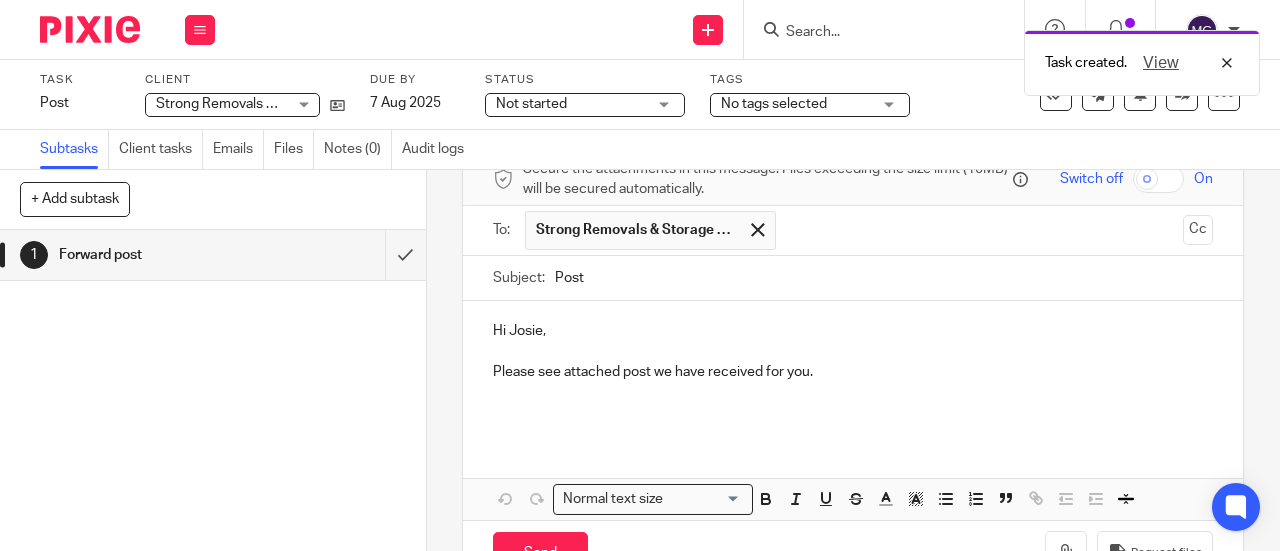 scroll, scrollTop: 169, scrollLeft: 0, axis: vertical 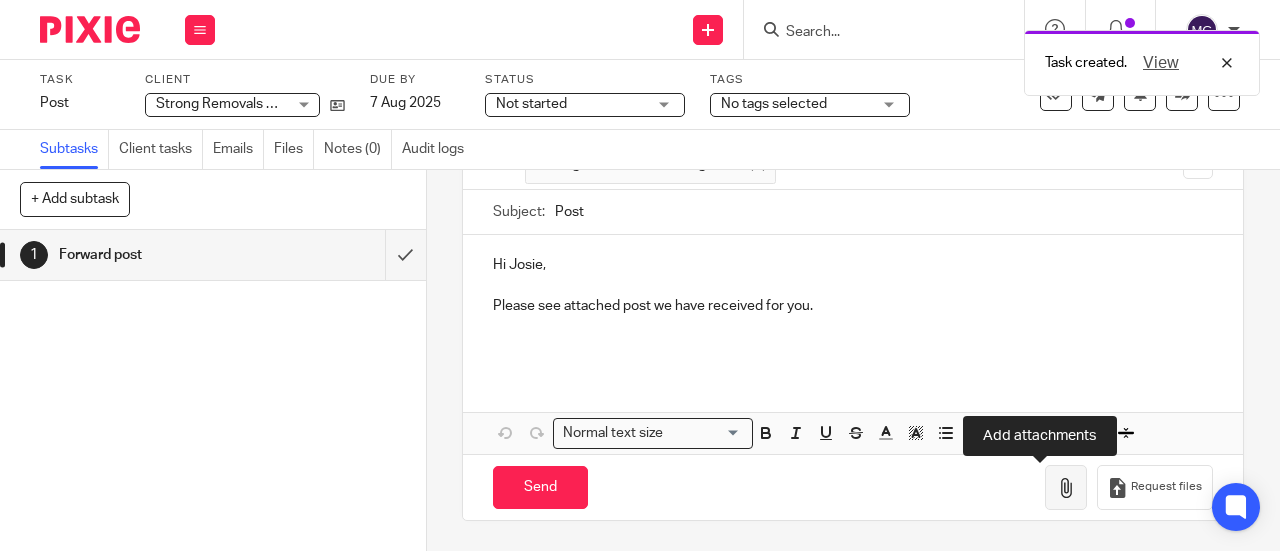click at bounding box center (1066, 488) 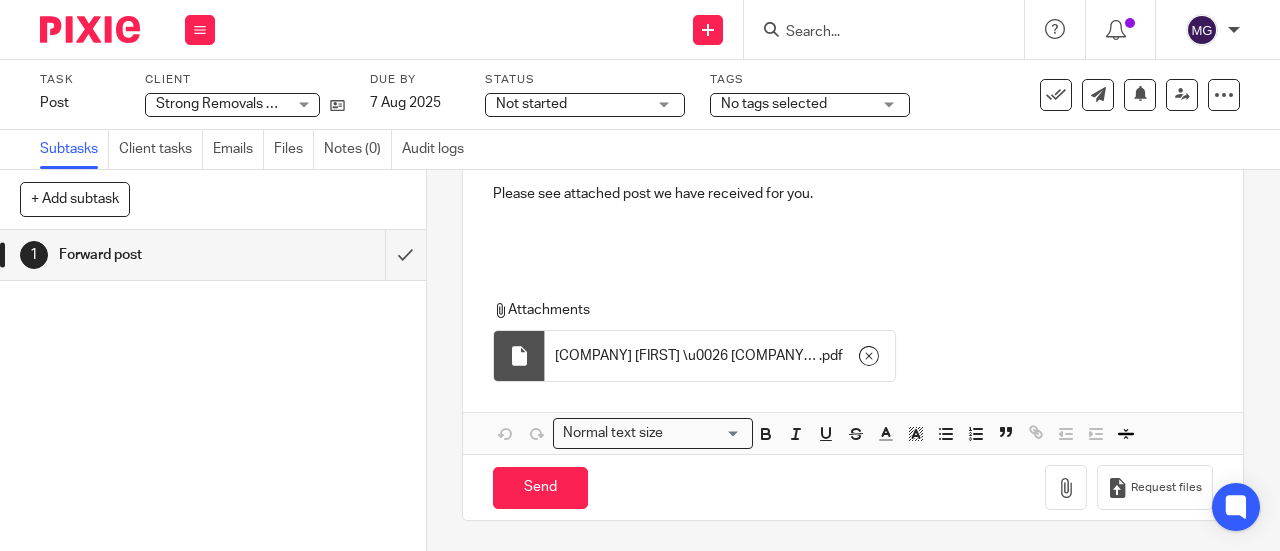 scroll, scrollTop: 281, scrollLeft: 0, axis: vertical 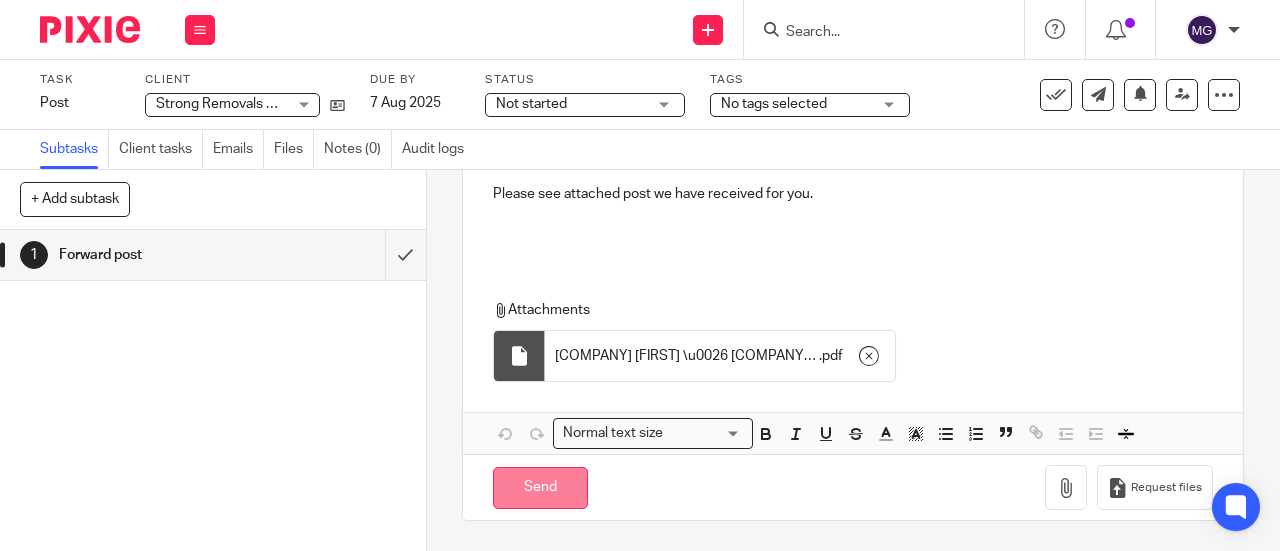 click on "Send" at bounding box center [540, 488] 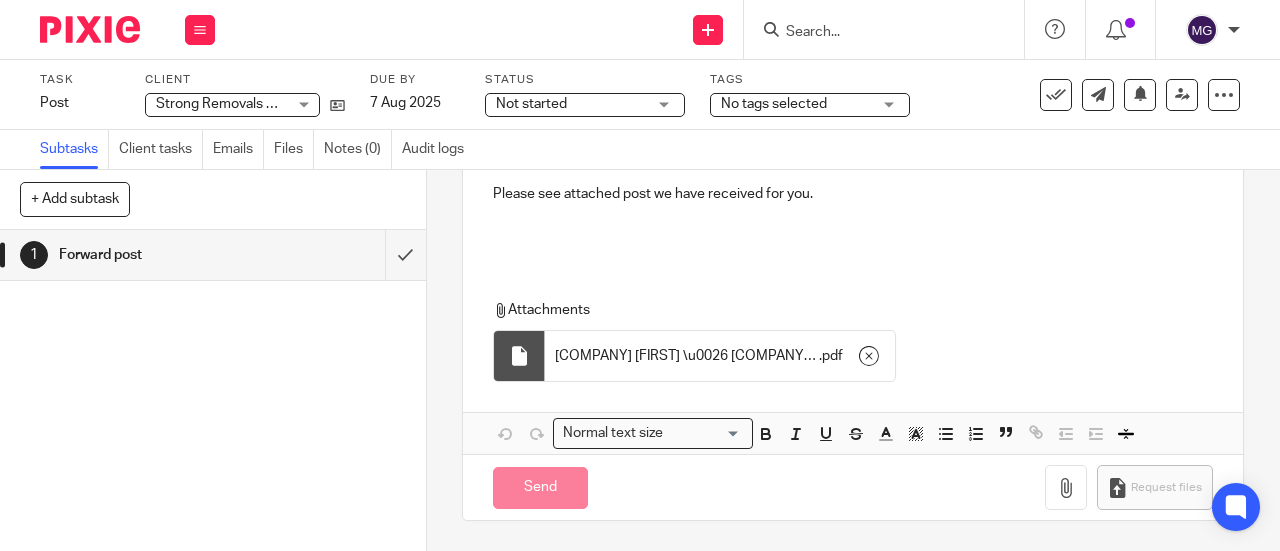 type on "Sent" 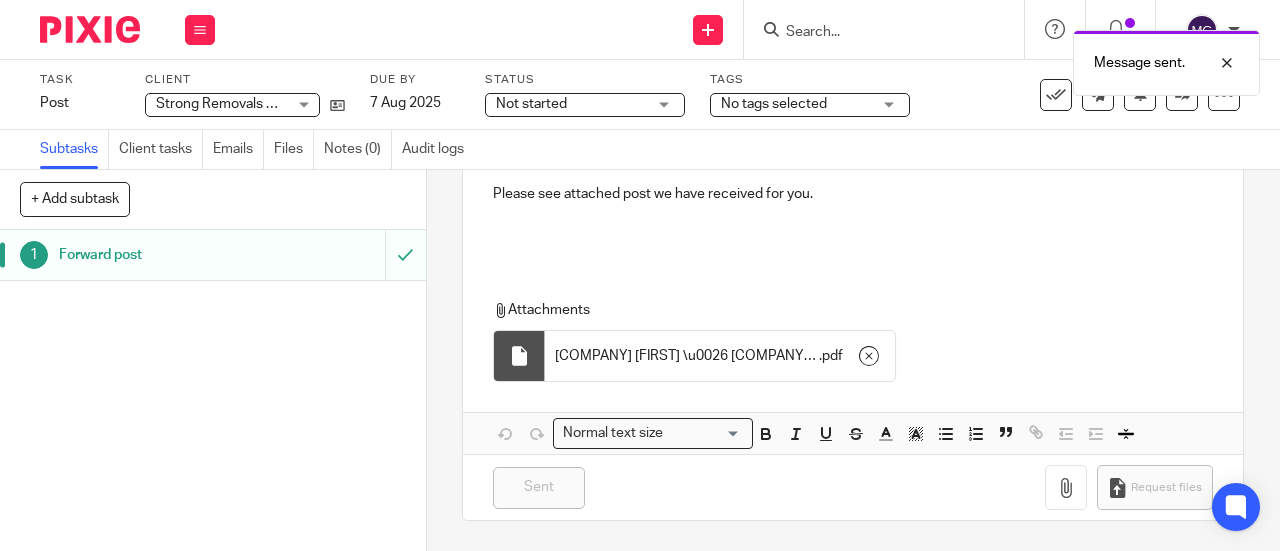 click on "Forward post" at bounding box center [161, 255] 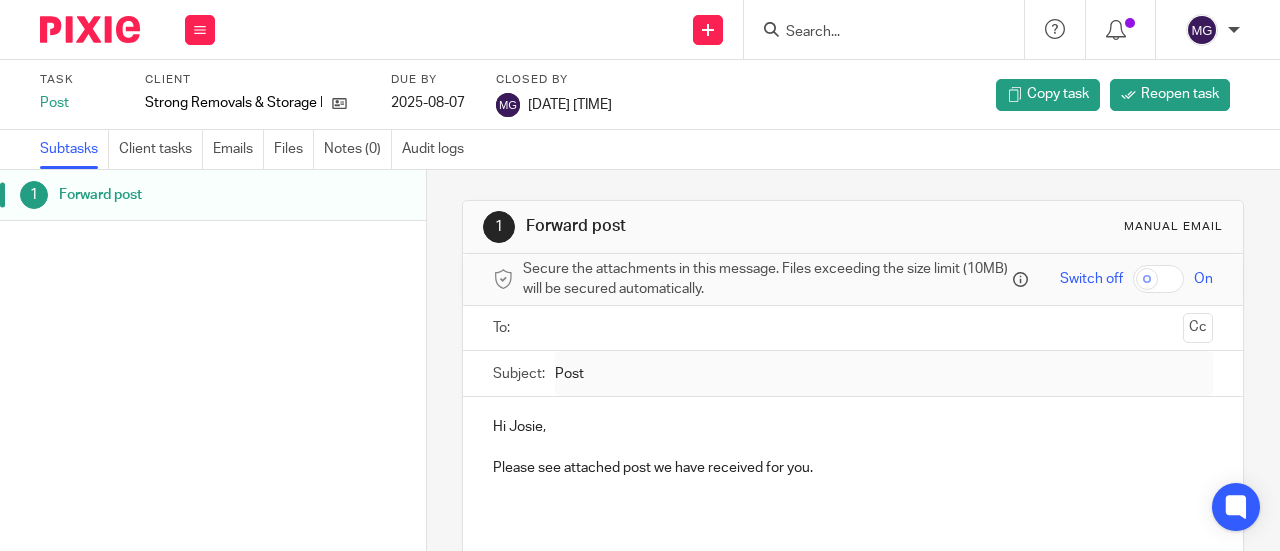 scroll, scrollTop: 0, scrollLeft: 0, axis: both 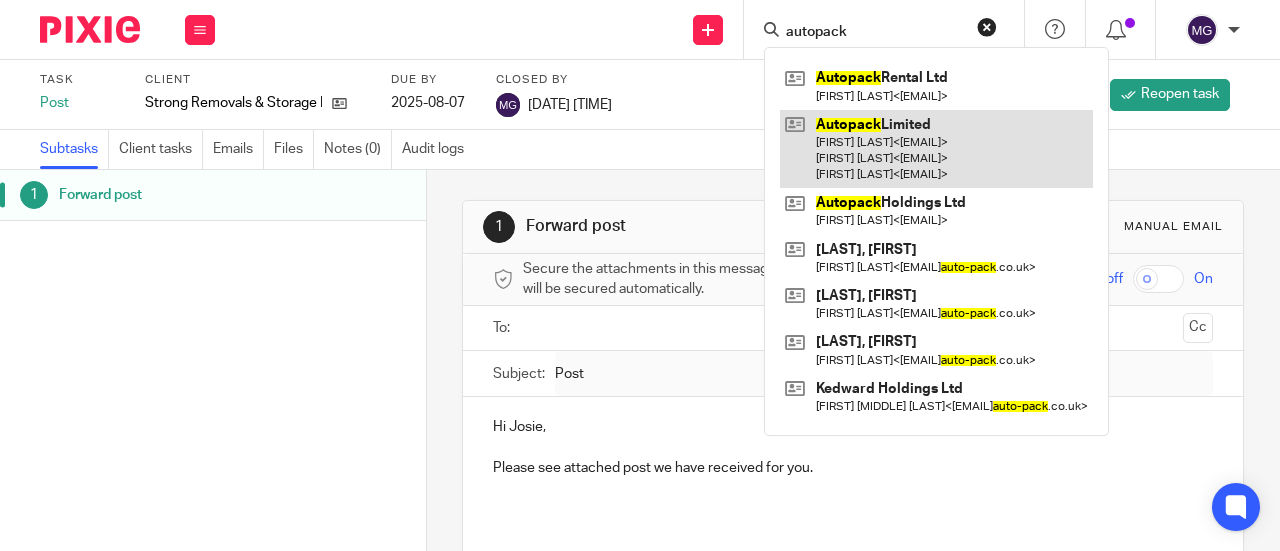 type on "autopack" 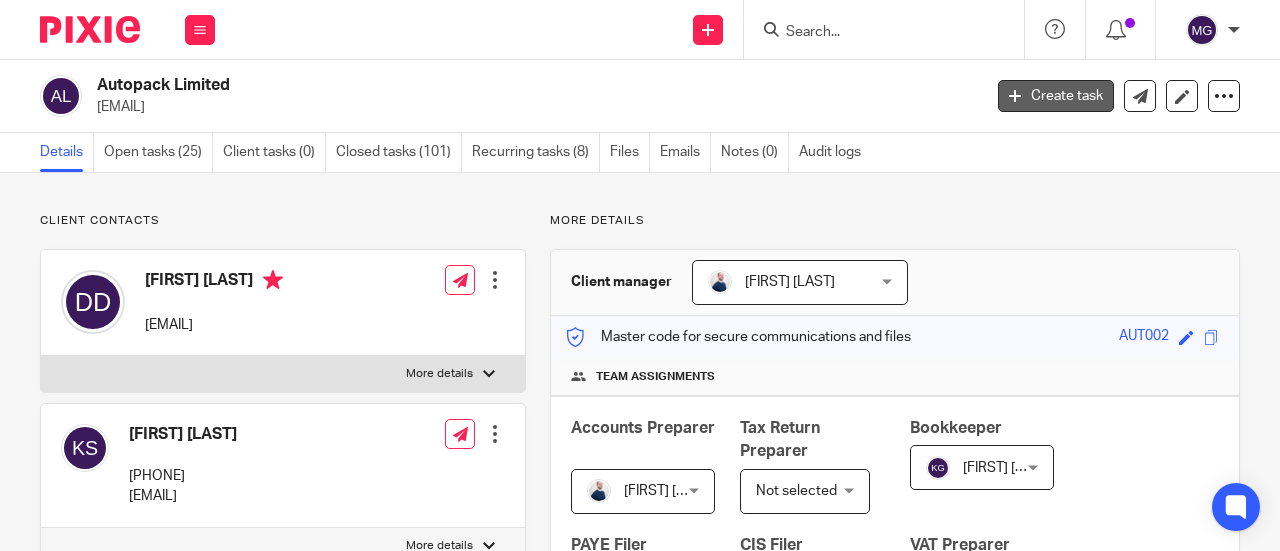 scroll, scrollTop: 0, scrollLeft: 0, axis: both 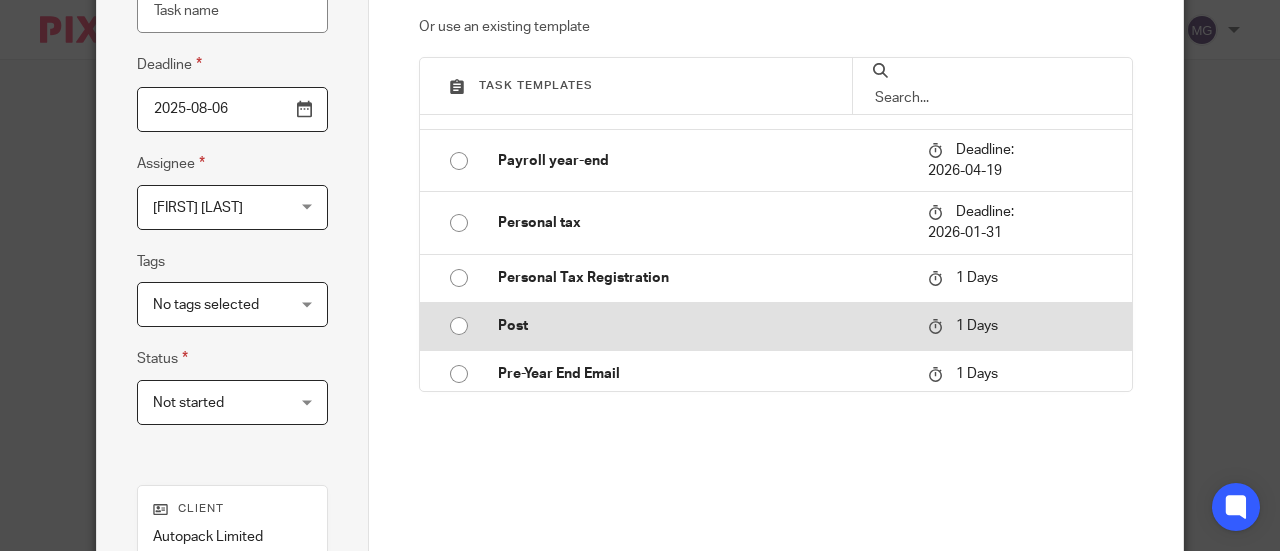 click at bounding box center (459, 326) 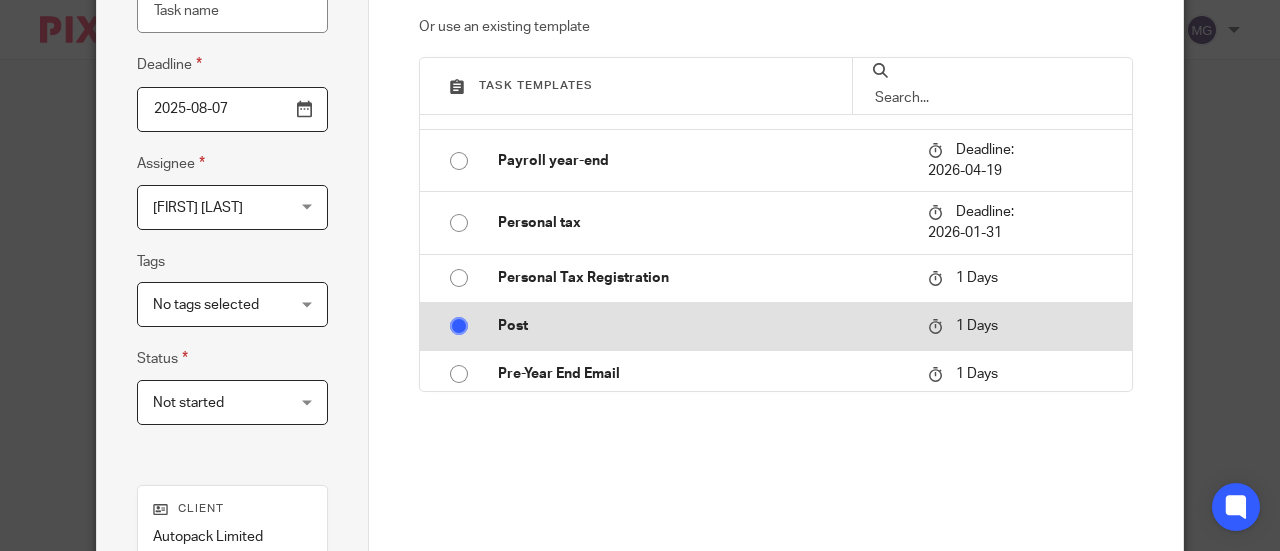 type on "Post" 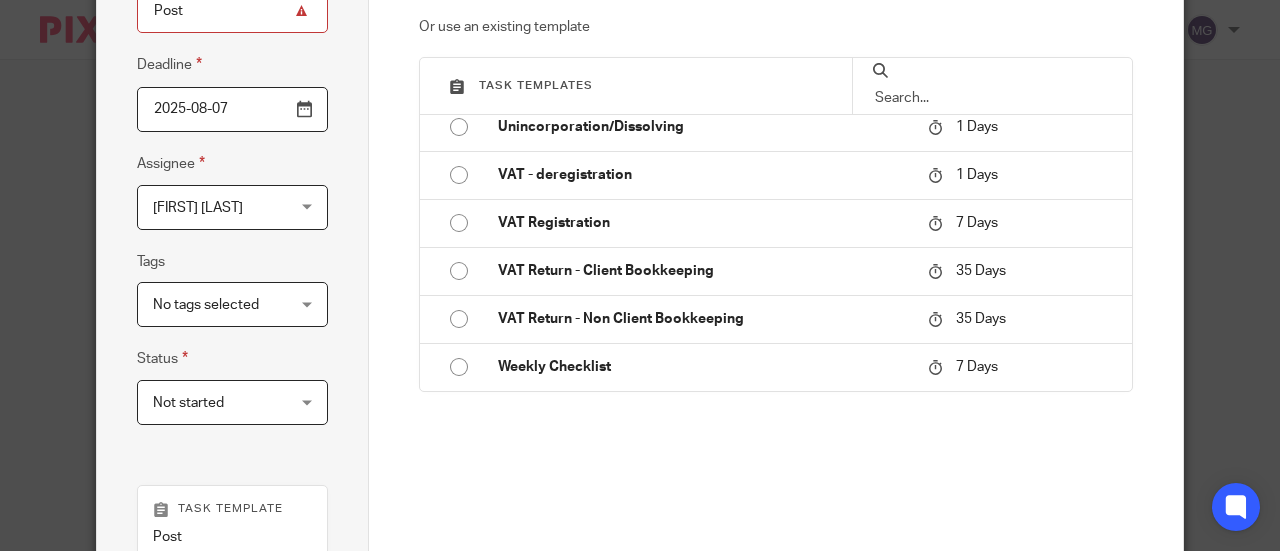 scroll, scrollTop: 2577, scrollLeft: 0, axis: vertical 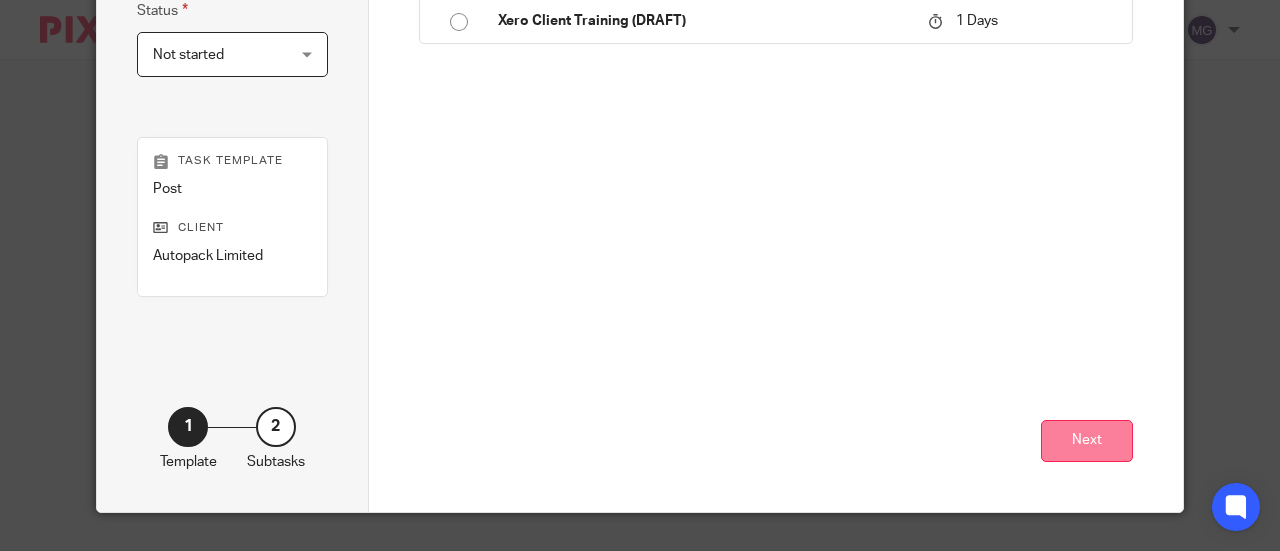 click on "Next" at bounding box center (1087, 441) 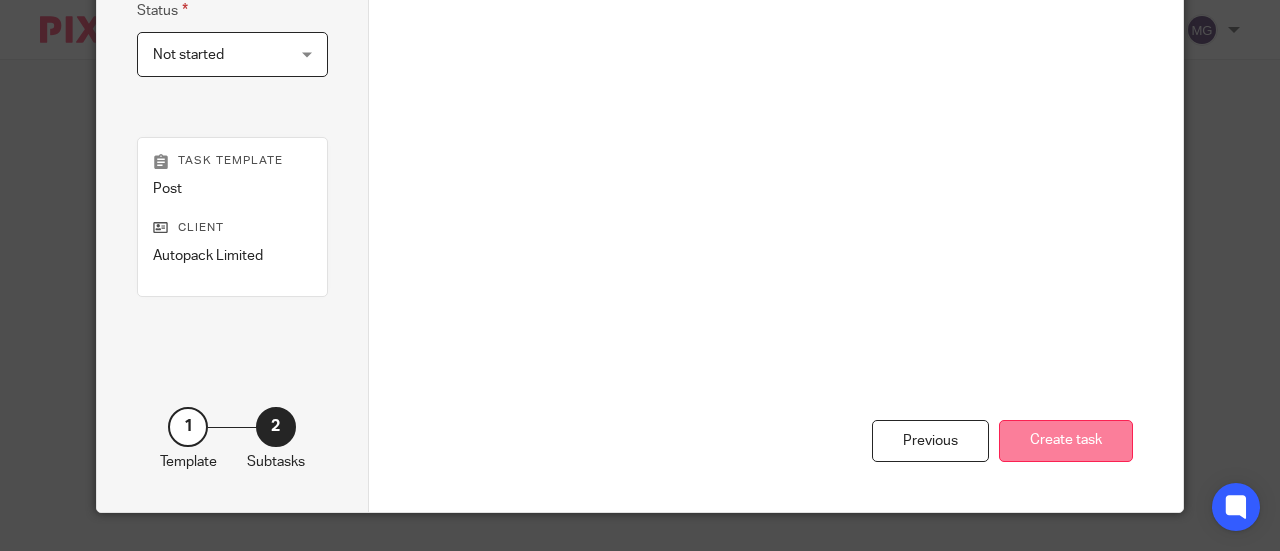 click on "Create task" at bounding box center [1066, 441] 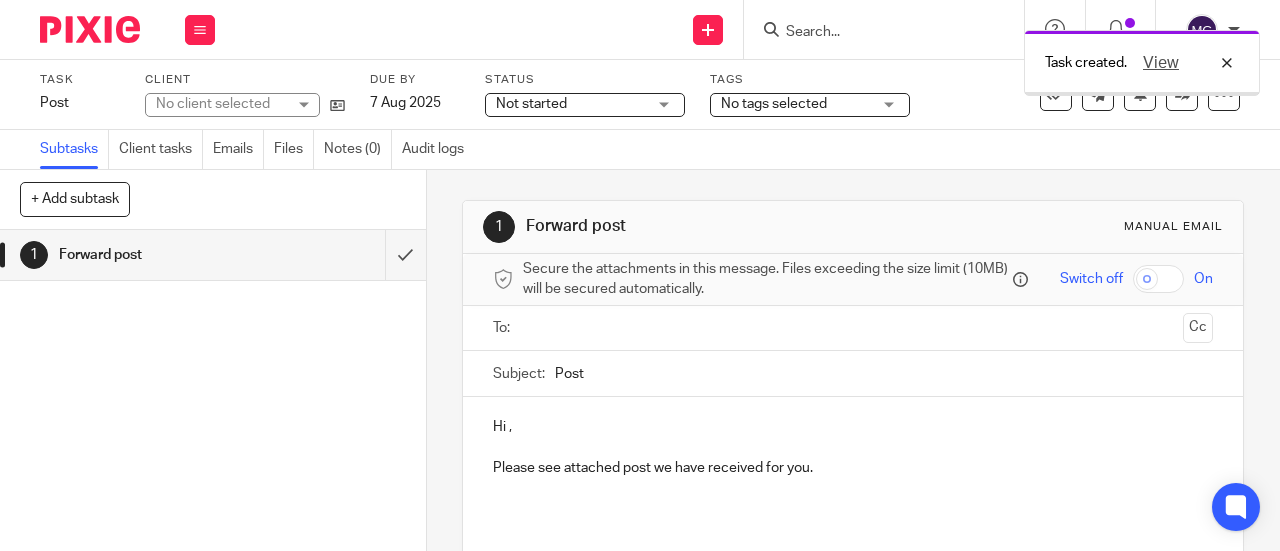 scroll, scrollTop: 0, scrollLeft: 0, axis: both 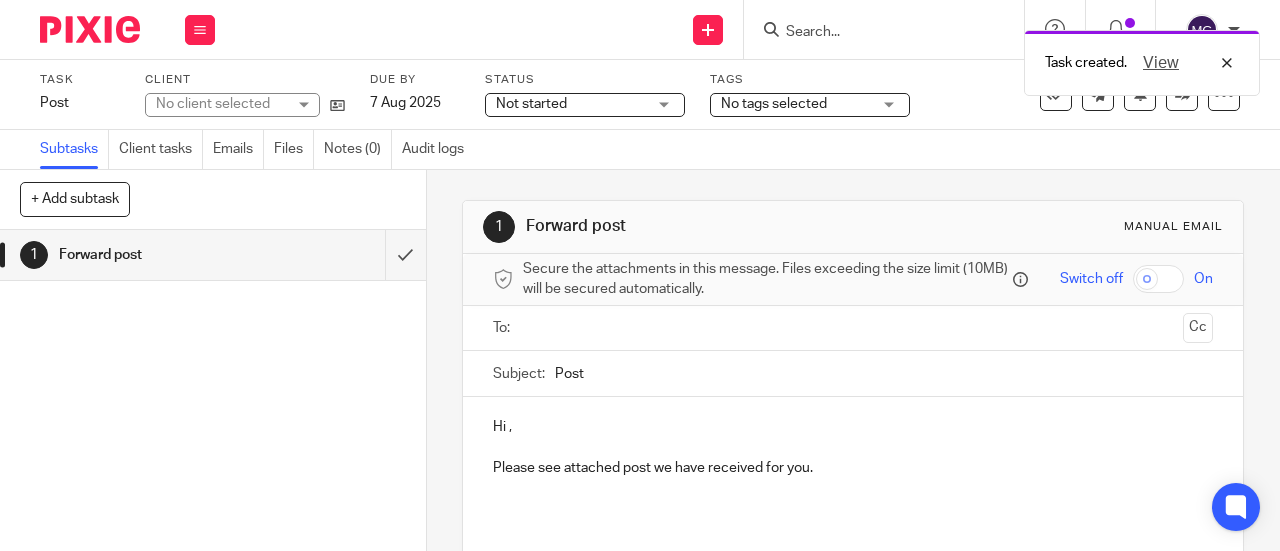 click at bounding box center (852, 328) 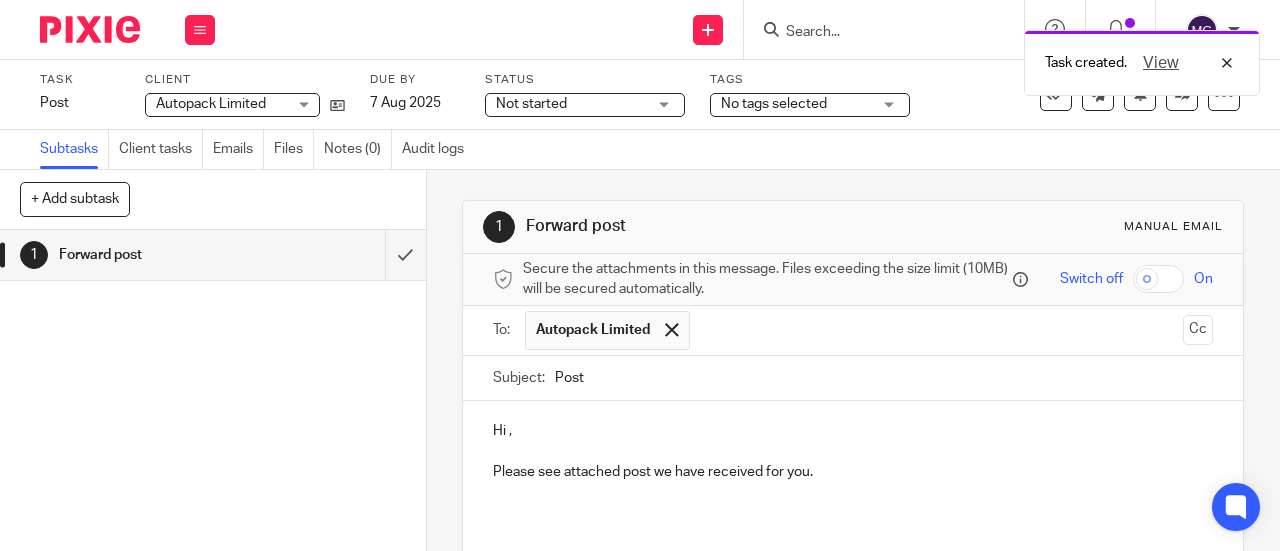 click at bounding box center [938, 330] 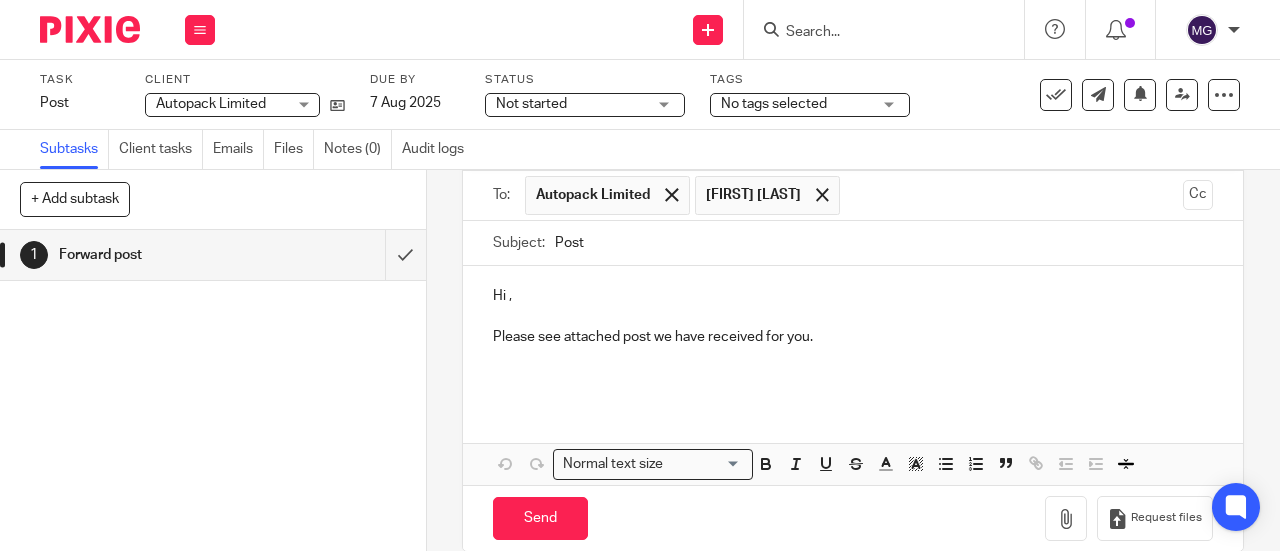 scroll, scrollTop: 169, scrollLeft: 0, axis: vertical 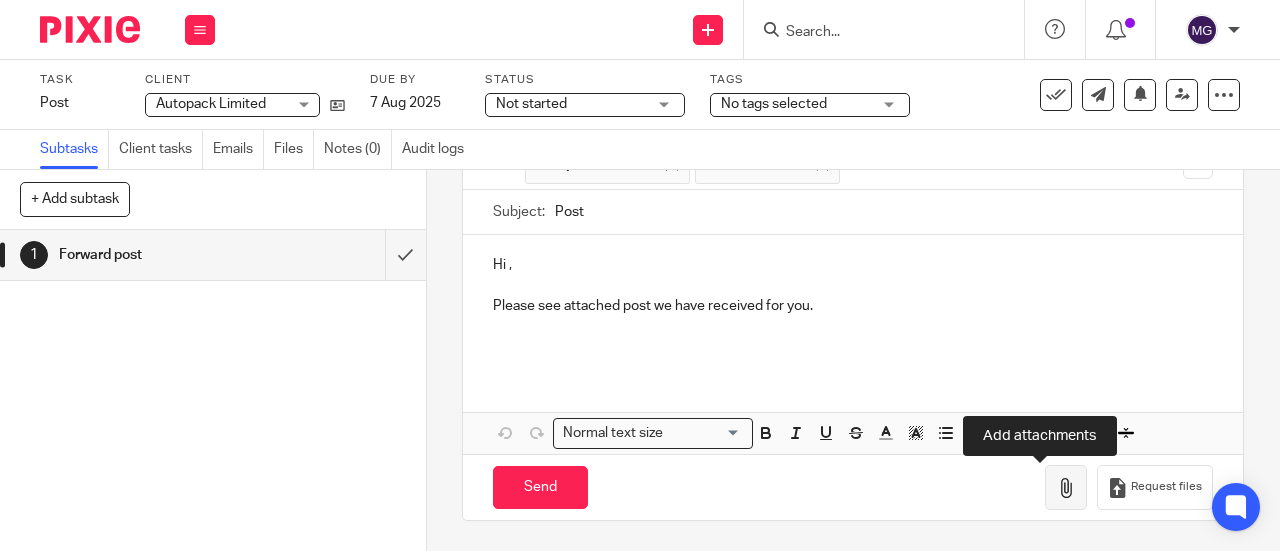 click at bounding box center [1066, 488] 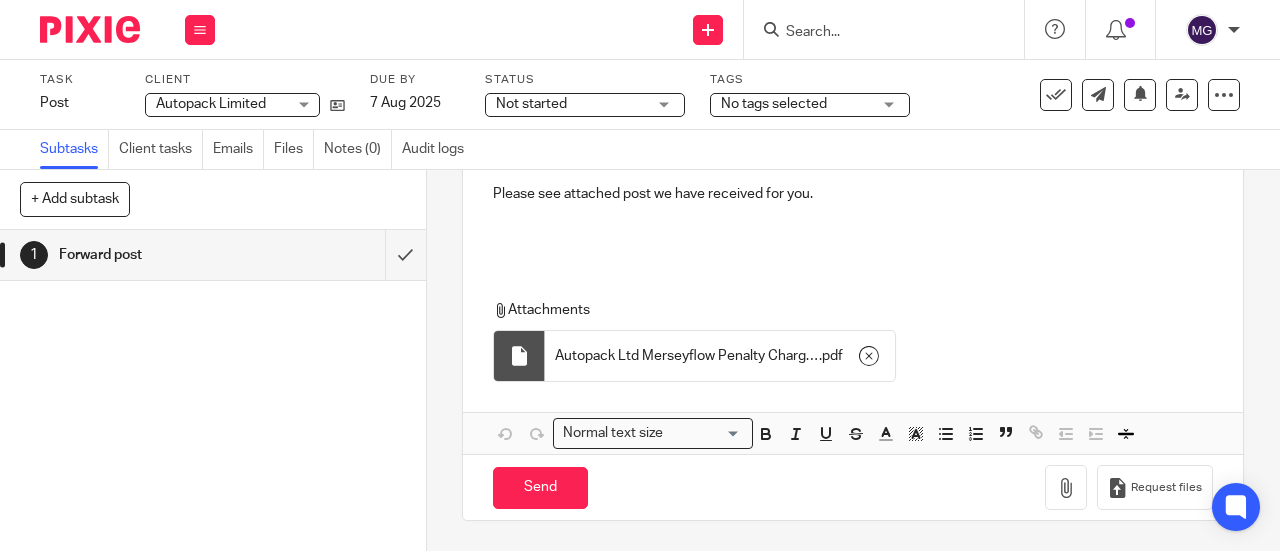 scroll, scrollTop: 281, scrollLeft: 0, axis: vertical 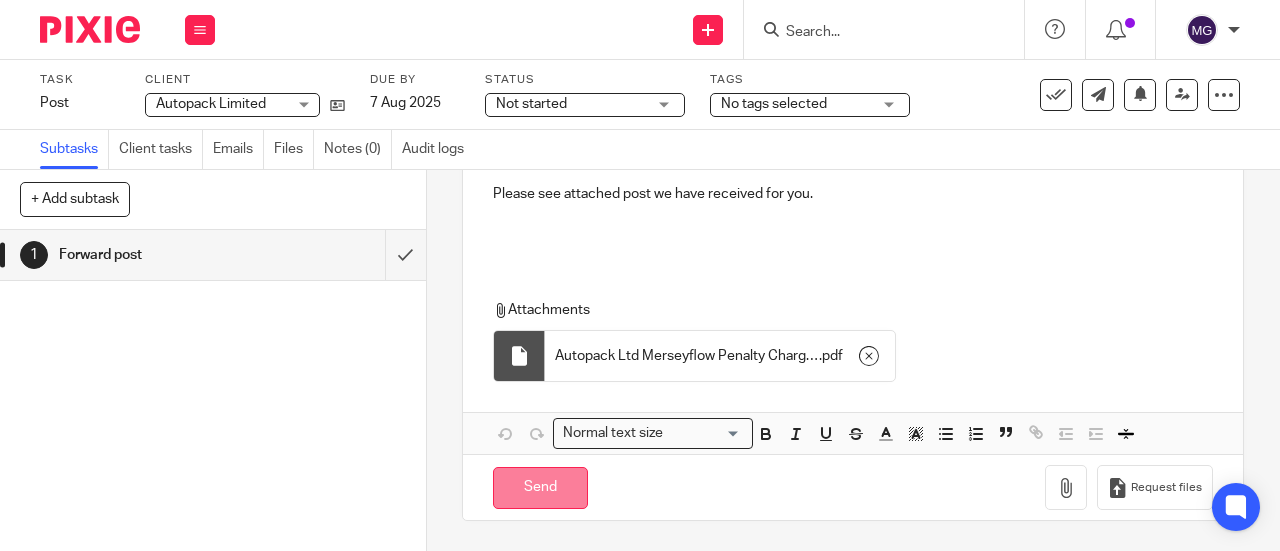 click on "Send" at bounding box center [540, 488] 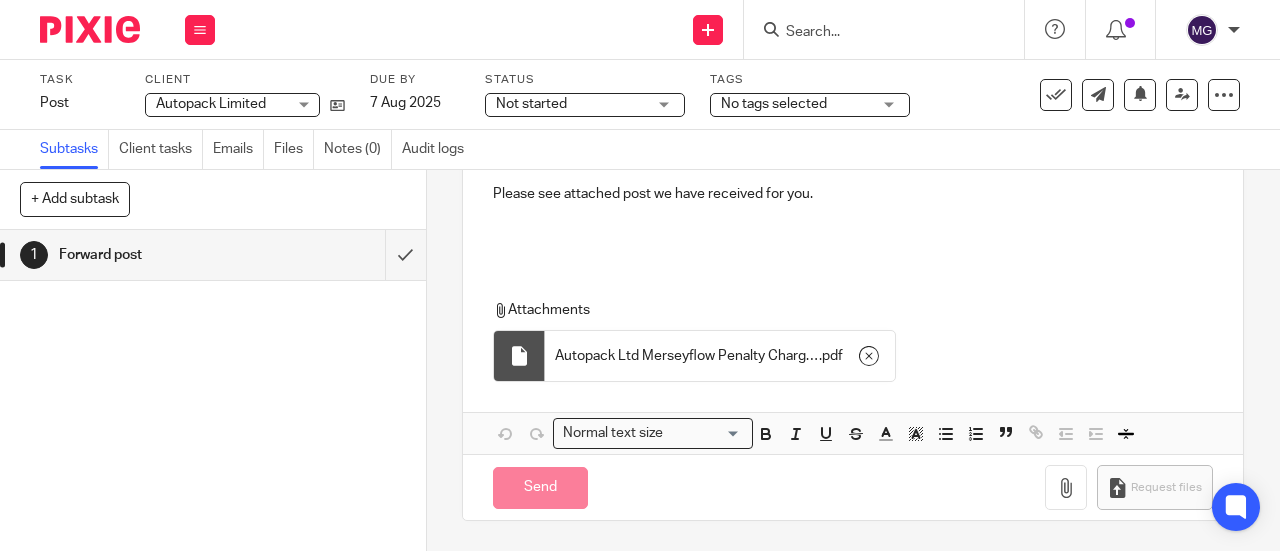 type on "Sent" 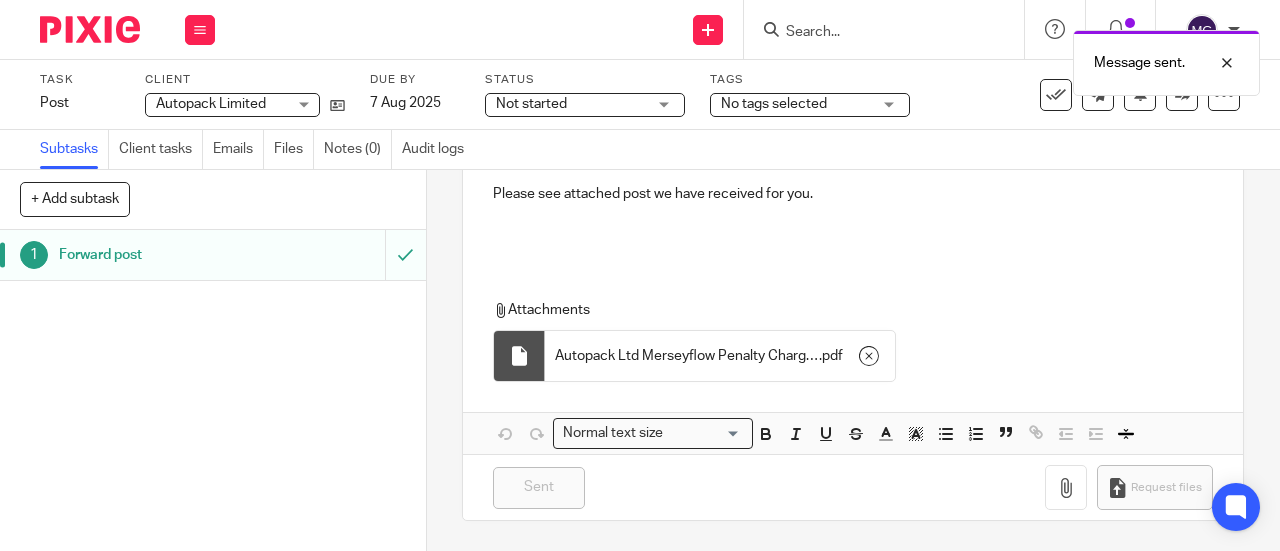 click on "Forward post" at bounding box center (161, 255) 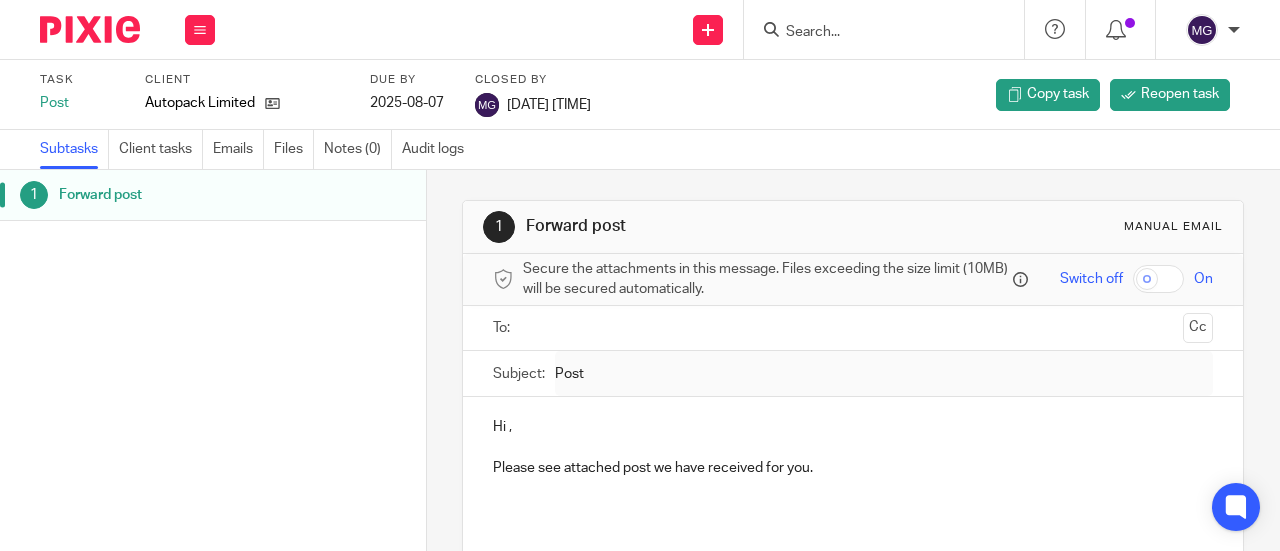 scroll, scrollTop: 0, scrollLeft: 0, axis: both 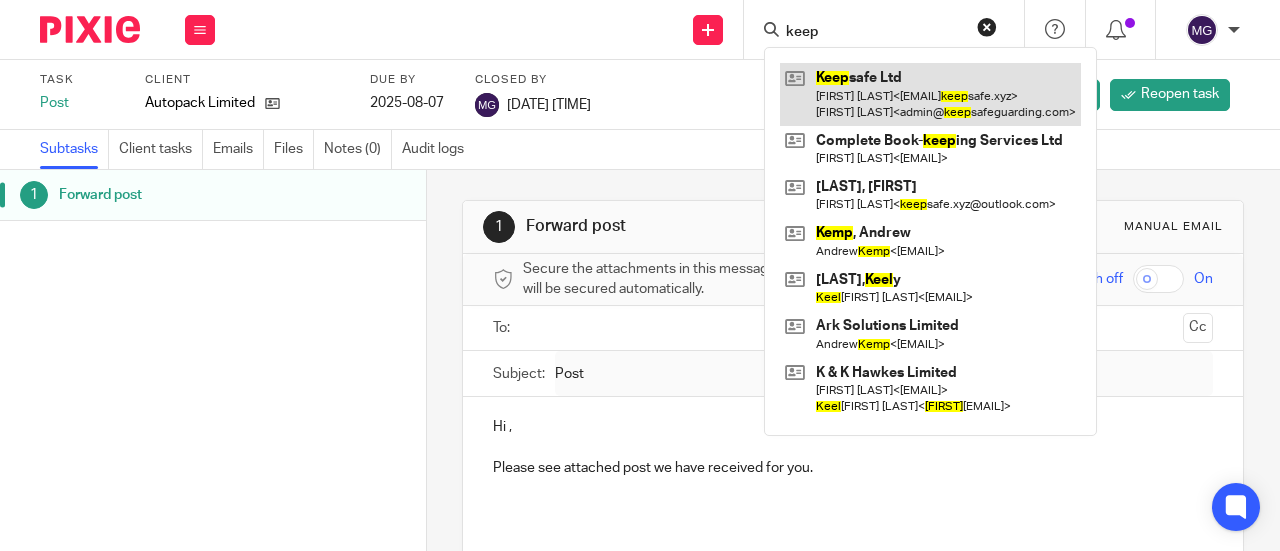 type on "keep" 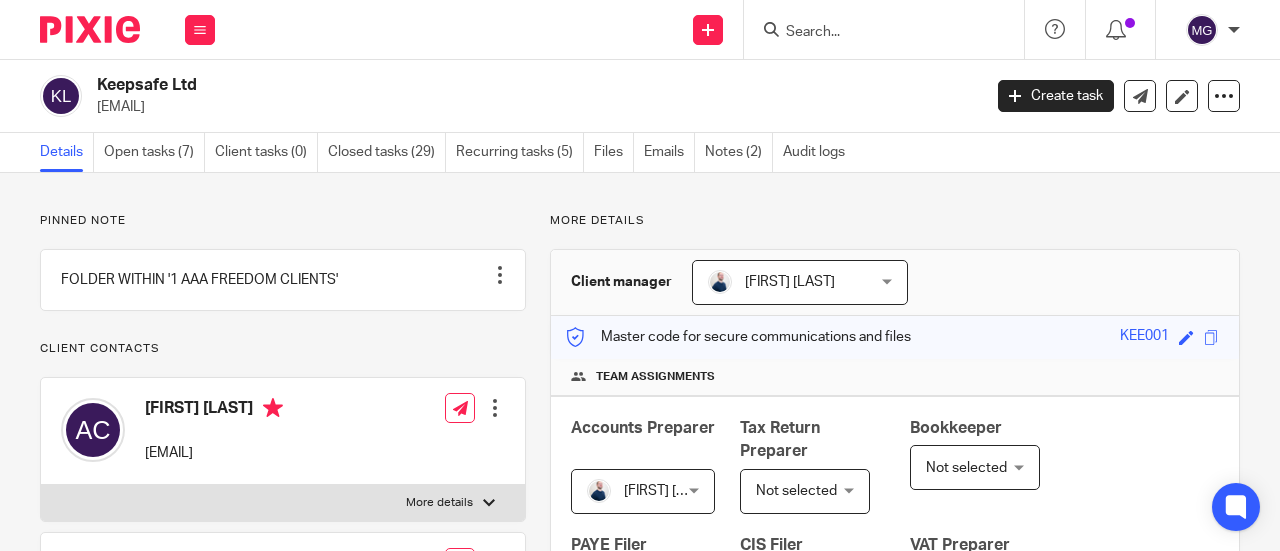 scroll, scrollTop: 0, scrollLeft: 0, axis: both 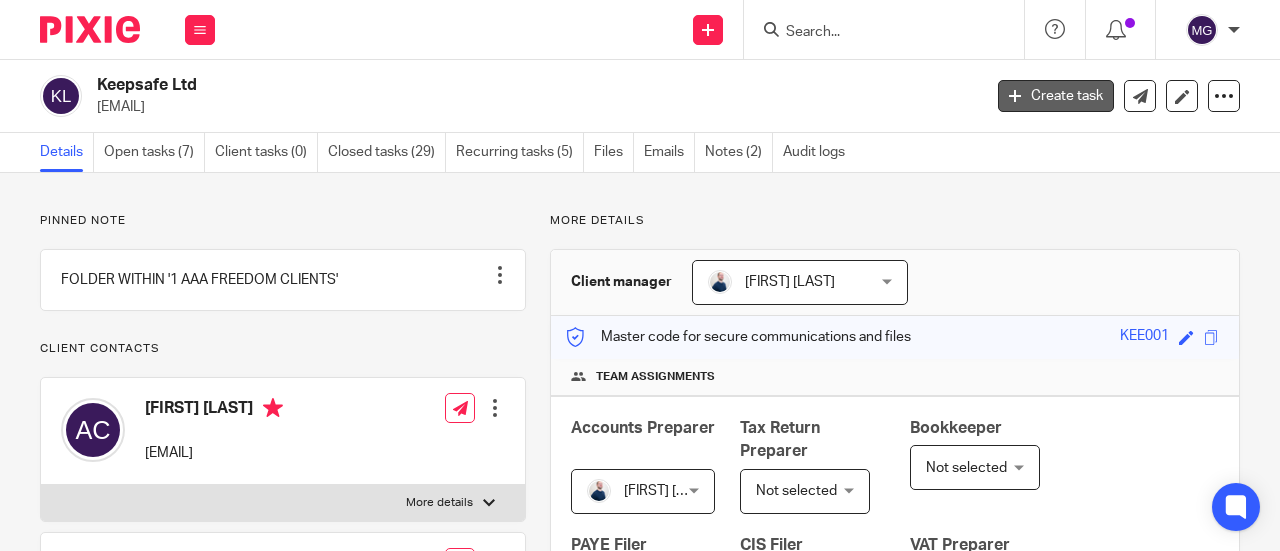 click on "Create task" at bounding box center (1056, 96) 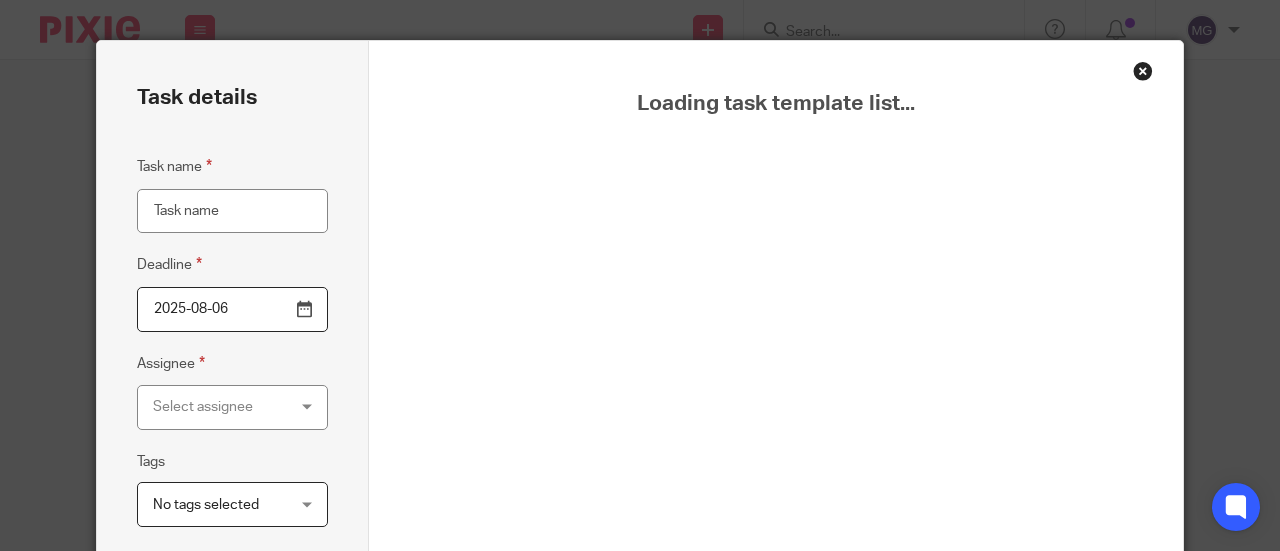 scroll, scrollTop: 0, scrollLeft: 0, axis: both 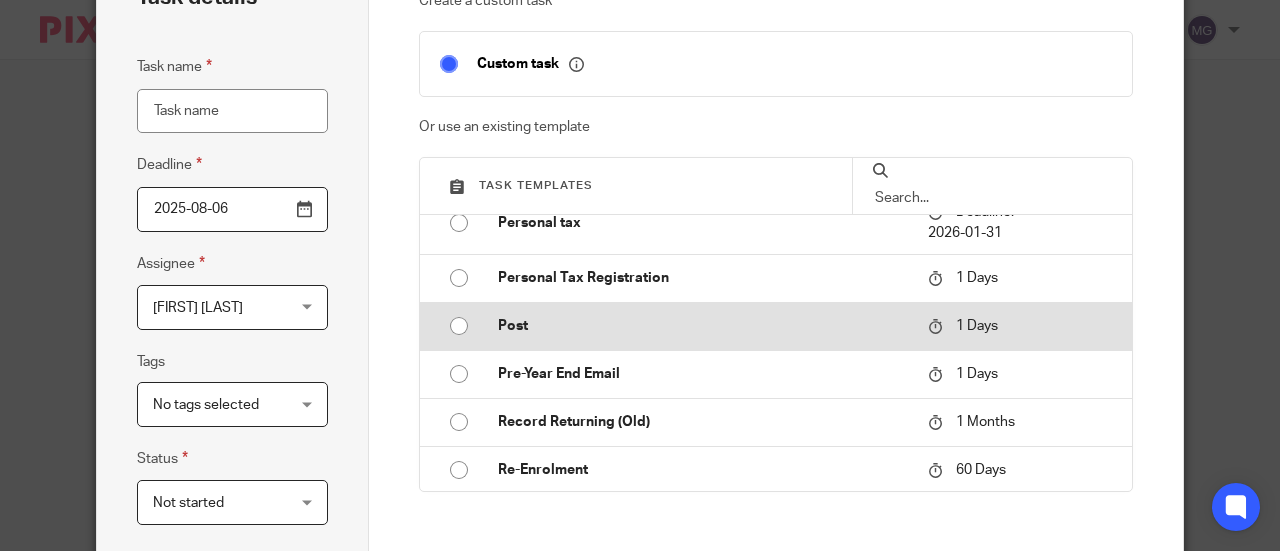 click at bounding box center (459, 326) 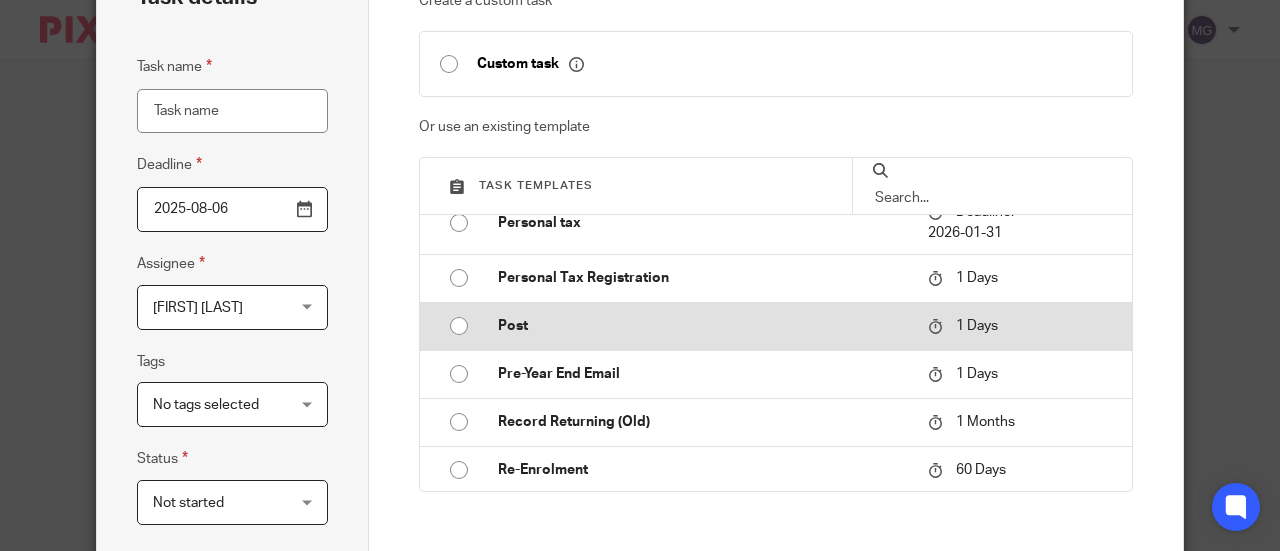type on "2025-08-07" 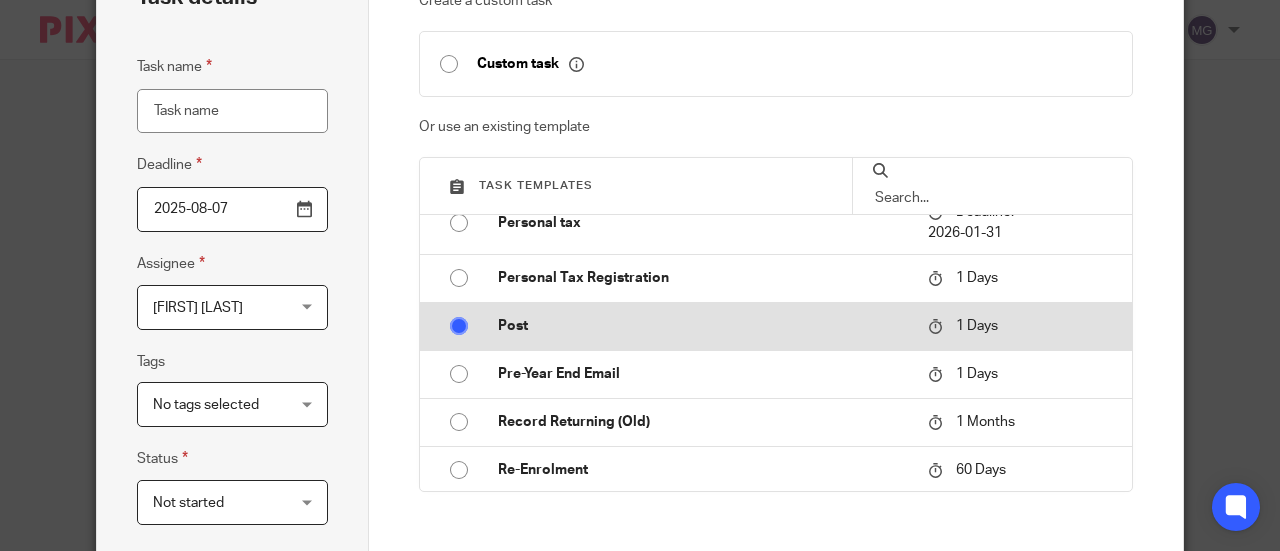 type on "Post" 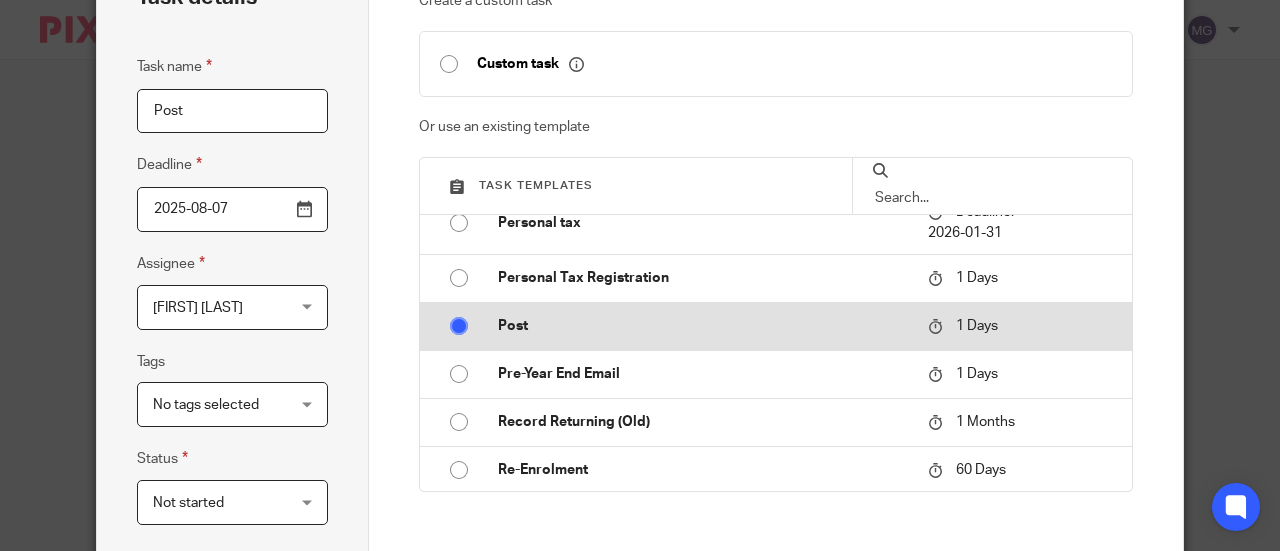 checkbox on "false" 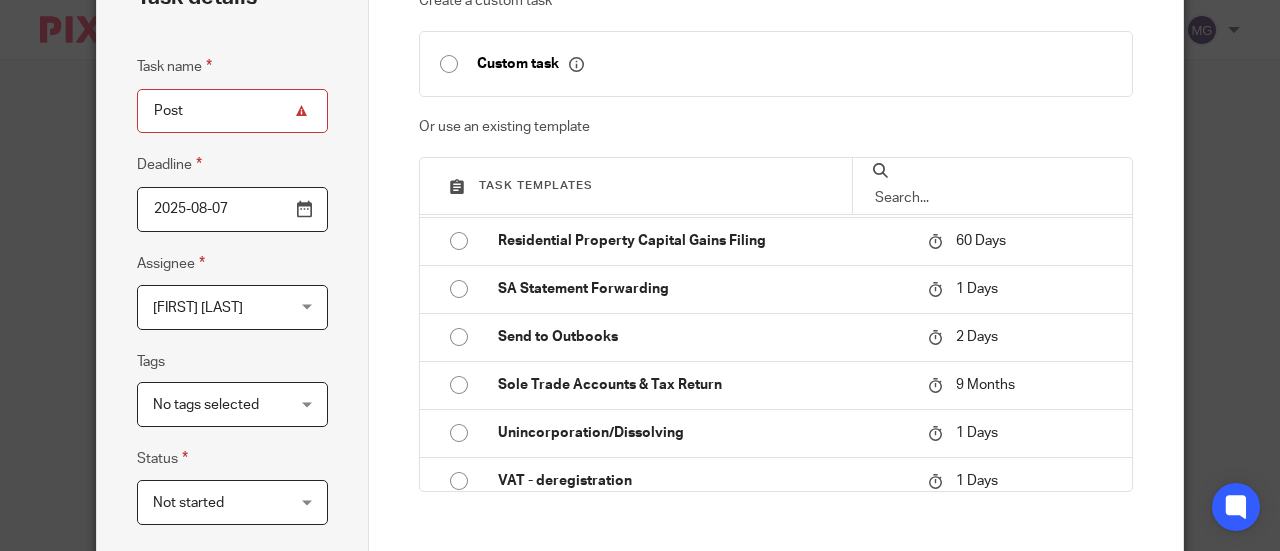 scroll, scrollTop: 2577, scrollLeft: 0, axis: vertical 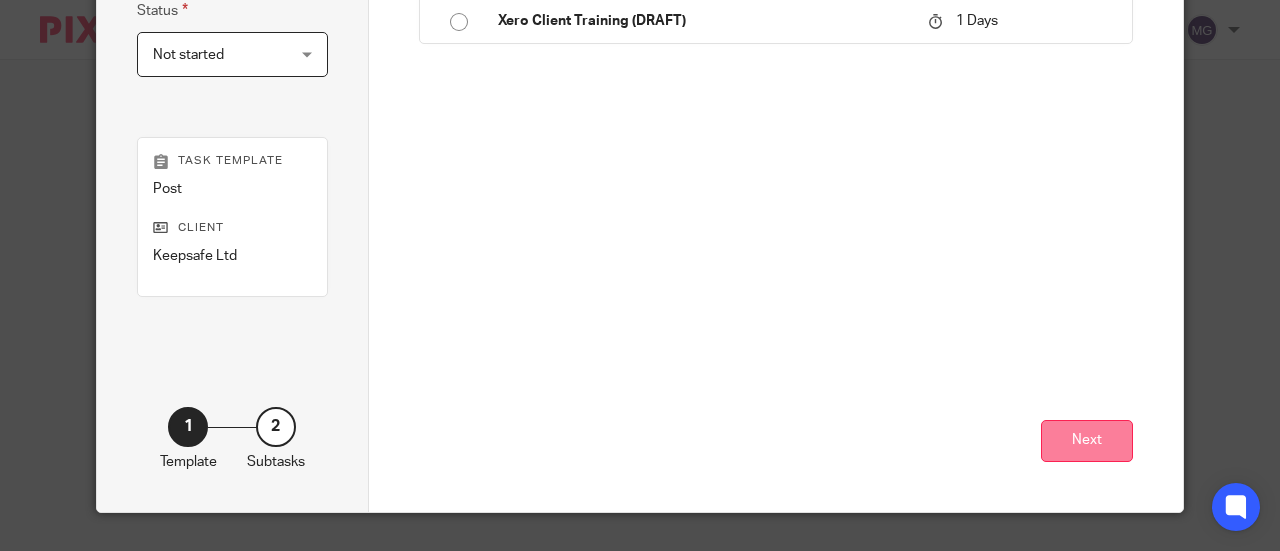 click on "Next" at bounding box center [1087, 441] 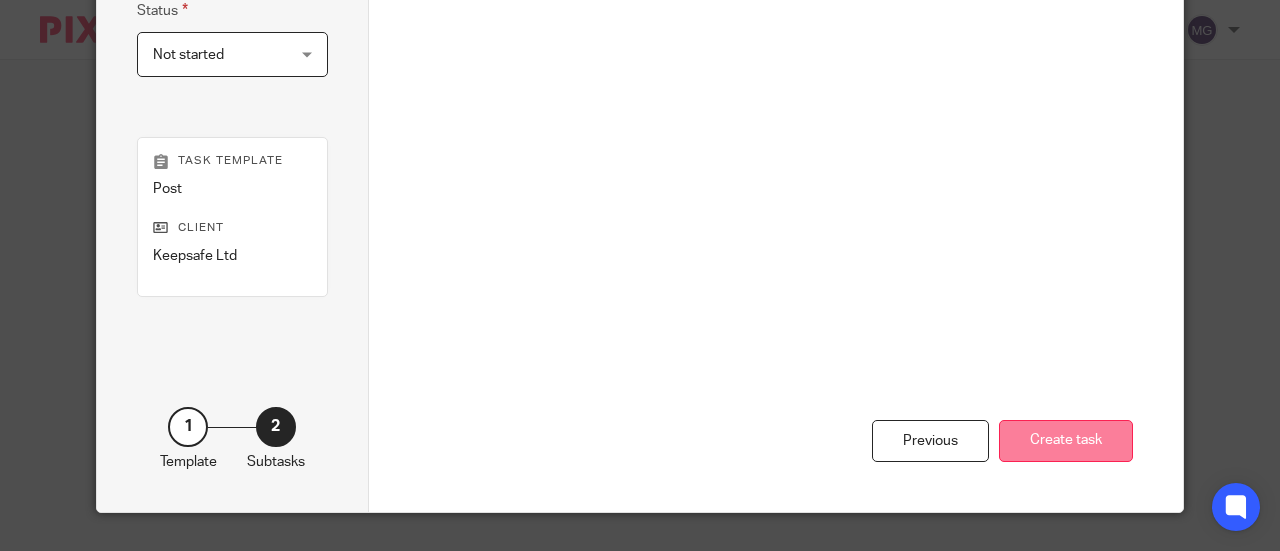 click on "Create task" at bounding box center [1066, 441] 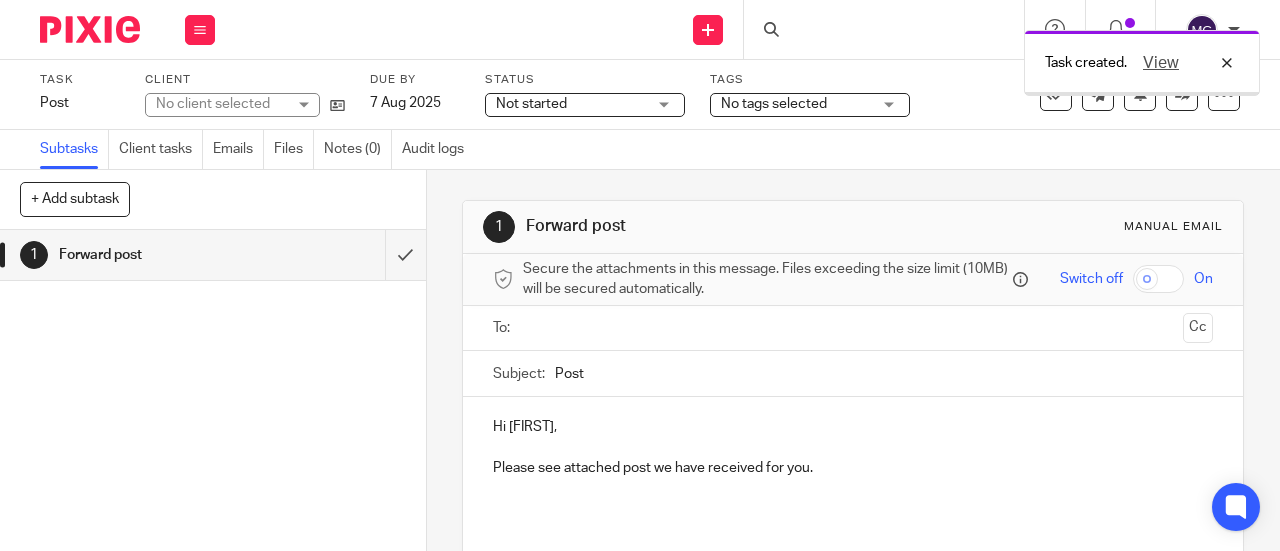 scroll, scrollTop: 0, scrollLeft: 0, axis: both 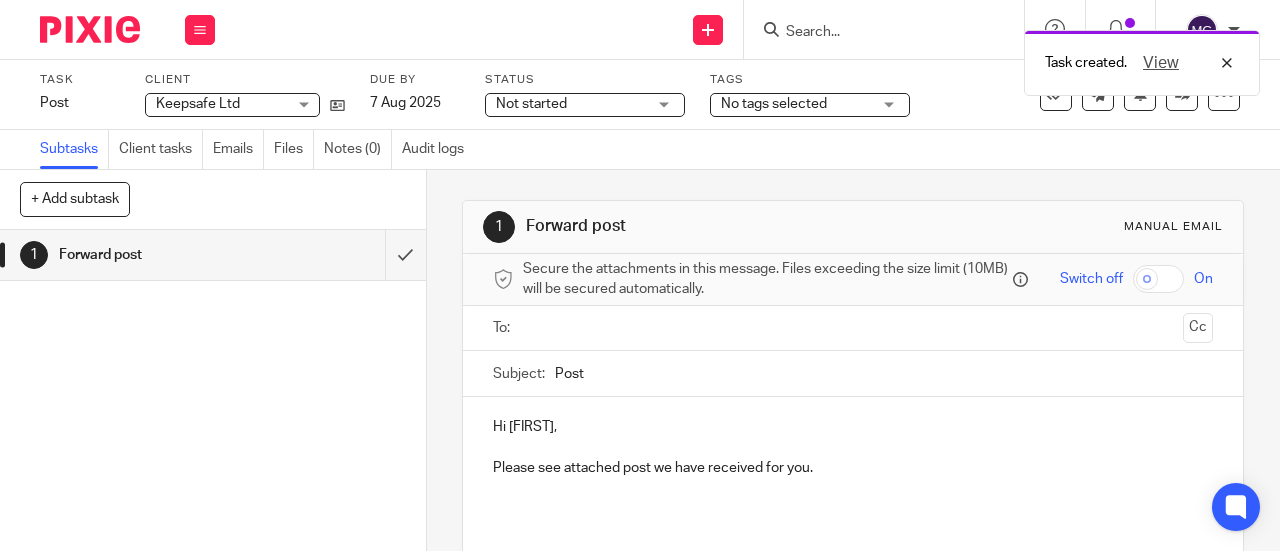 click at bounding box center [852, 328] 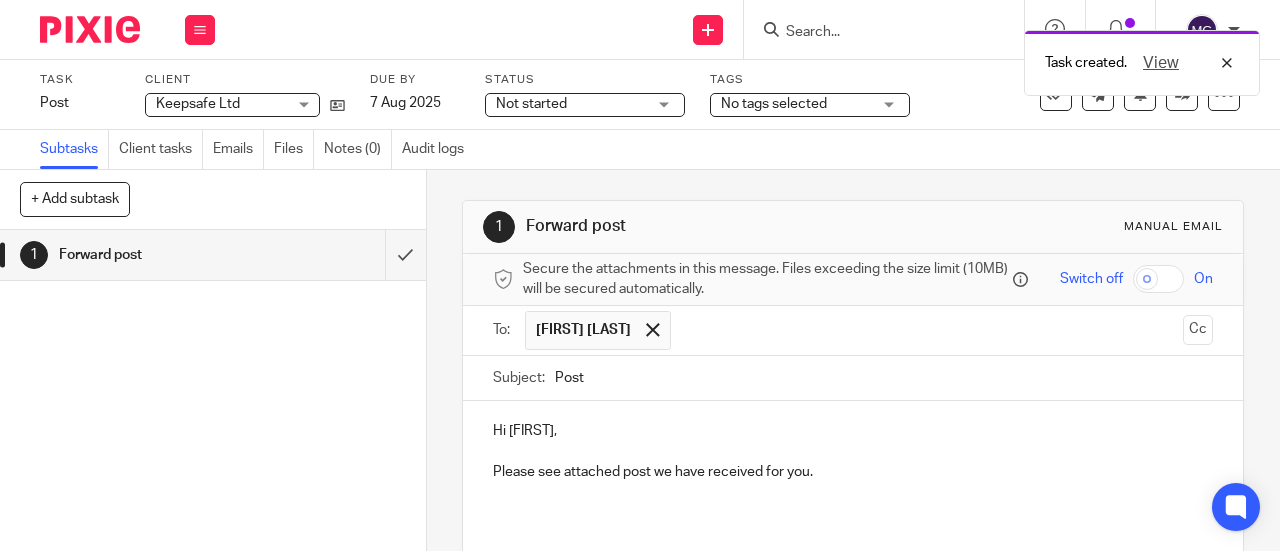 click at bounding box center (928, 330) 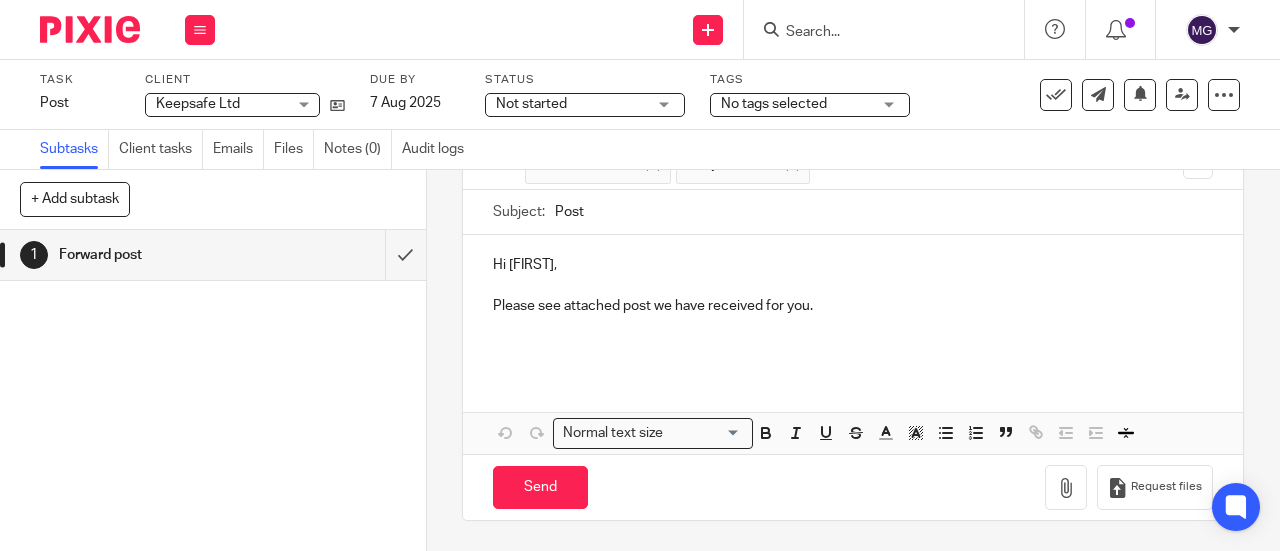 scroll, scrollTop: 169, scrollLeft: 0, axis: vertical 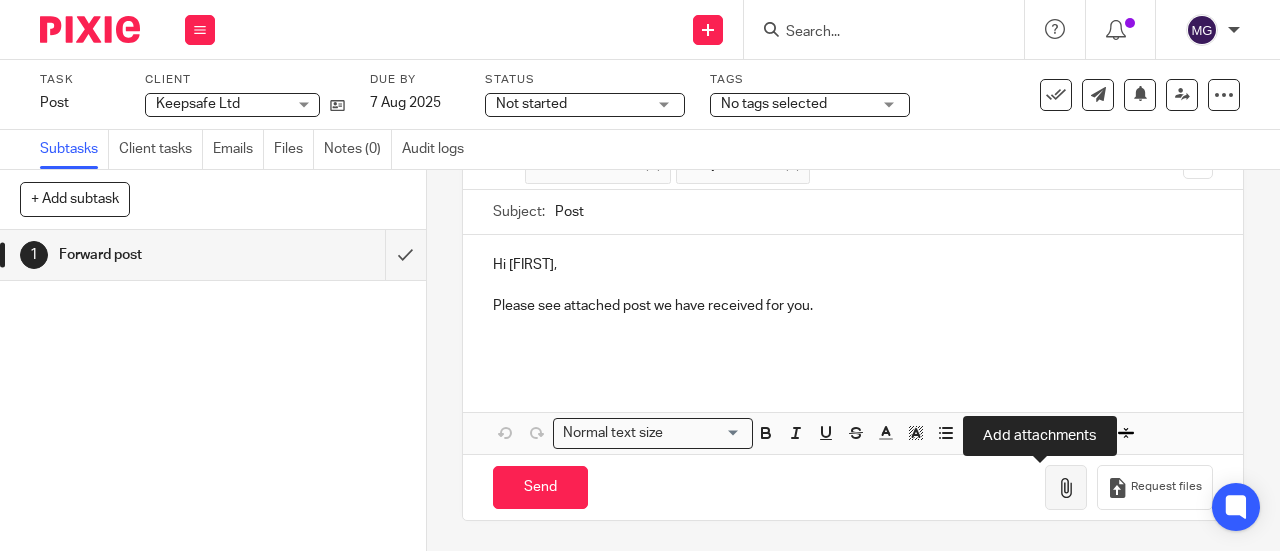 click at bounding box center [1066, 487] 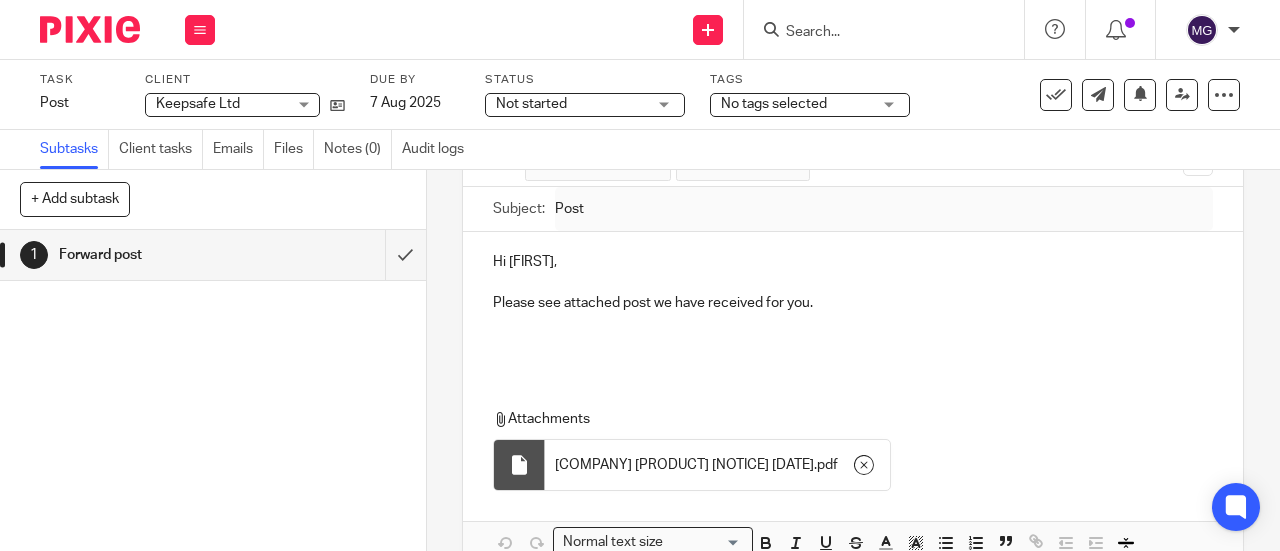 scroll, scrollTop: 281, scrollLeft: 0, axis: vertical 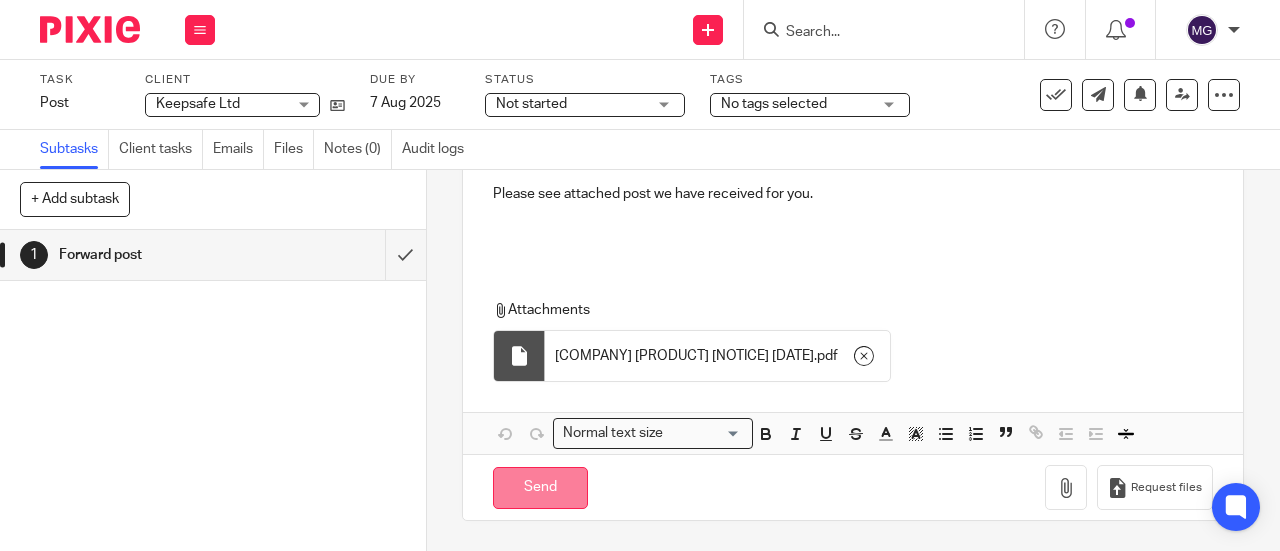 click on "Send" at bounding box center (540, 488) 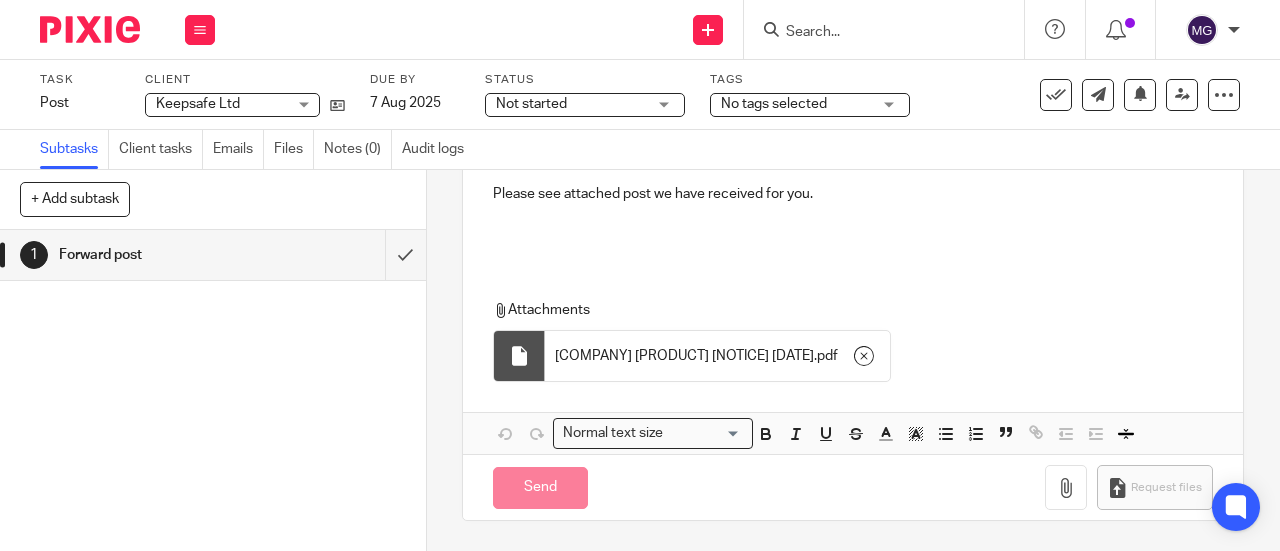 type on "Sent" 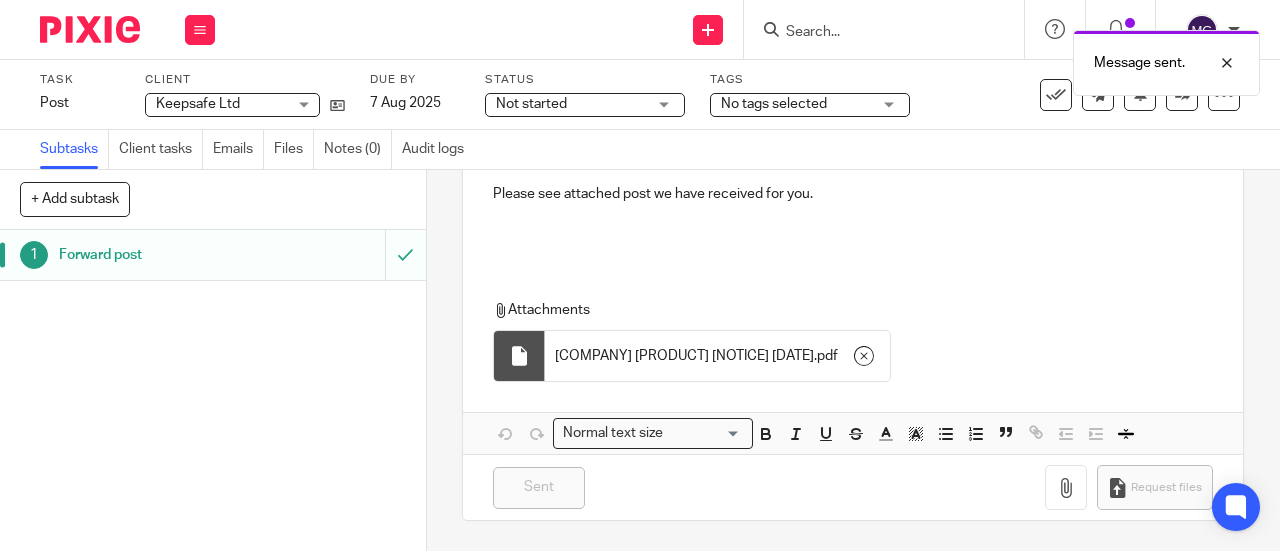 click on "Forward post" at bounding box center (161, 255) 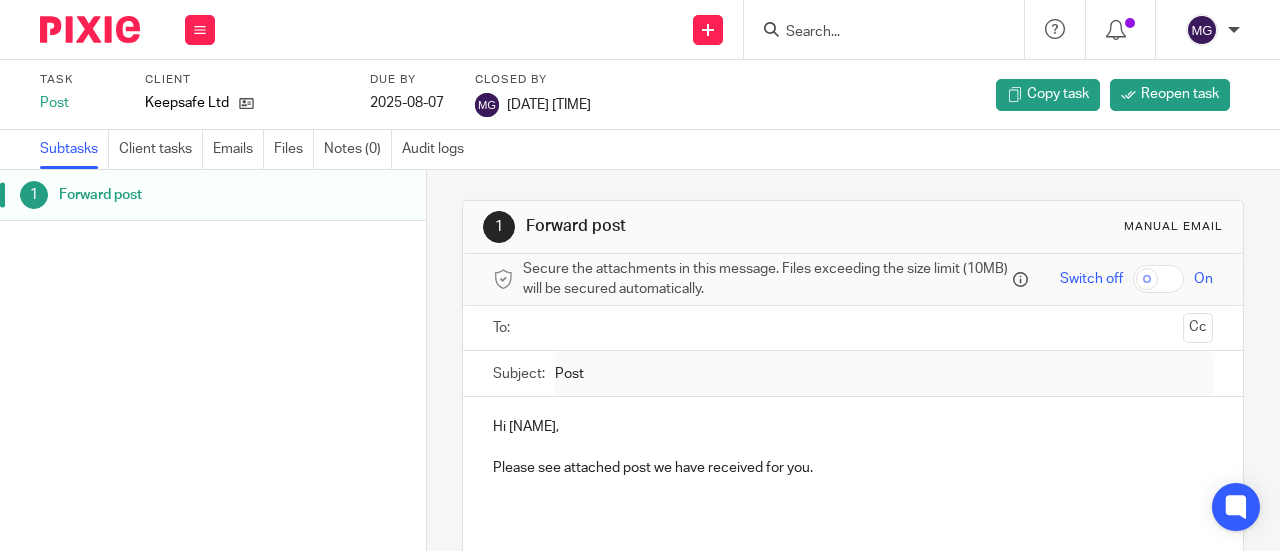 scroll, scrollTop: 0, scrollLeft: 0, axis: both 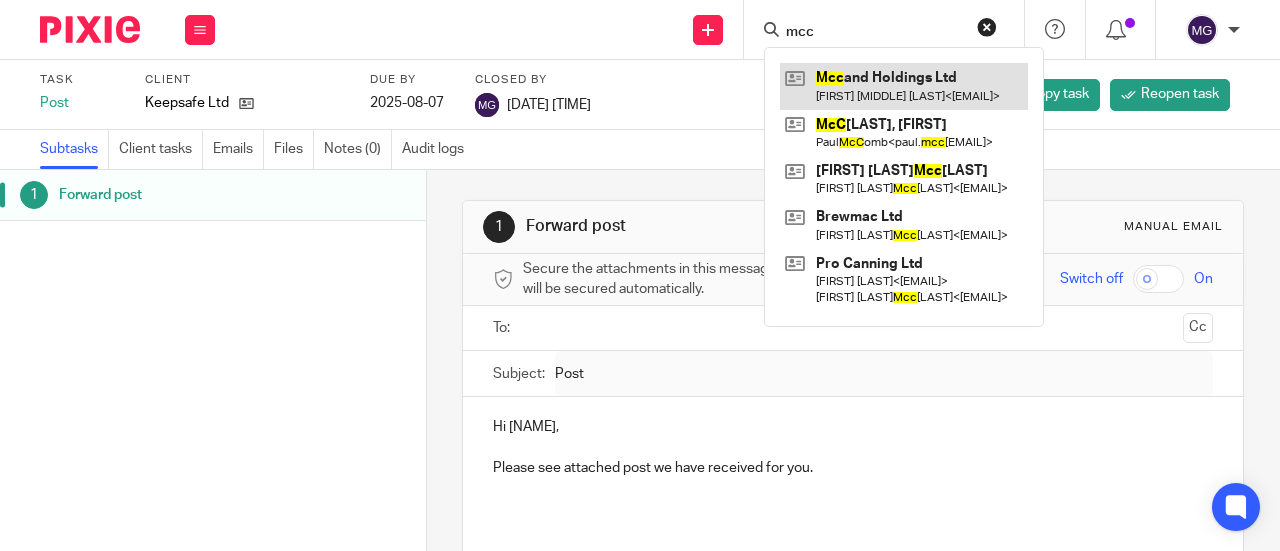 type on "mcc" 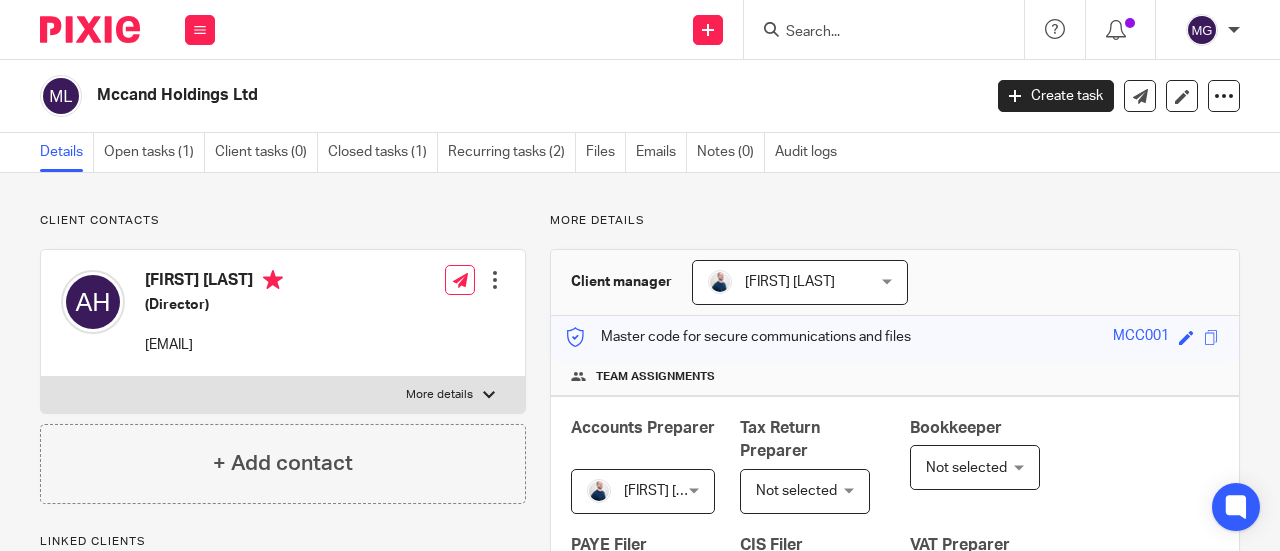 scroll, scrollTop: 0, scrollLeft: 0, axis: both 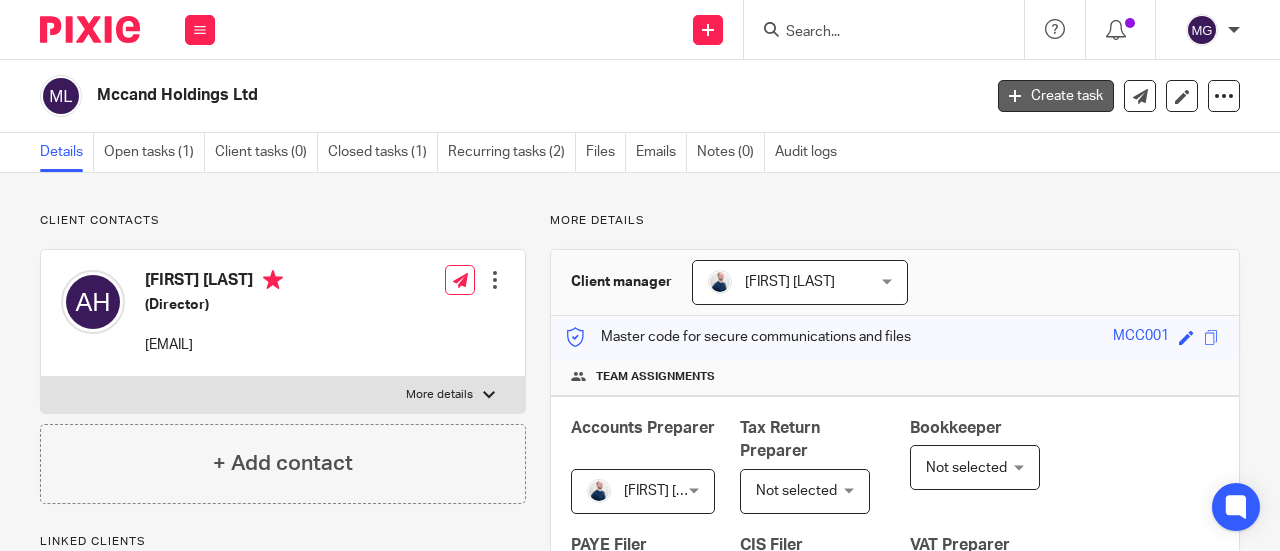 click on "Create task" at bounding box center [1056, 96] 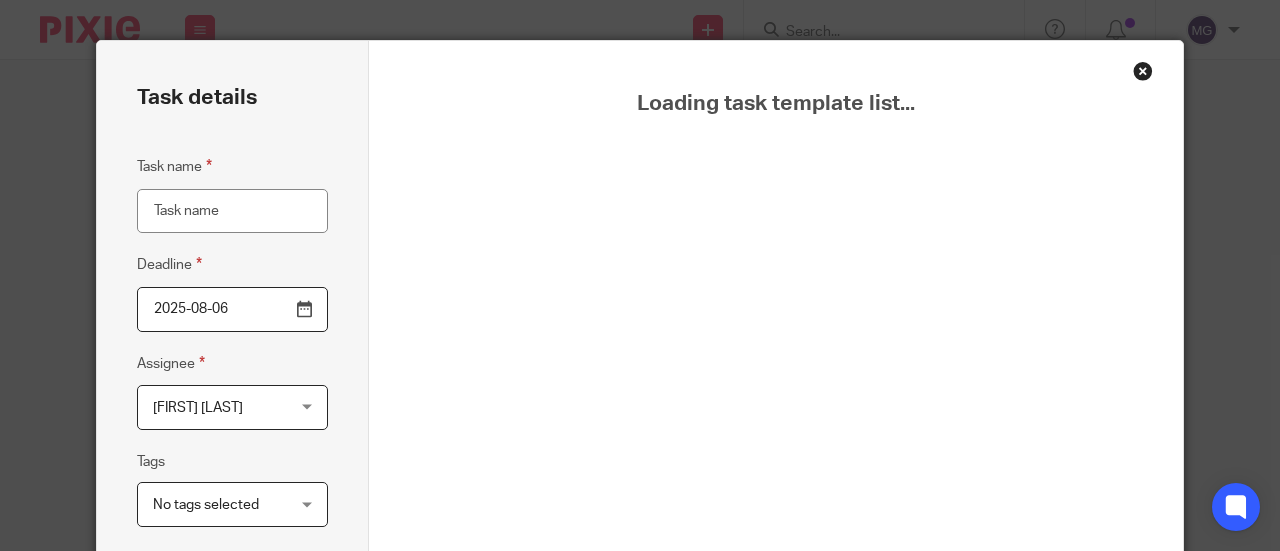 scroll, scrollTop: 0, scrollLeft: 0, axis: both 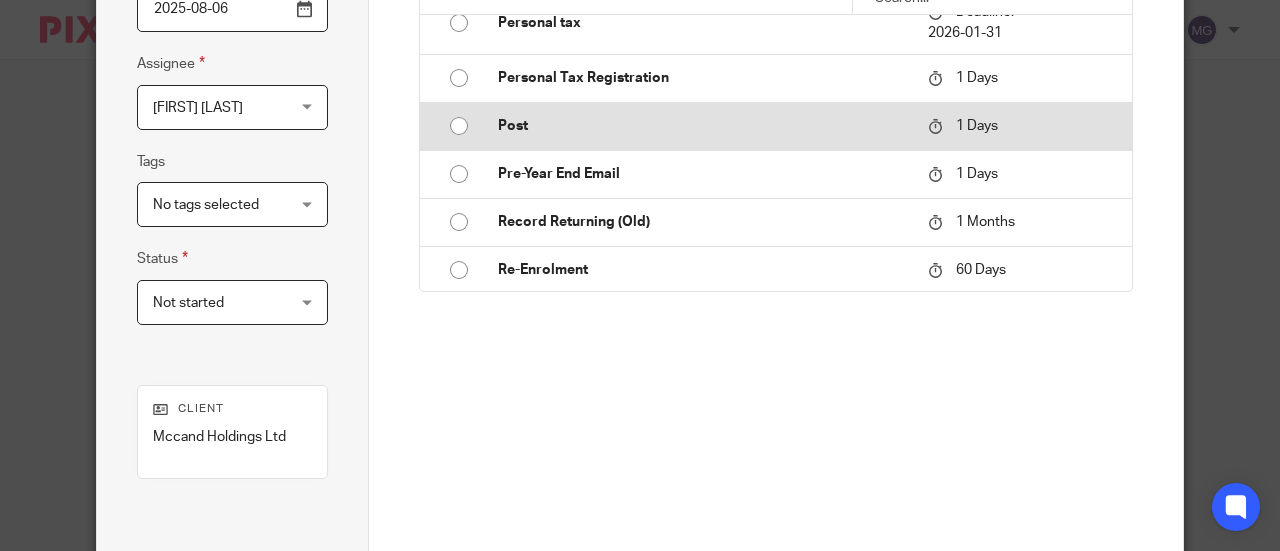 click at bounding box center (459, 126) 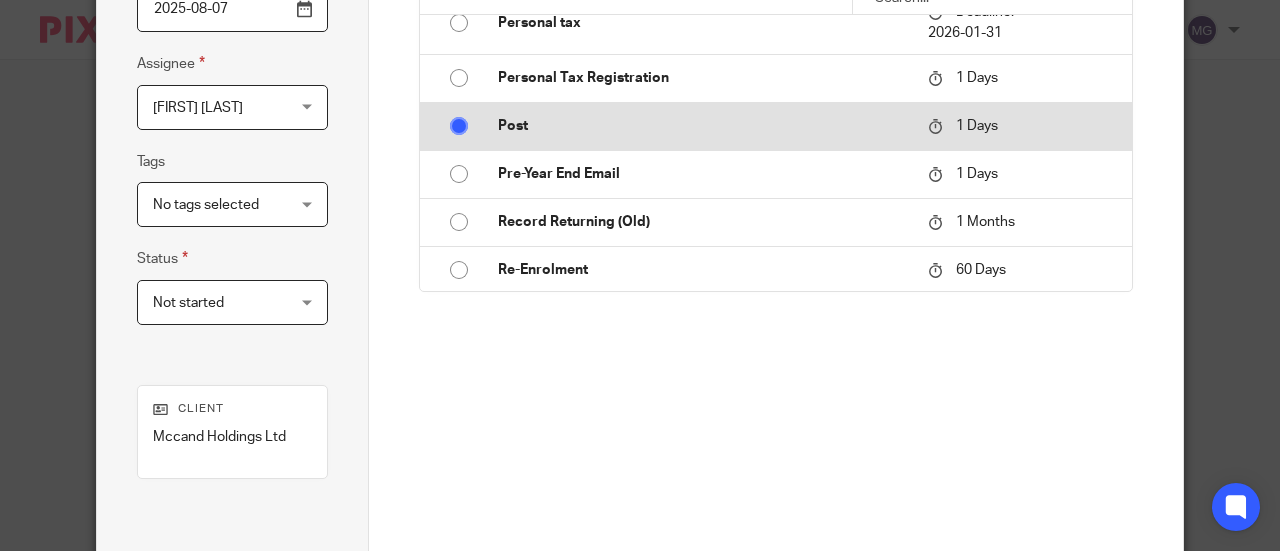 type on "Post" 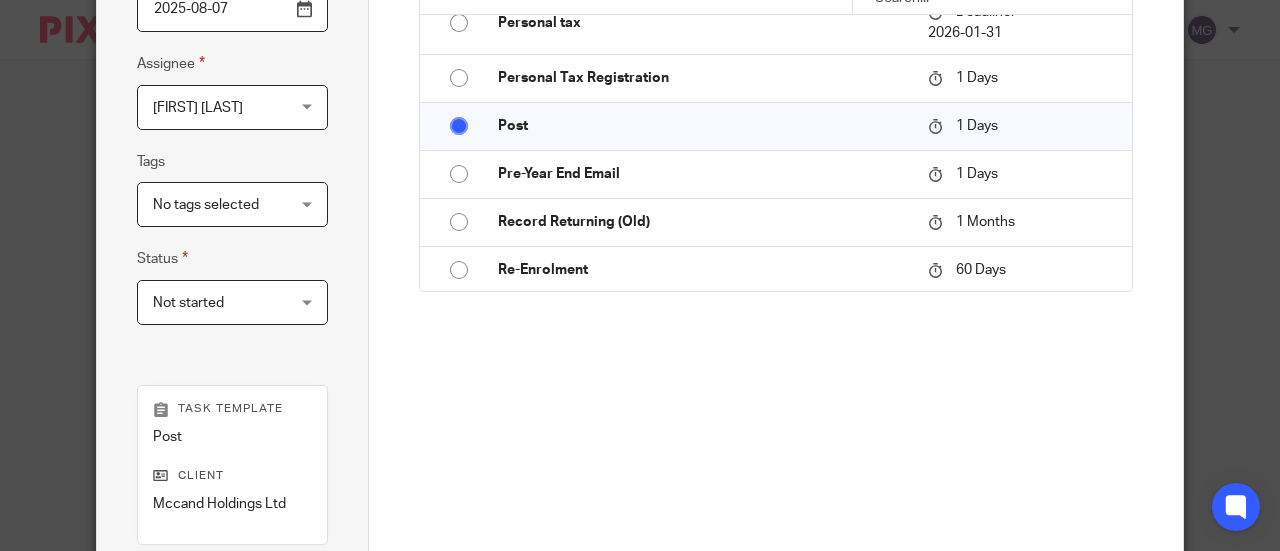 scroll, scrollTop: 548, scrollLeft: 0, axis: vertical 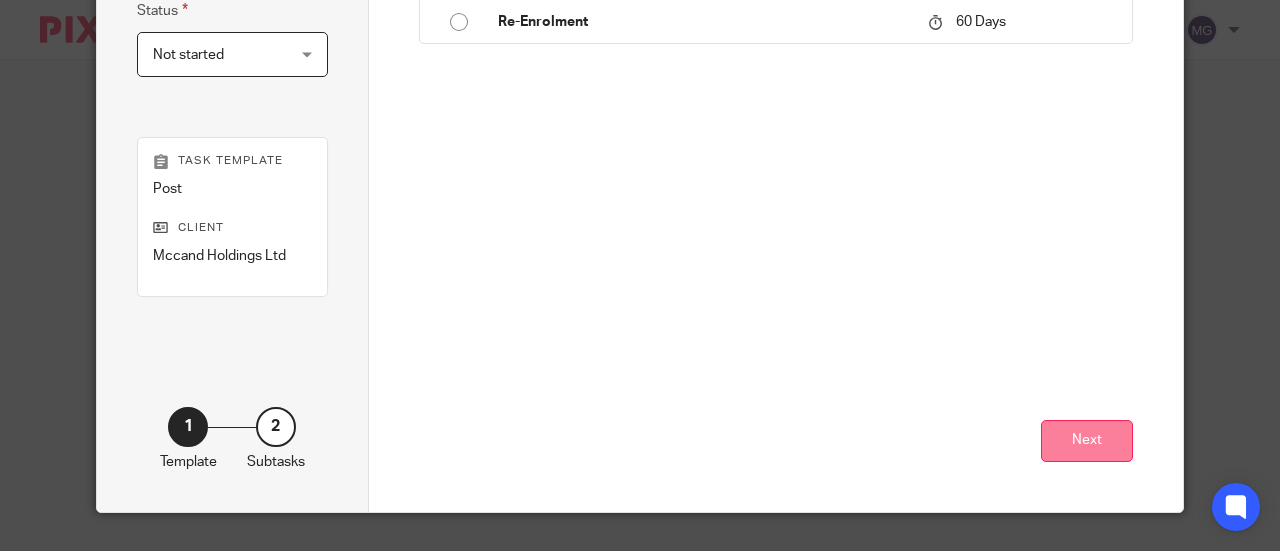 click on "Next" at bounding box center (1087, 441) 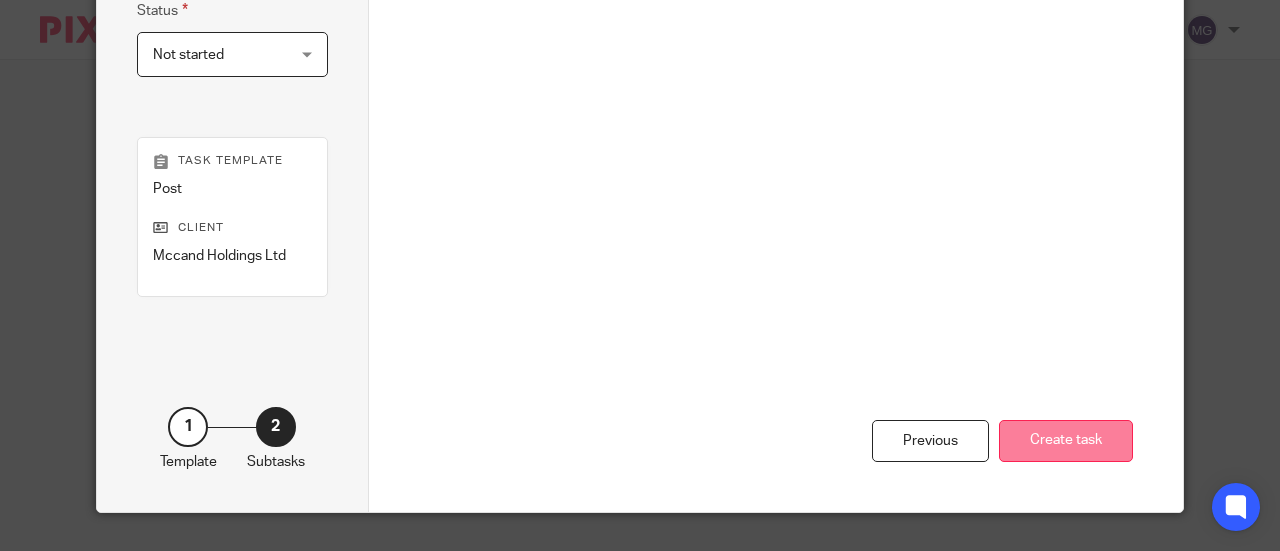 click on "Create task" at bounding box center (1066, 441) 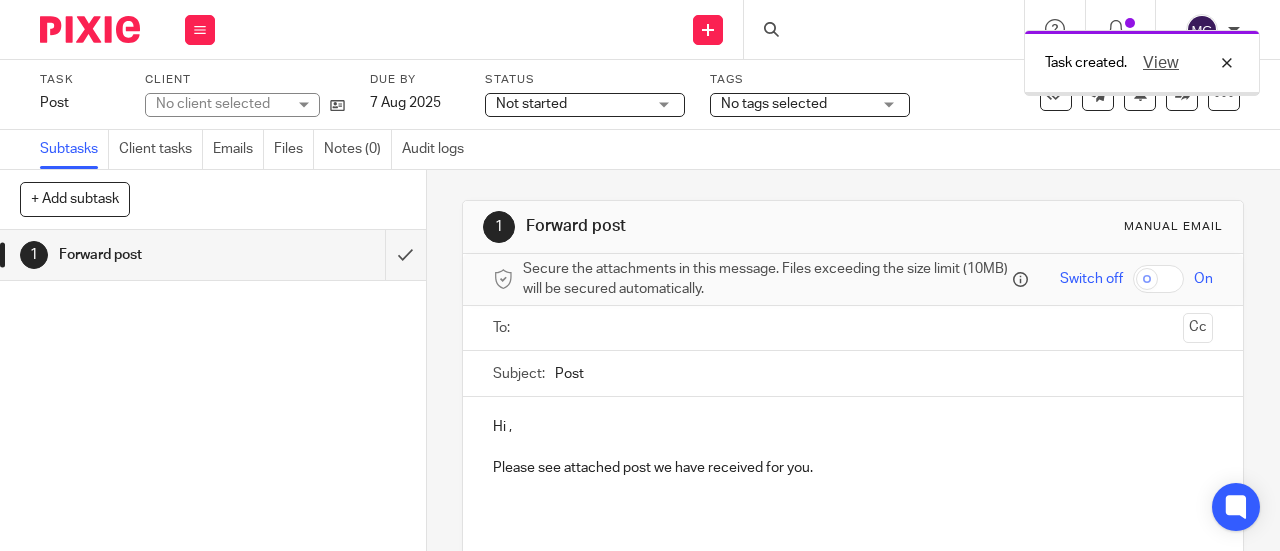 scroll, scrollTop: 0, scrollLeft: 0, axis: both 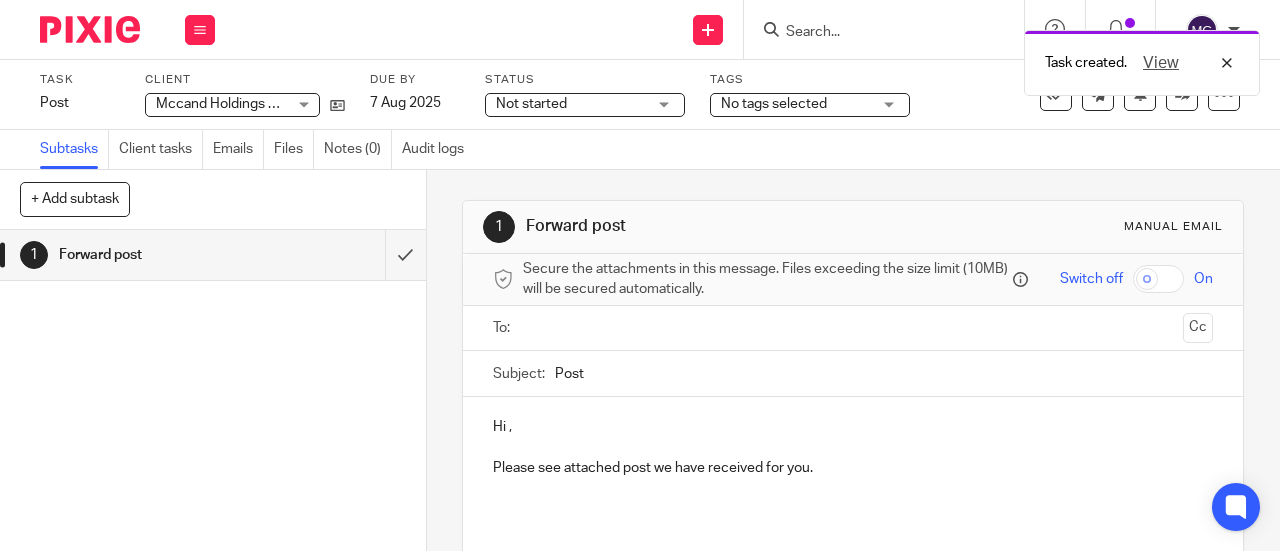 click at bounding box center [852, 328] 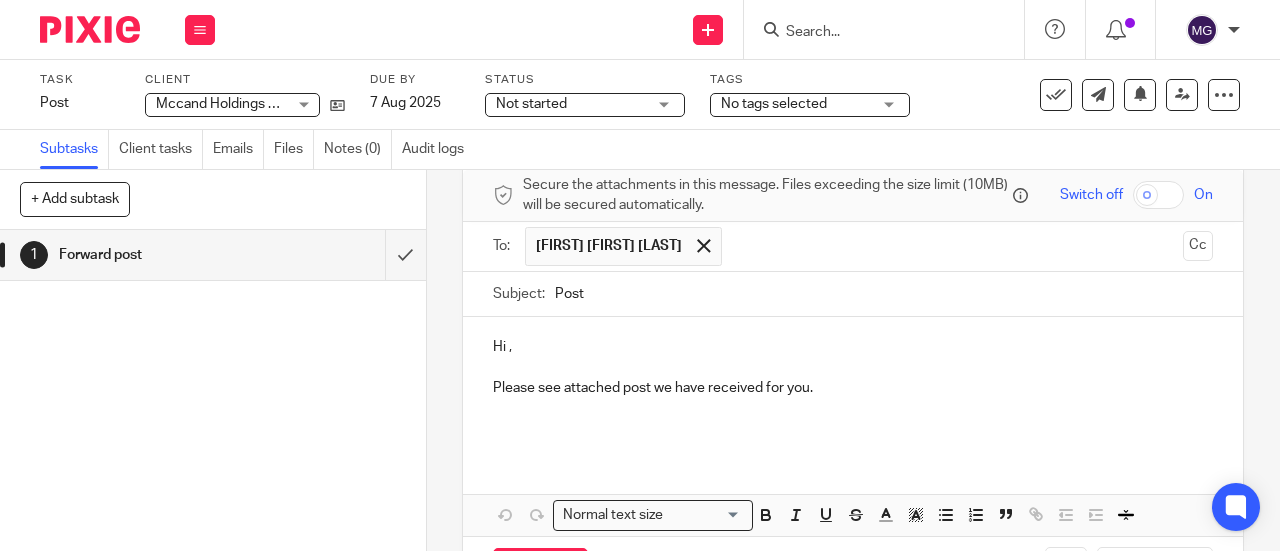 scroll, scrollTop: 169, scrollLeft: 0, axis: vertical 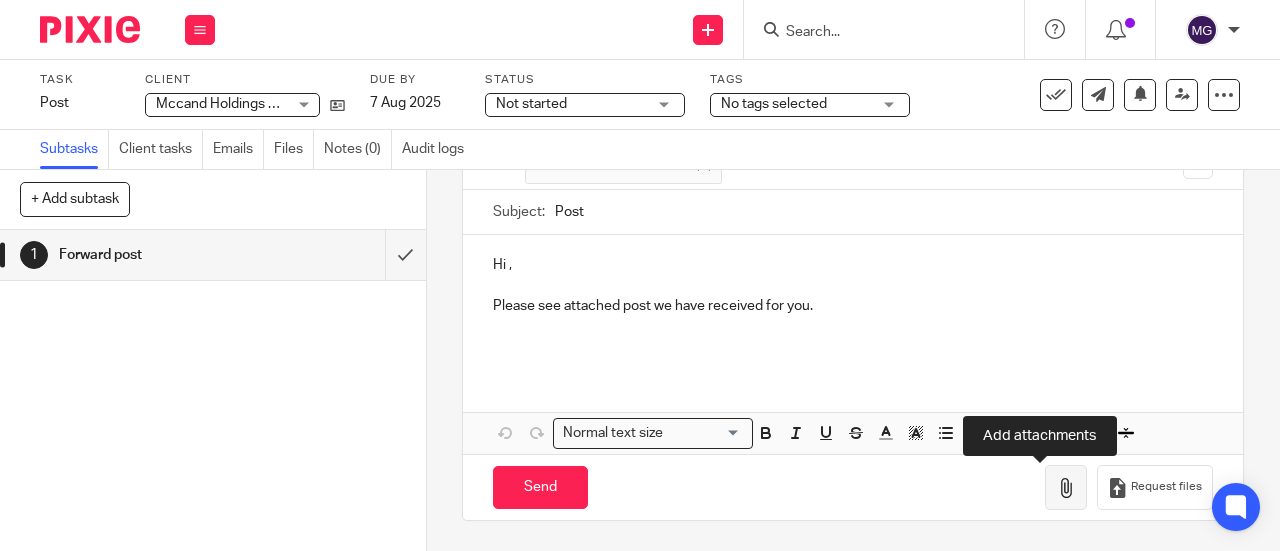 click at bounding box center (1066, 488) 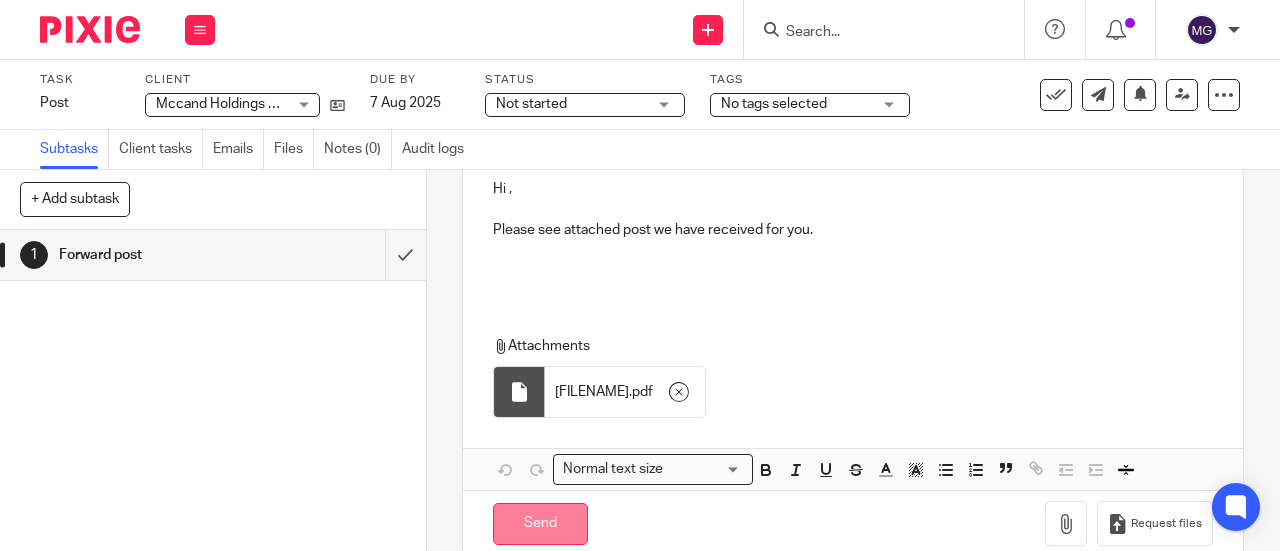 scroll, scrollTop: 281, scrollLeft: 0, axis: vertical 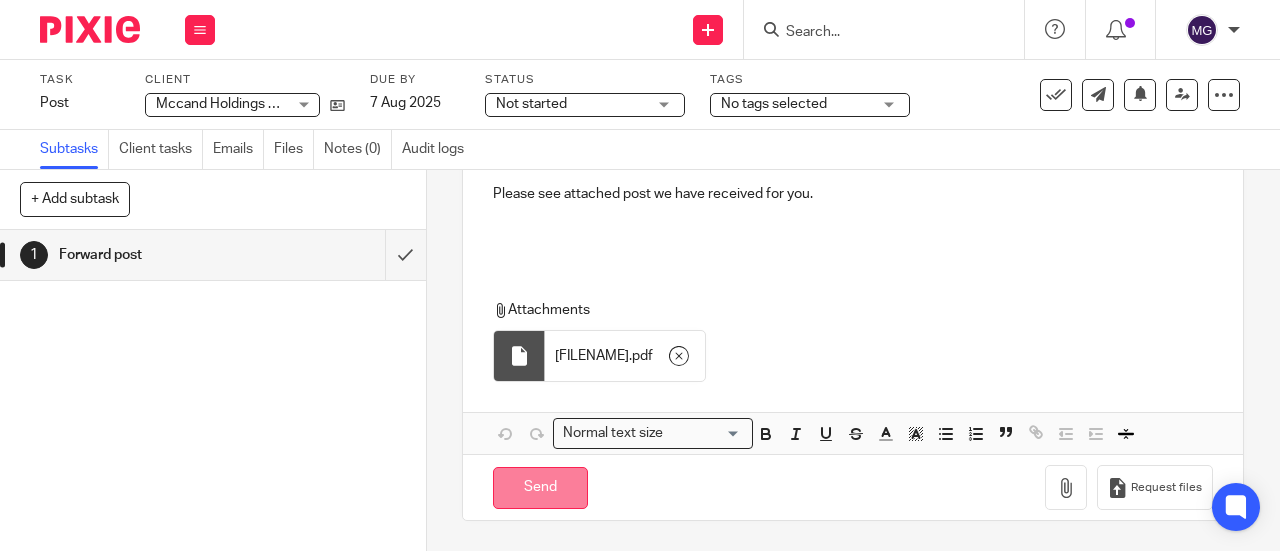 click on "Send" at bounding box center (540, 488) 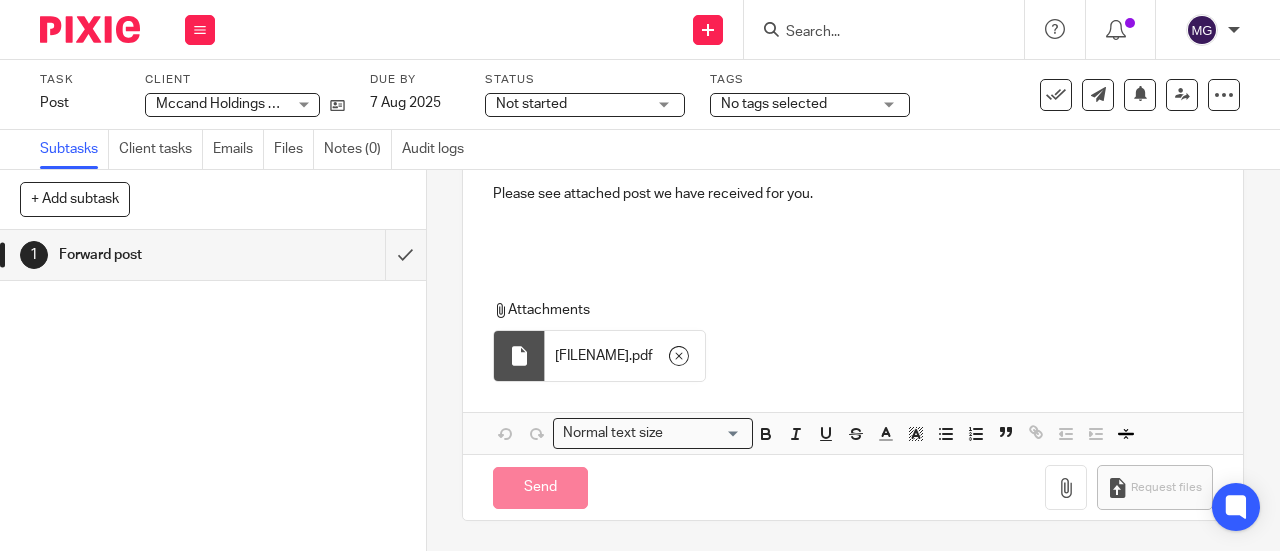 type on "Sent" 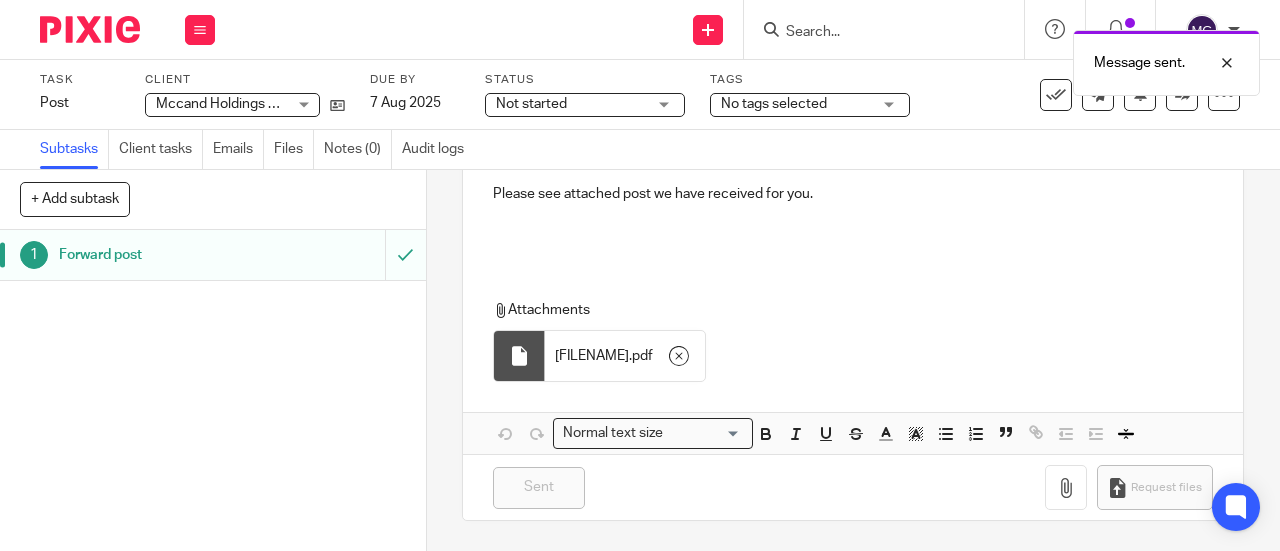 click on "Forward post" at bounding box center (161, 255) 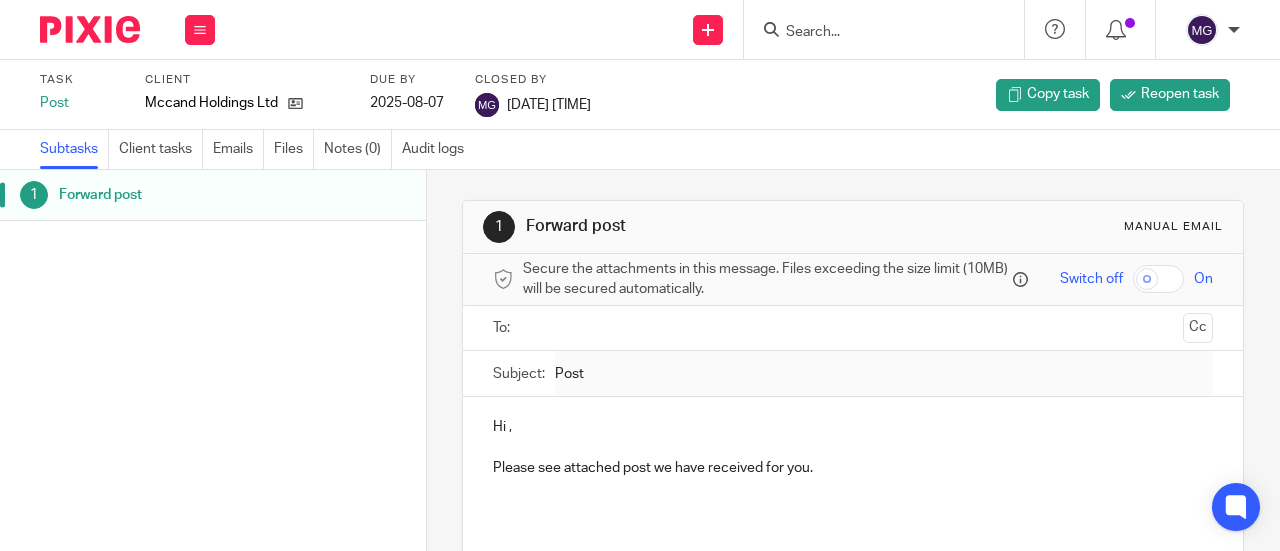 scroll, scrollTop: 0, scrollLeft: 0, axis: both 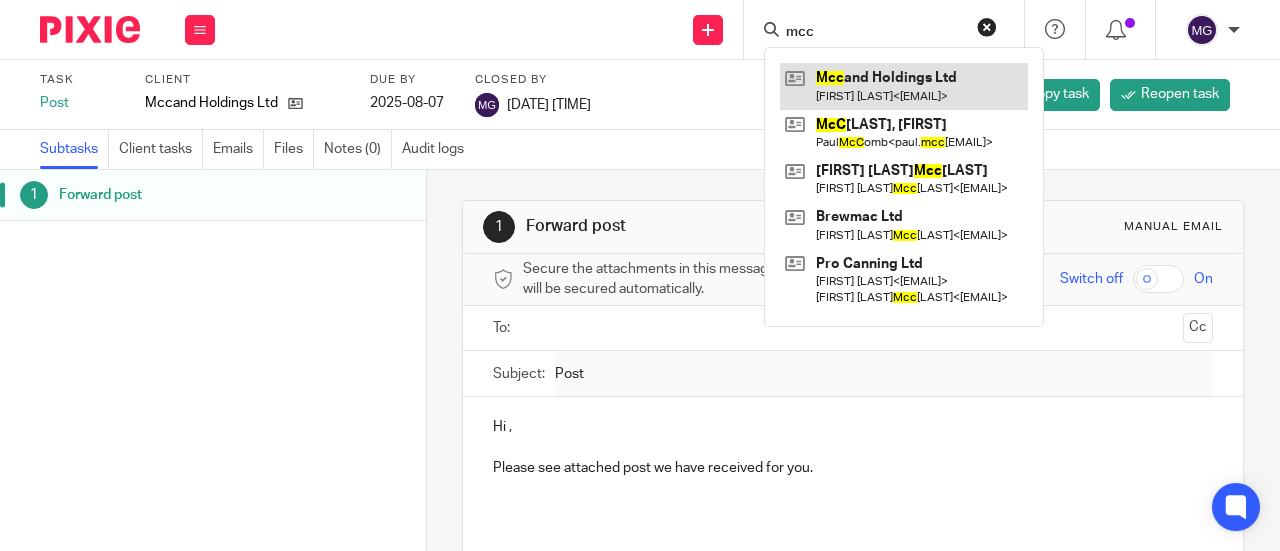 type on "mcc" 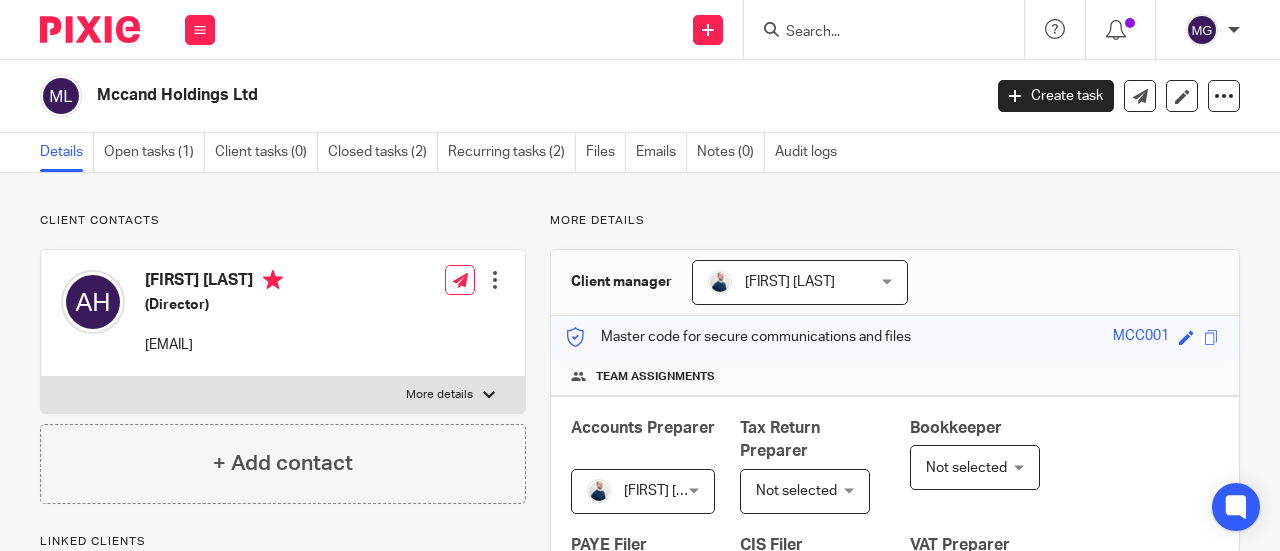 scroll, scrollTop: 0, scrollLeft: 0, axis: both 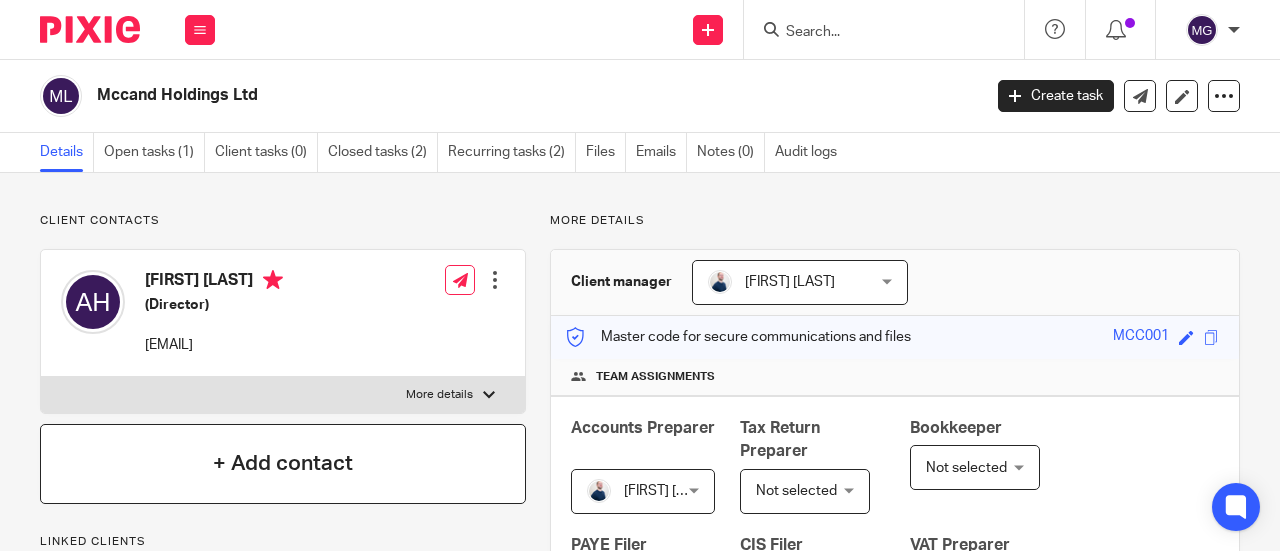 copy on "Mccand Holdings Ltd" 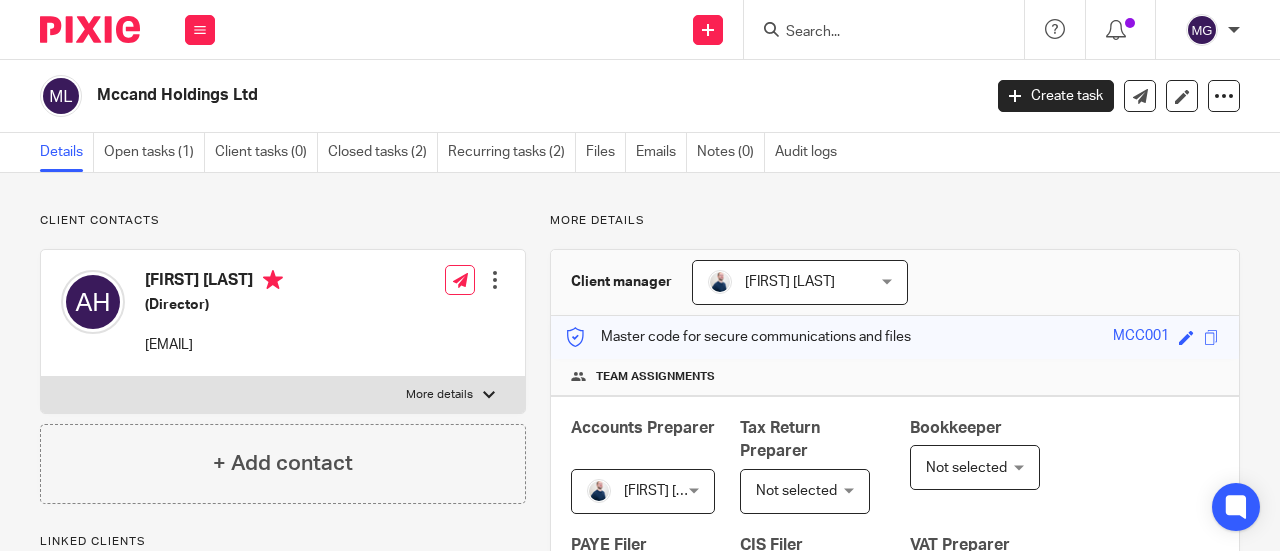 click at bounding box center [874, 33] 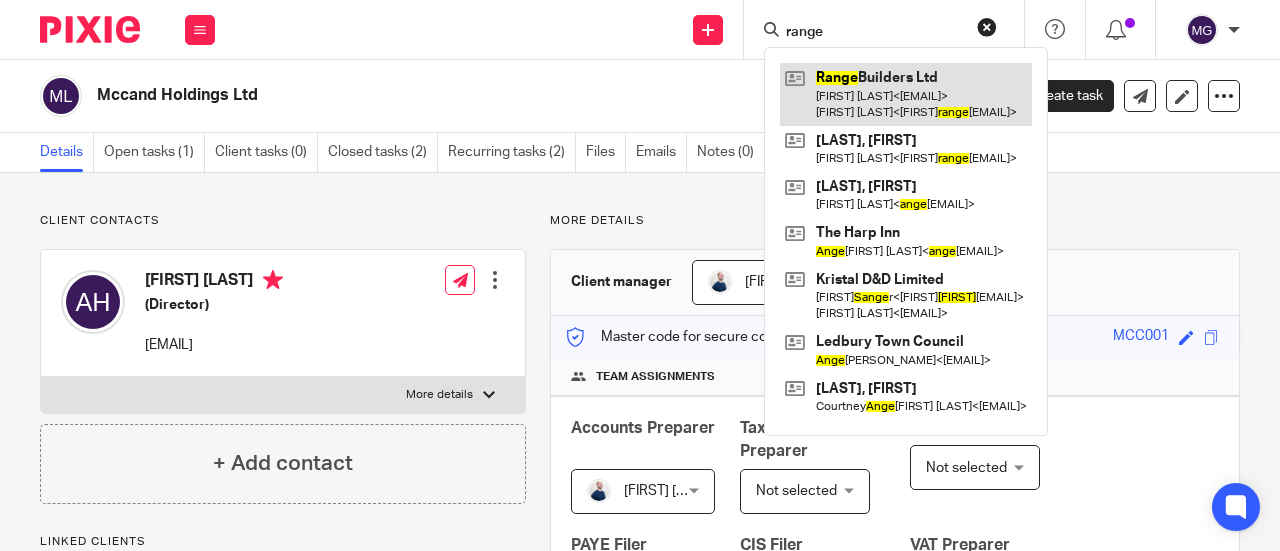 type on "range" 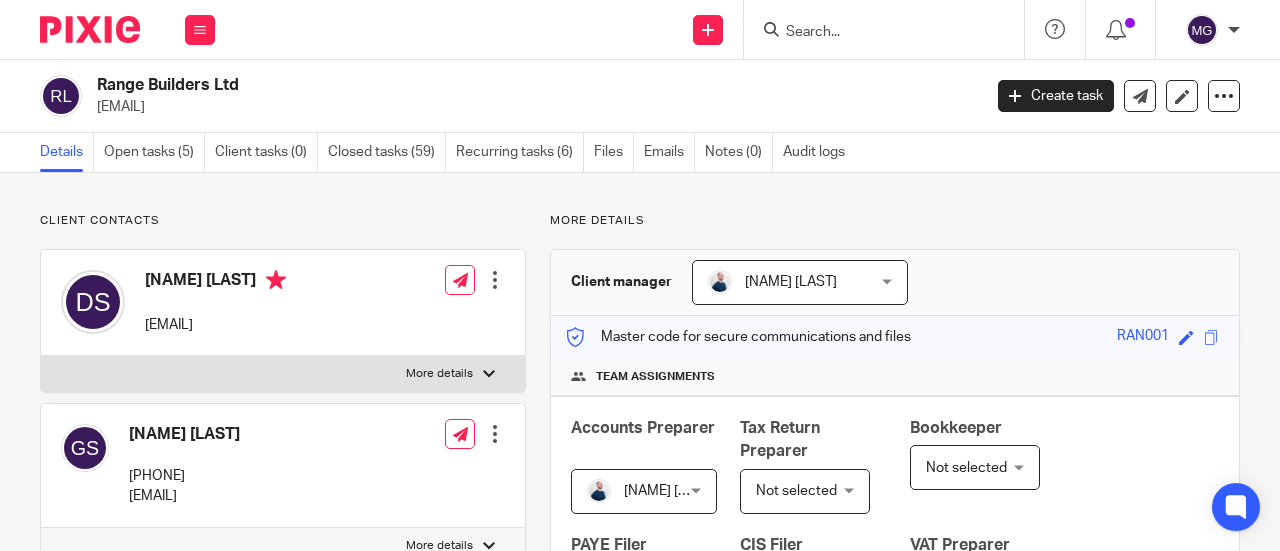 scroll, scrollTop: 0, scrollLeft: 0, axis: both 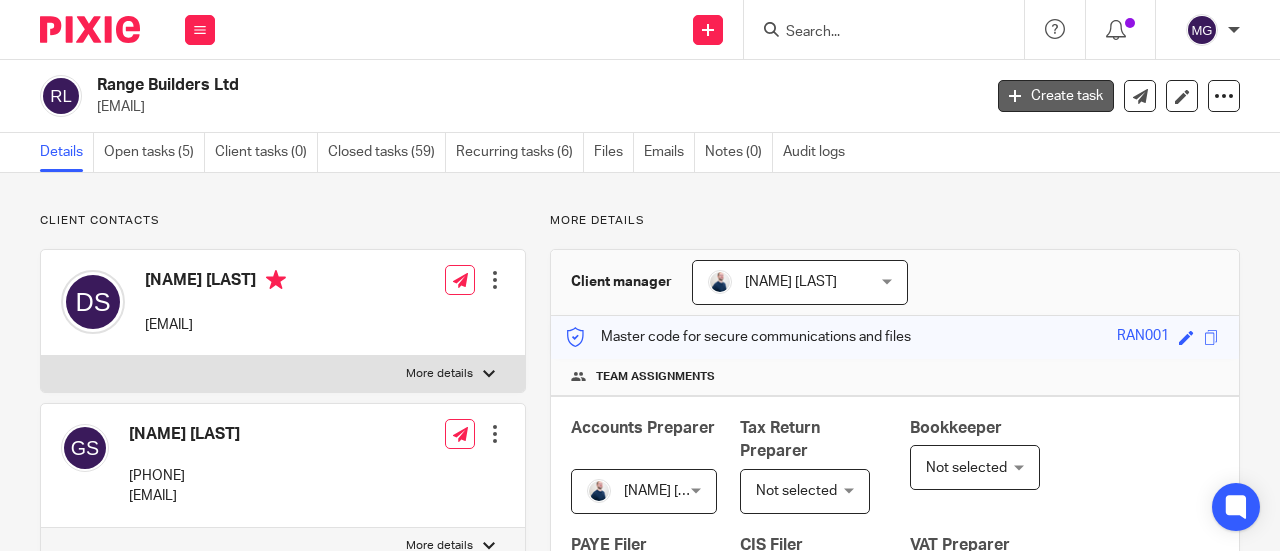 click on "Create task" at bounding box center (1056, 96) 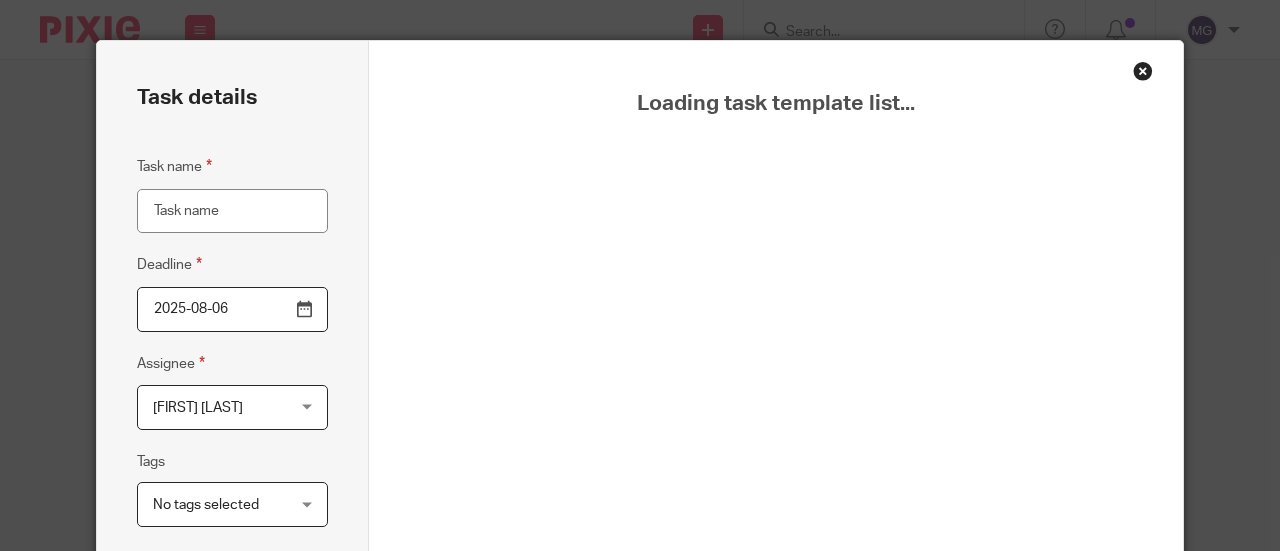 scroll, scrollTop: 0, scrollLeft: 0, axis: both 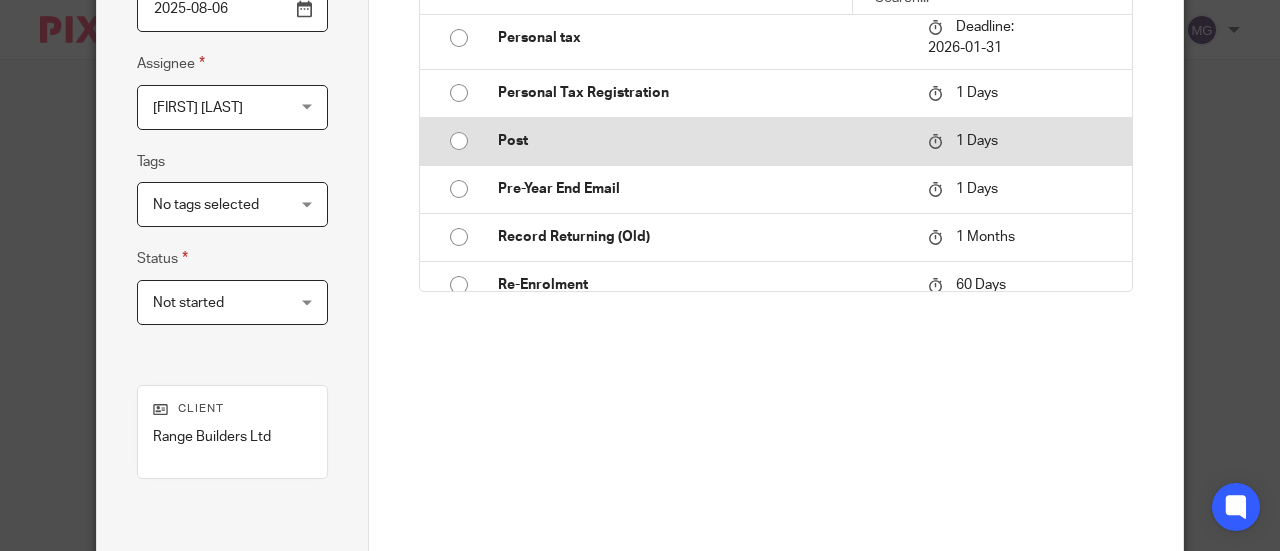 click at bounding box center [459, 141] 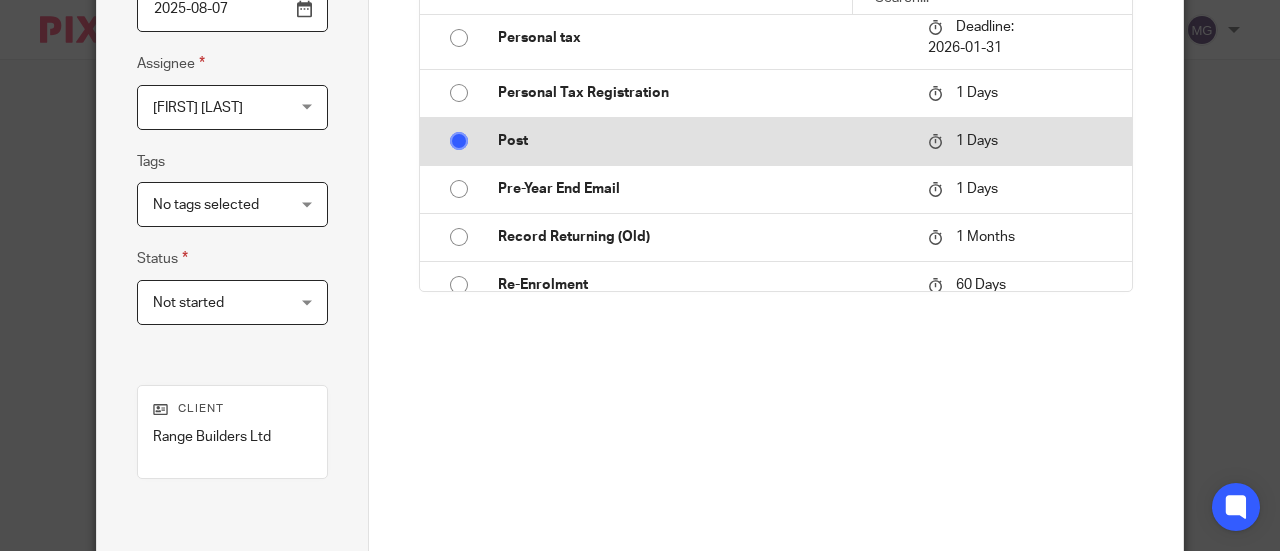 type on "Post" 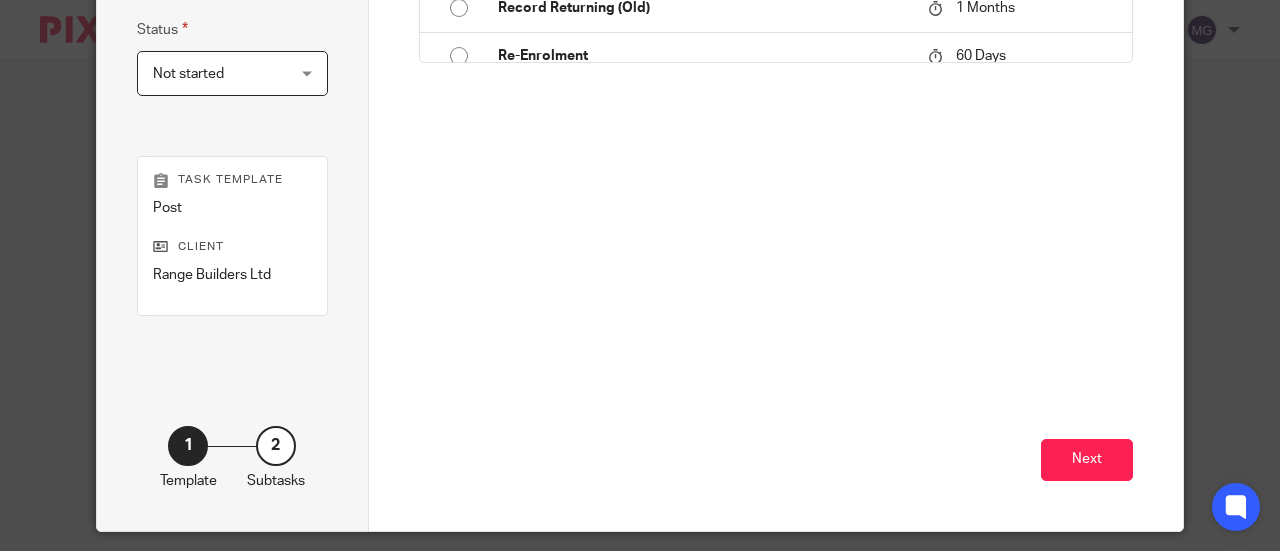scroll, scrollTop: 548, scrollLeft: 0, axis: vertical 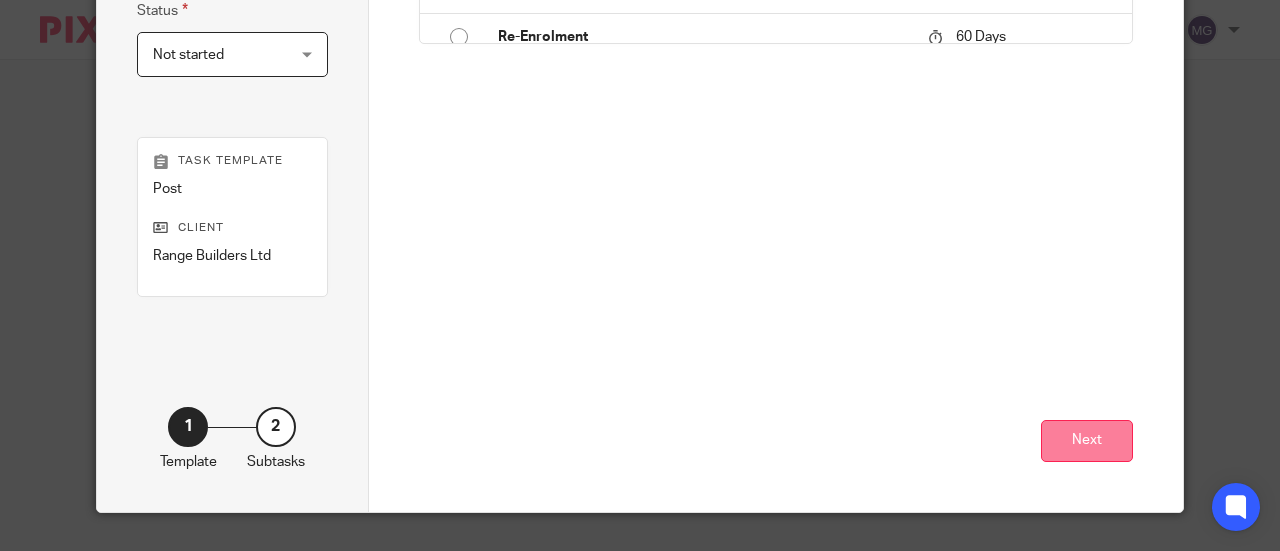 click on "Next" at bounding box center [1087, 441] 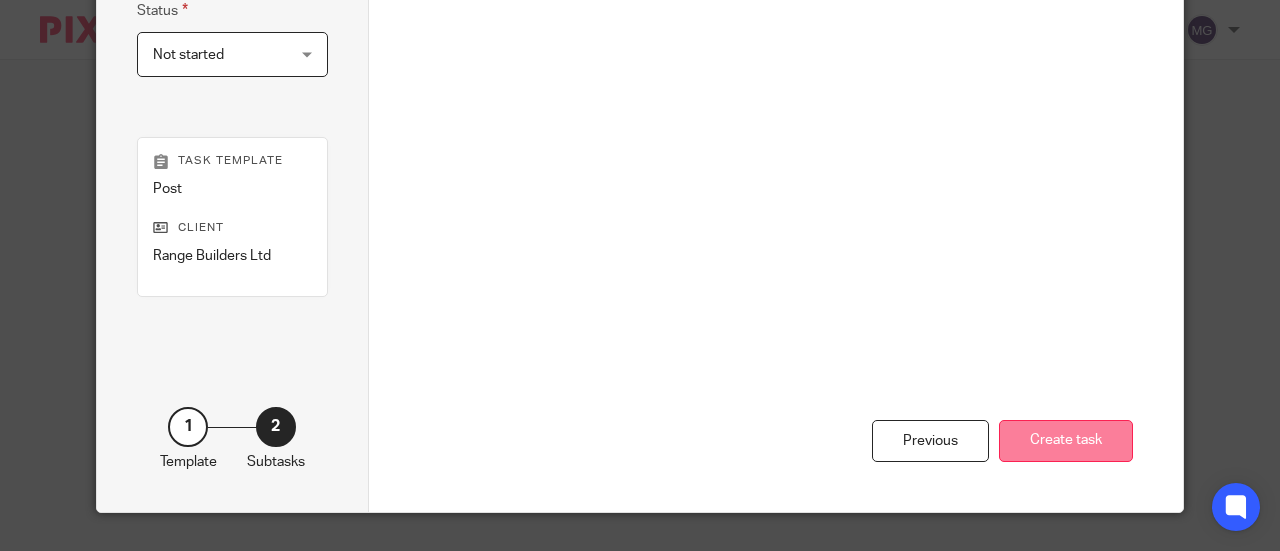 click on "Create task" at bounding box center [1066, 441] 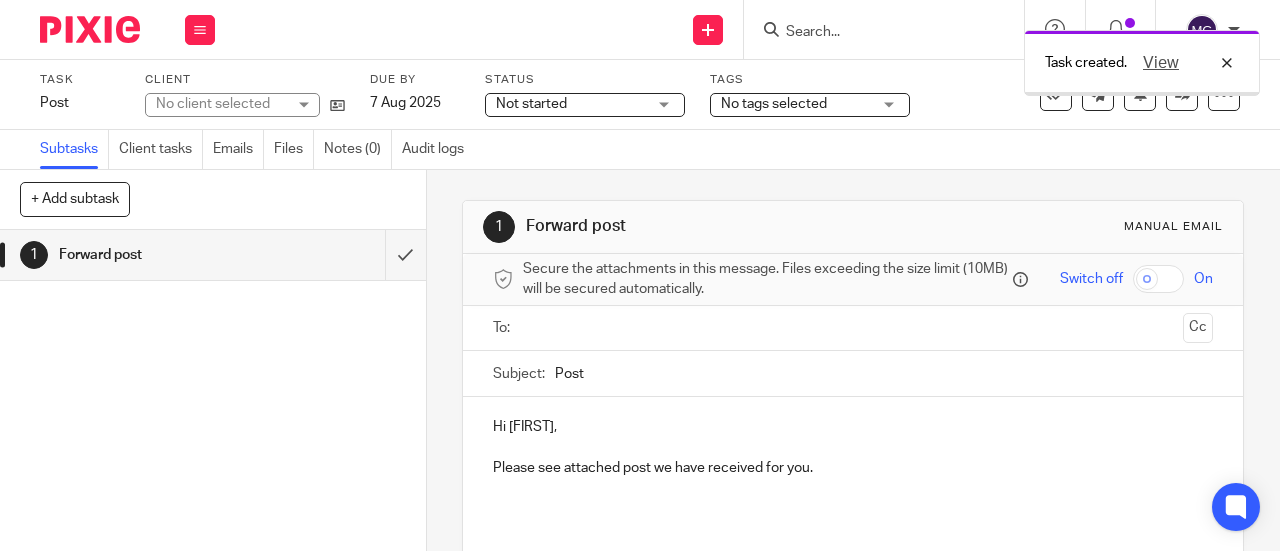 scroll, scrollTop: 0, scrollLeft: 0, axis: both 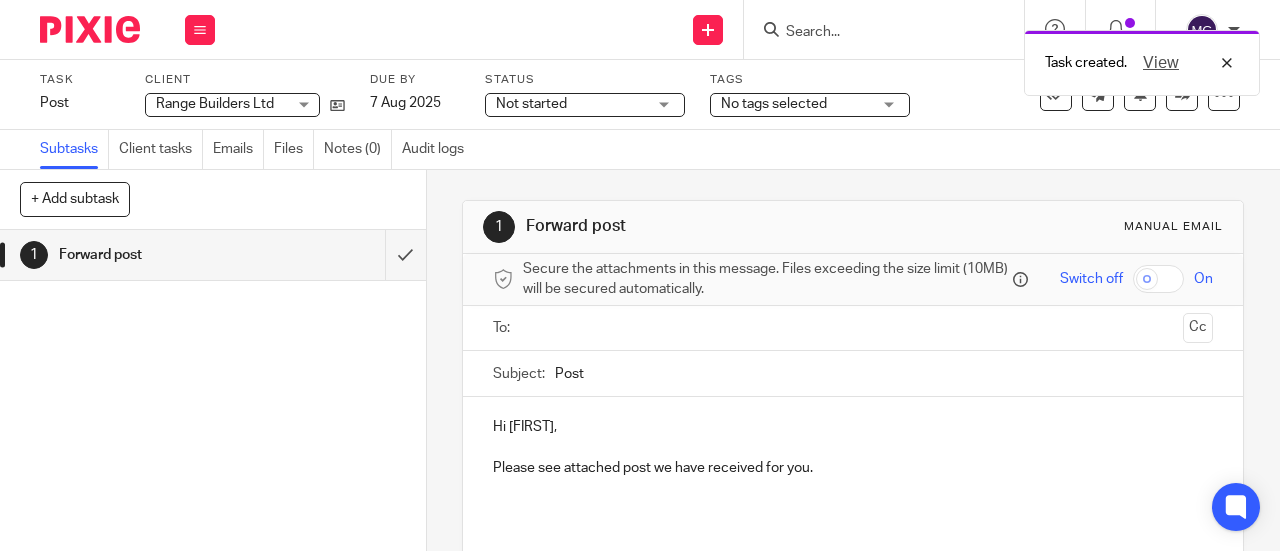 click at bounding box center (852, 328) 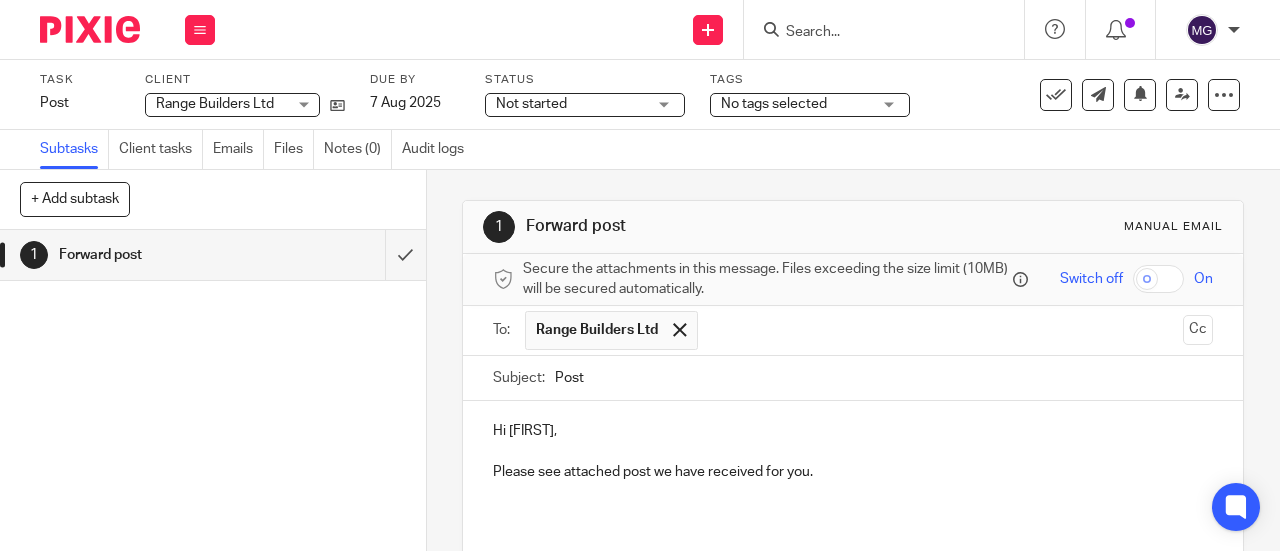 scroll, scrollTop: 169, scrollLeft: 0, axis: vertical 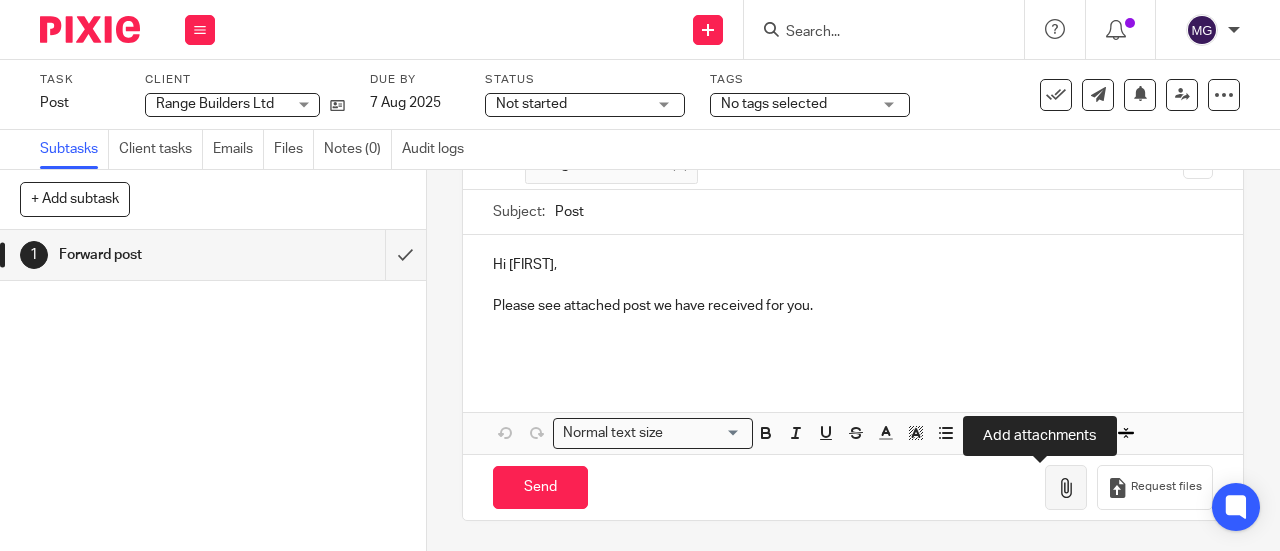 click at bounding box center (1066, 487) 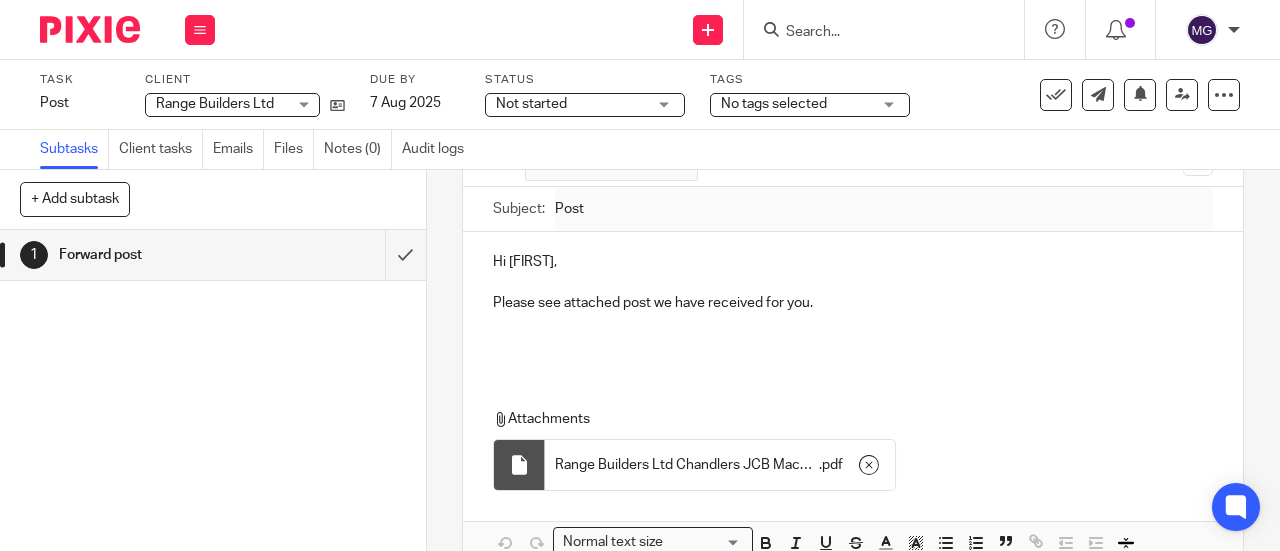 scroll, scrollTop: 281, scrollLeft: 0, axis: vertical 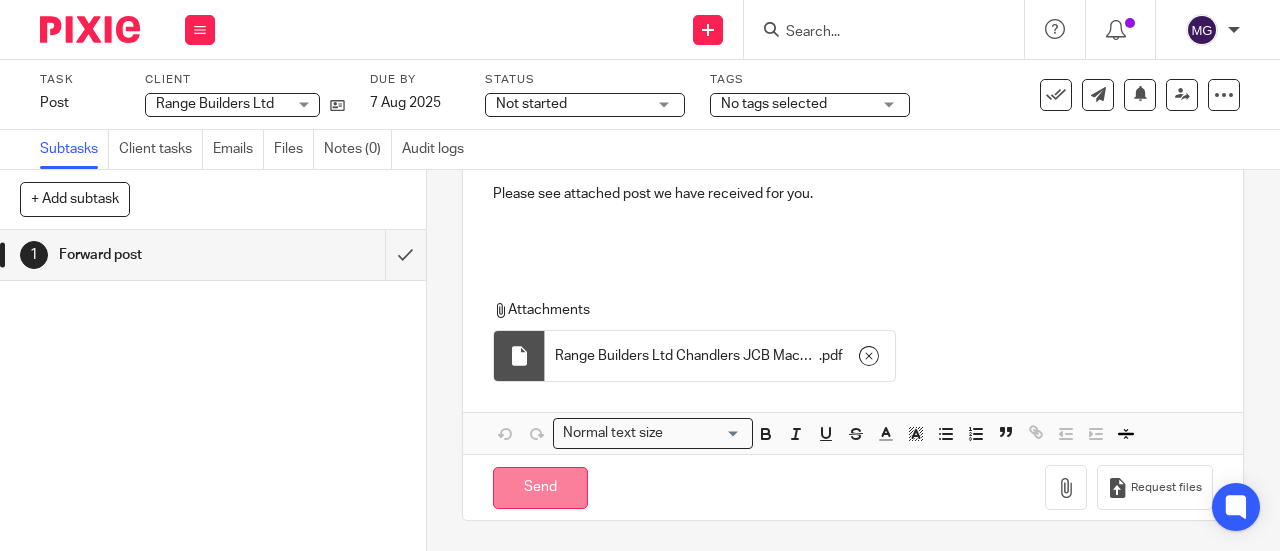 click on "Send" at bounding box center (540, 488) 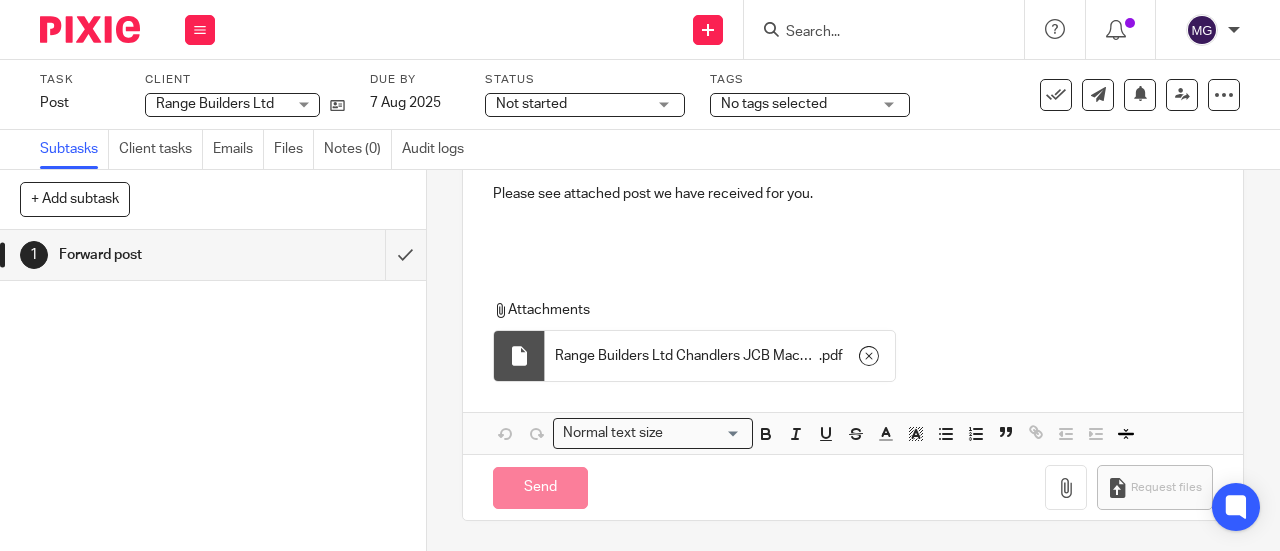 type on "Sent" 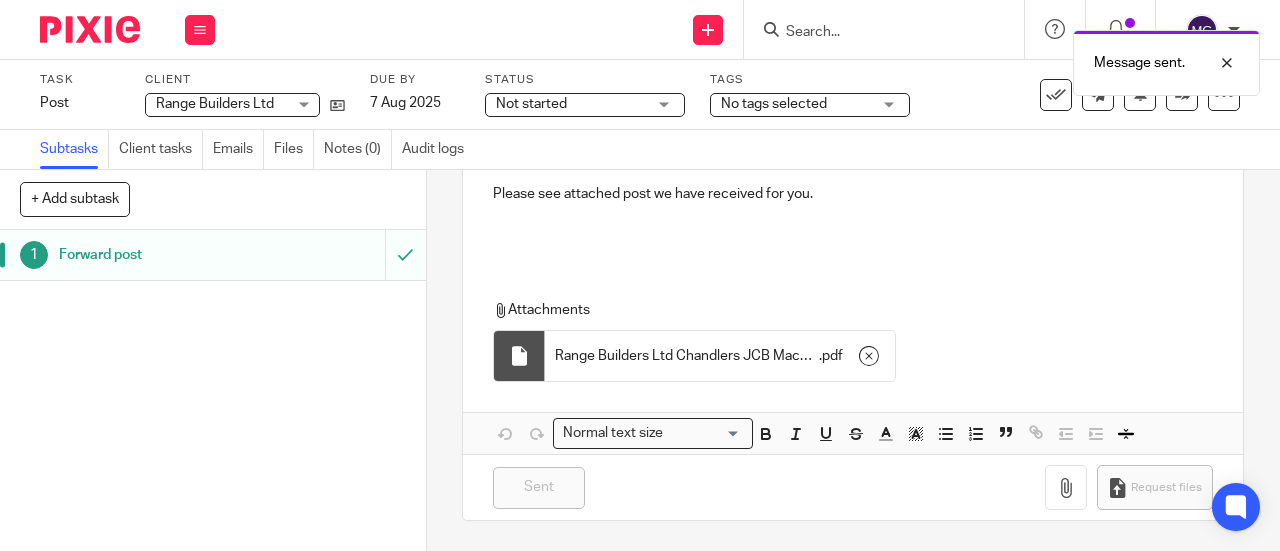 click on "Forward post" at bounding box center (161, 255) 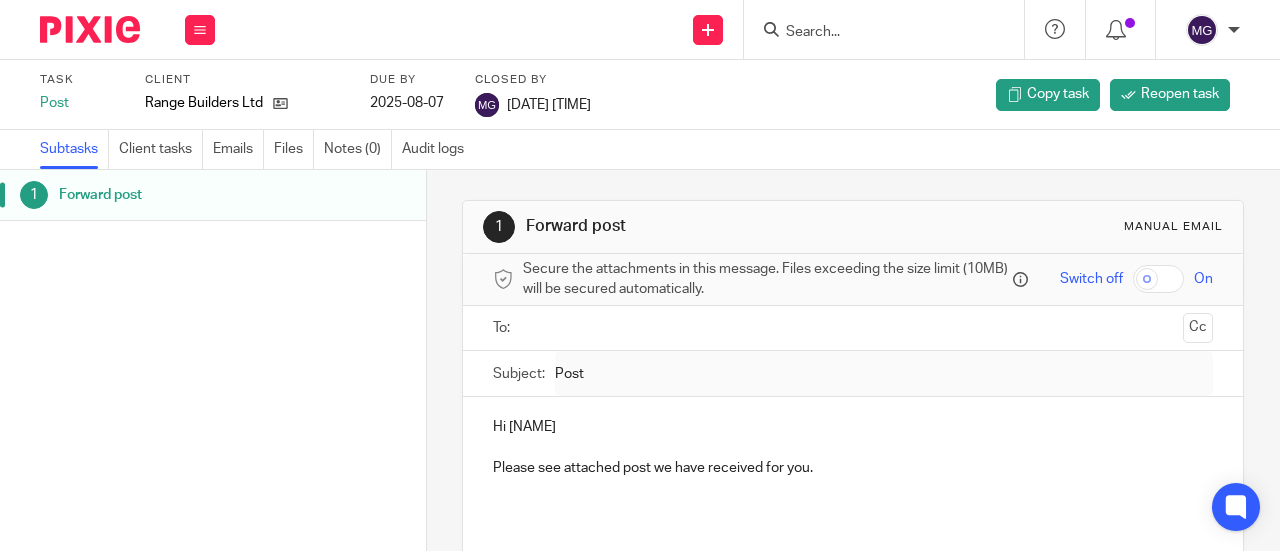 scroll, scrollTop: 0, scrollLeft: 0, axis: both 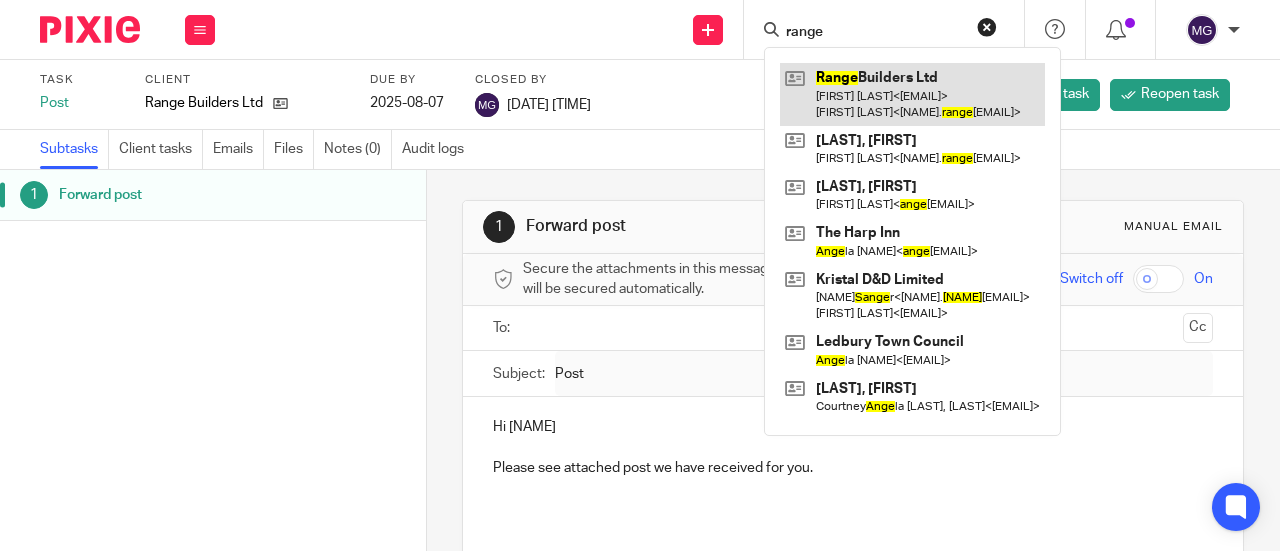 type on "range" 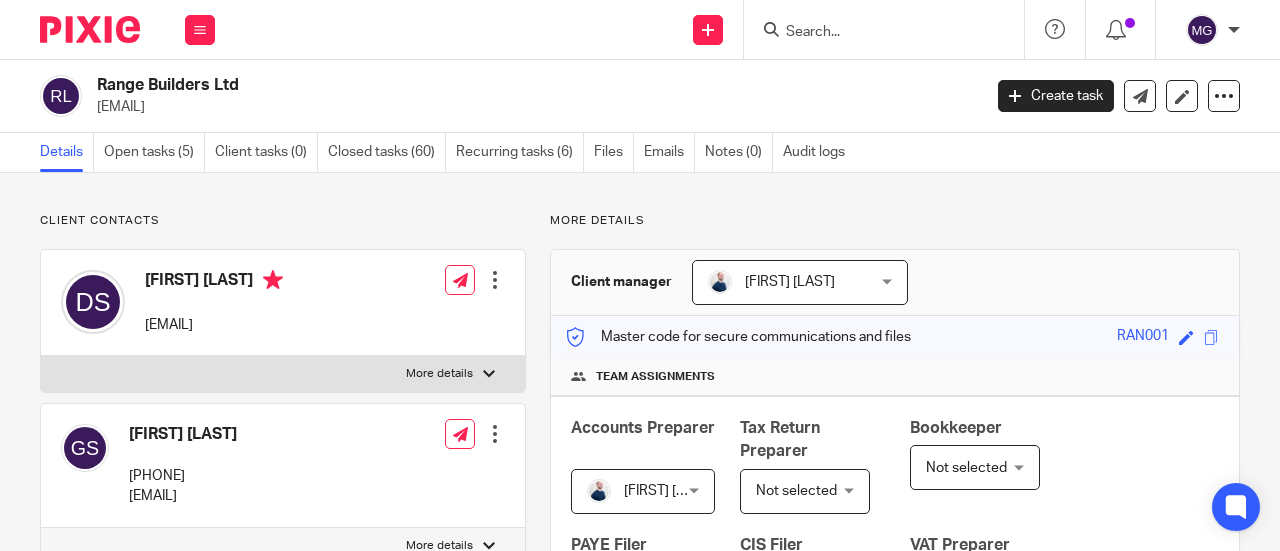 scroll, scrollTop: 0, scrollLeft: 0, axis: both 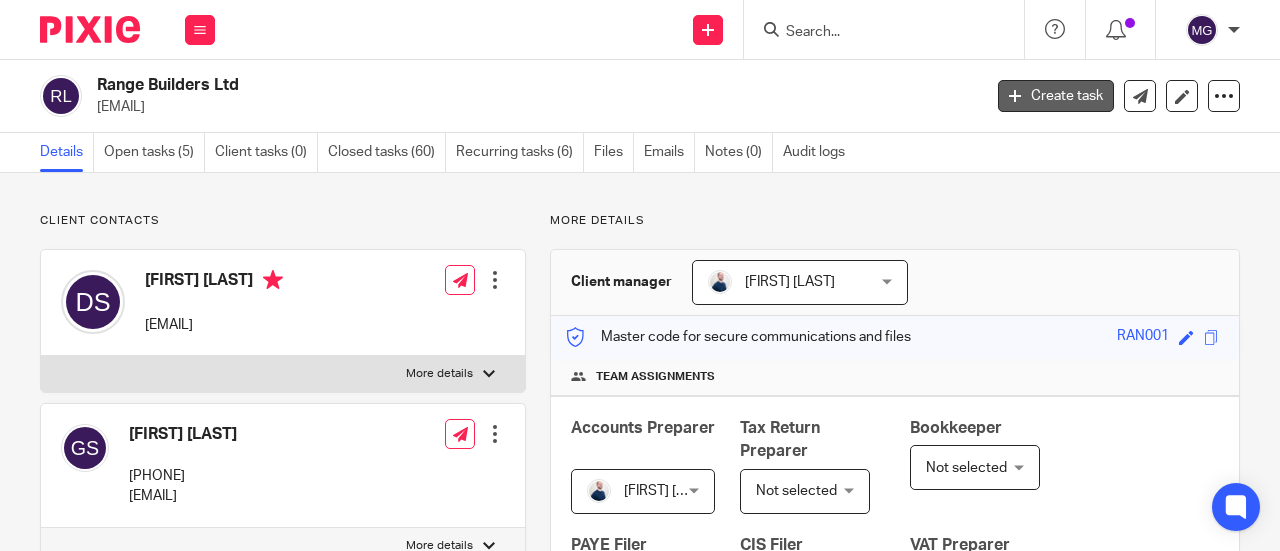 click on "Create task" at bounding box center [1056, 96] 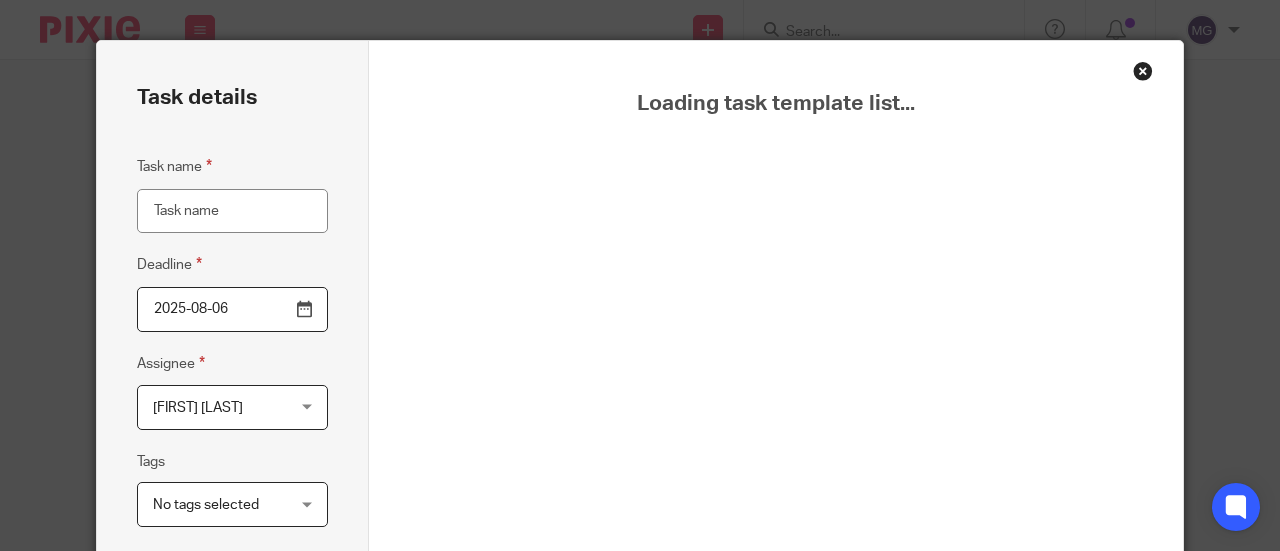 scroll, scrollTop: 0, scrollLeft: 0, axis: both 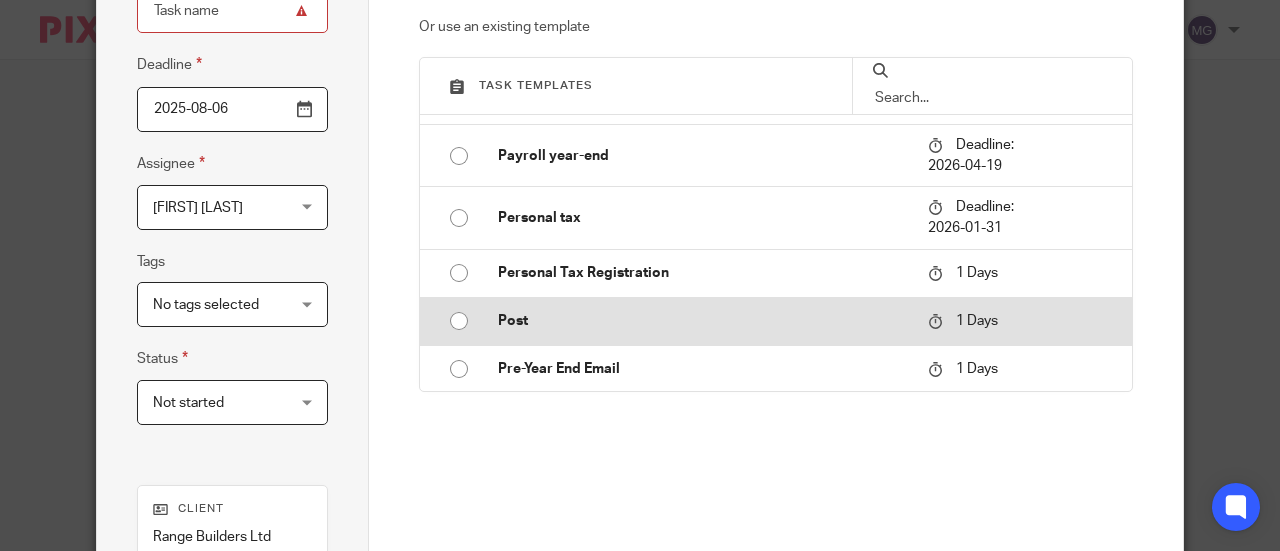 click at bounding box center [459, 321] 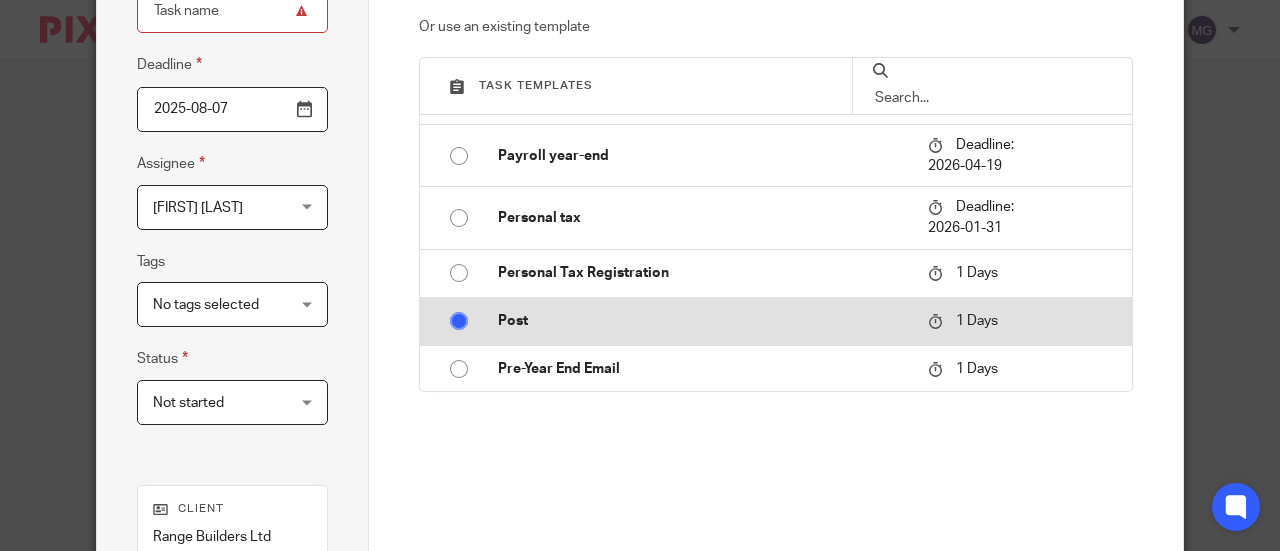 type on "Post" 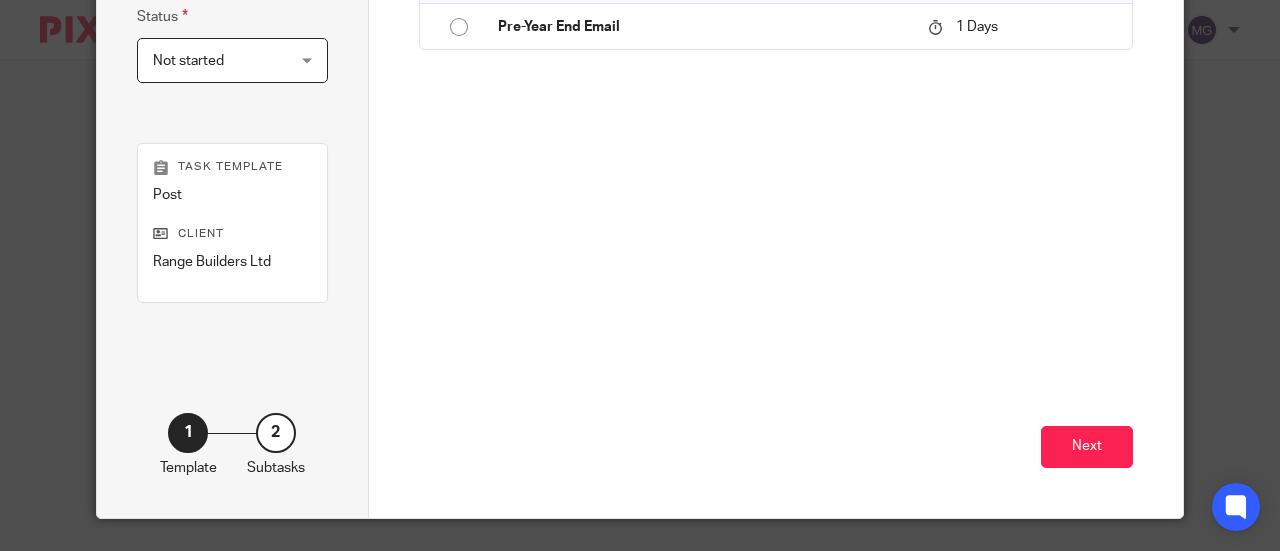 scroll, scrollTop: 548, scrollLeft: 0, axis: vertical 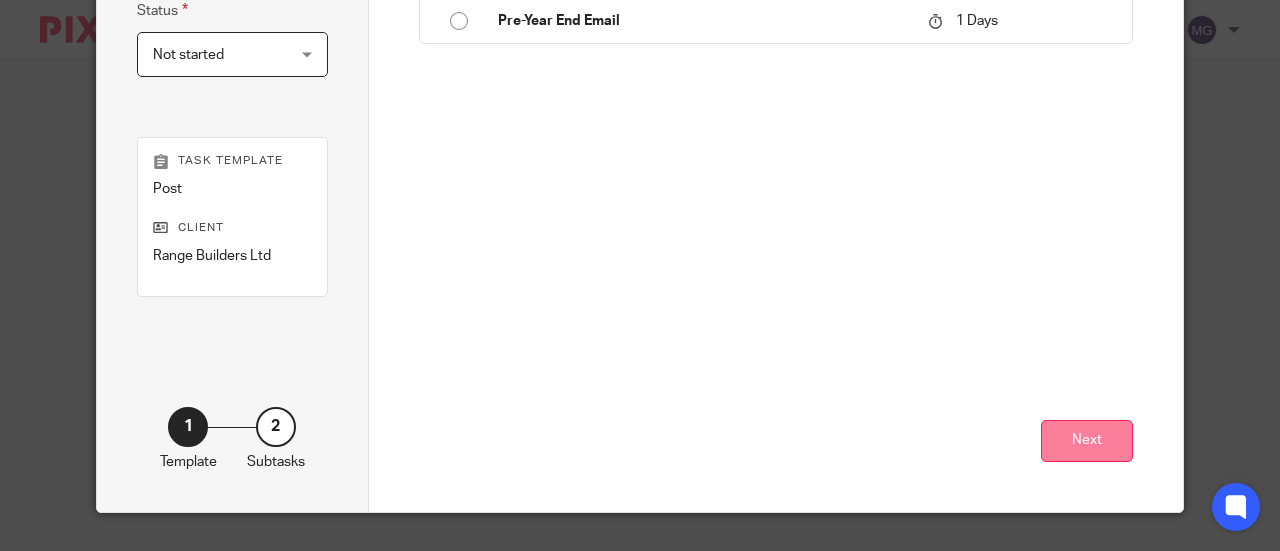 click on "Next" at bounding box center [1087, 441] 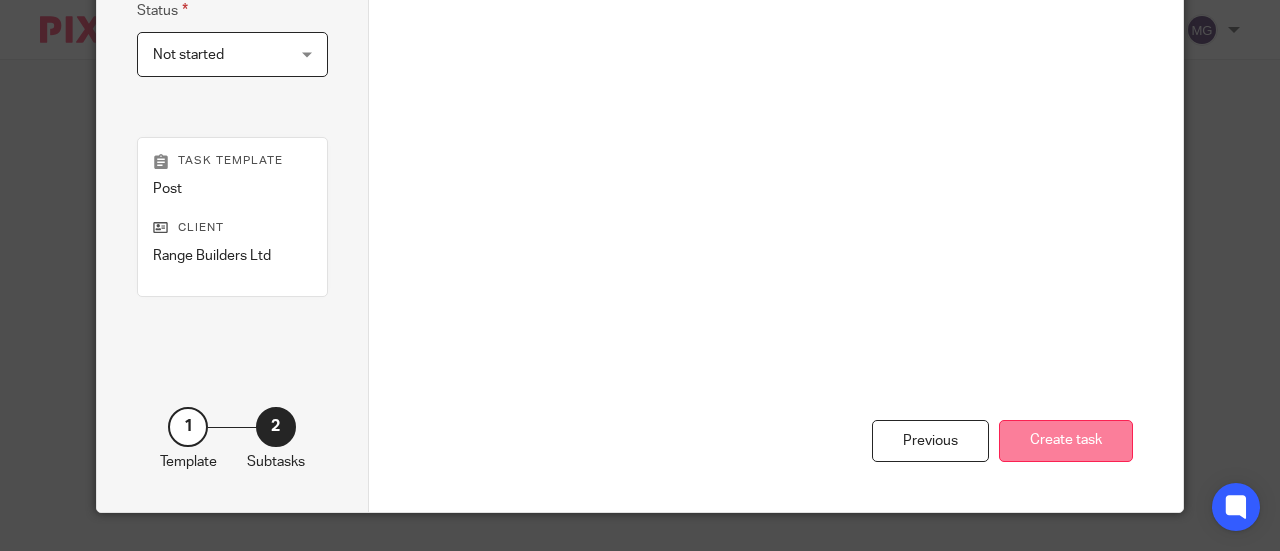 click on "Create task" at bounding box center (1066, 441) 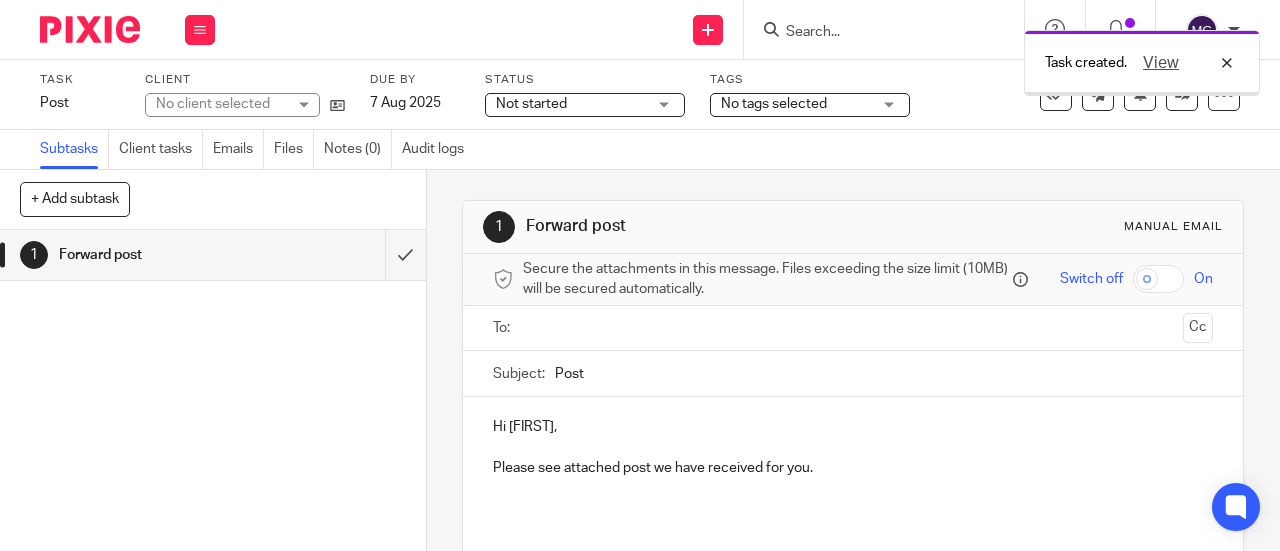 scroll, scrollTop: 0, scrollLeft: 0, axis: both 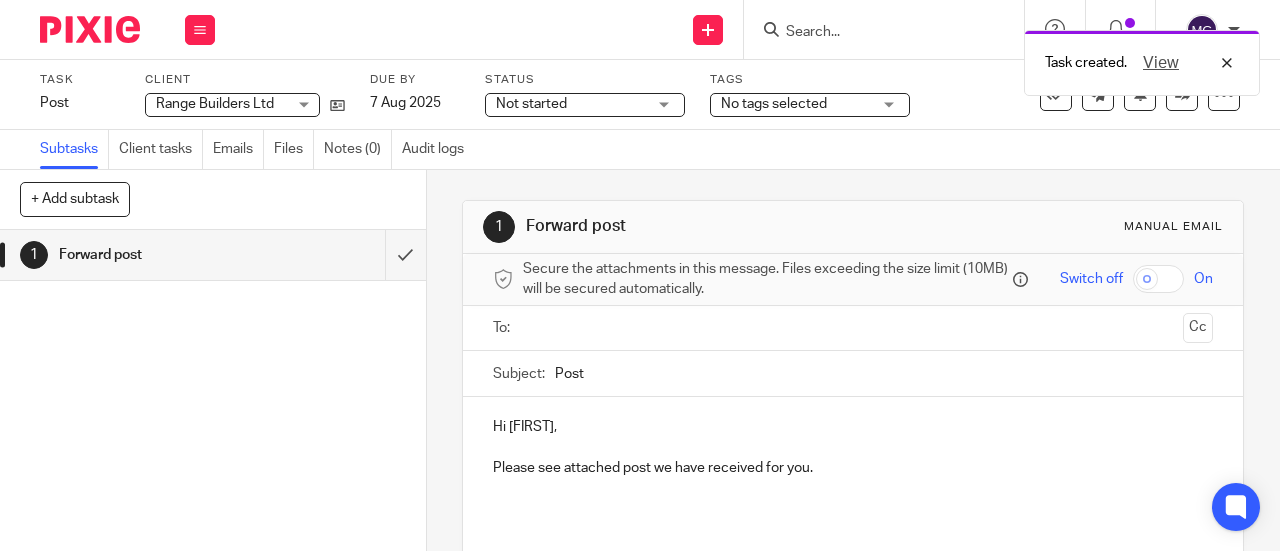 click at bounding box center (852, 328) 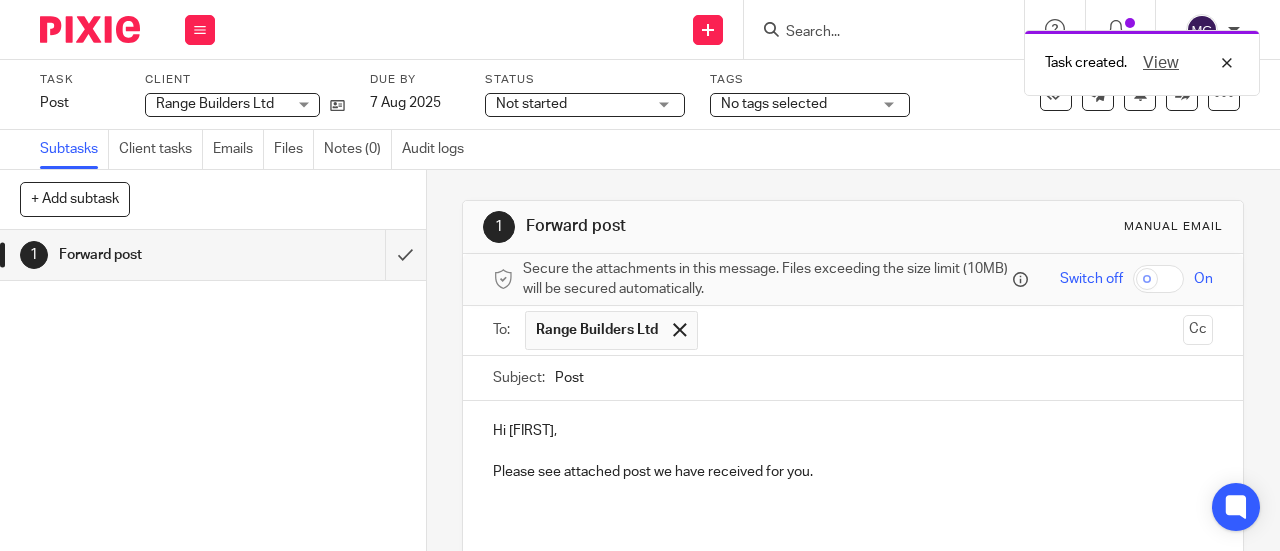 scroll, scrollTop: 169, scrollLeft: 0, axis: vertical 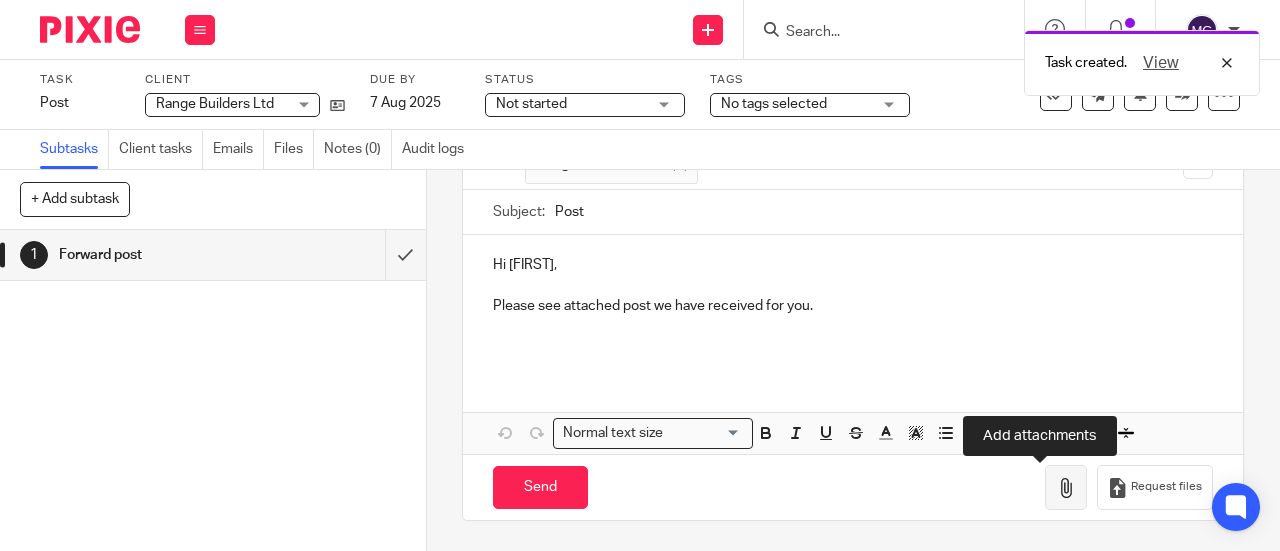 click at bounding box center (1066, 488) 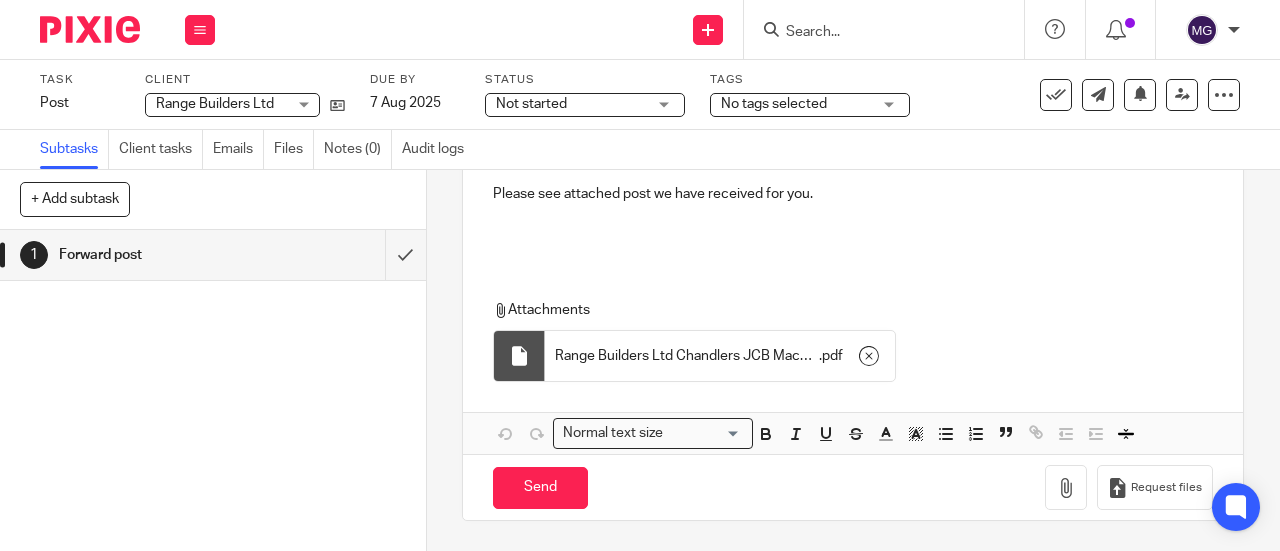scroll, scrollTop: 281, scrollLeft: 0, axis: vertical 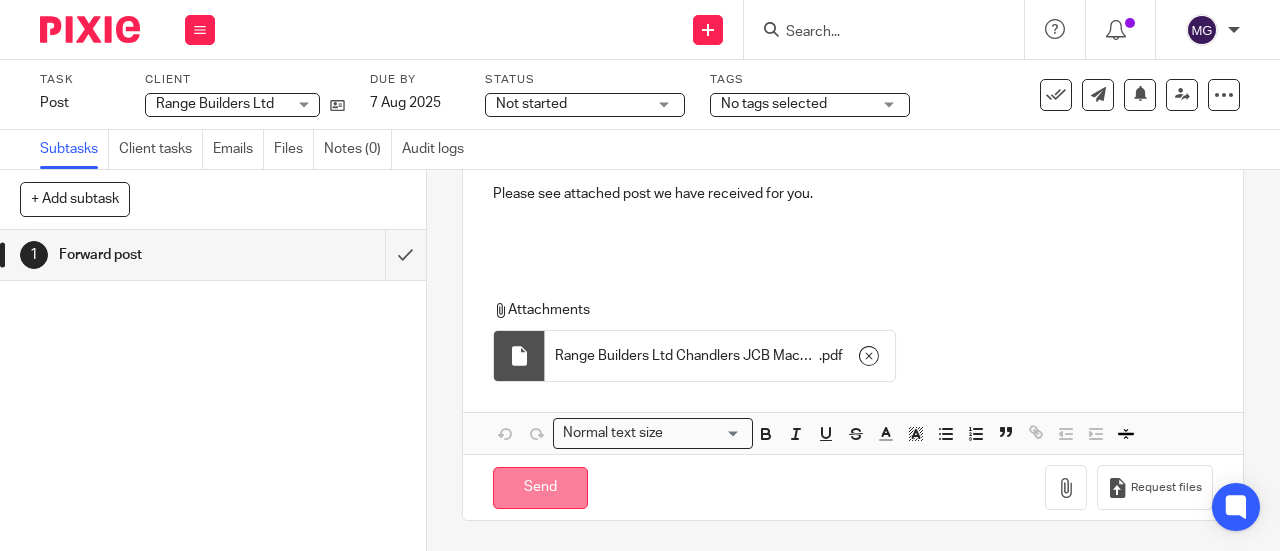 click on "Send" at bounding box center (540, 488) 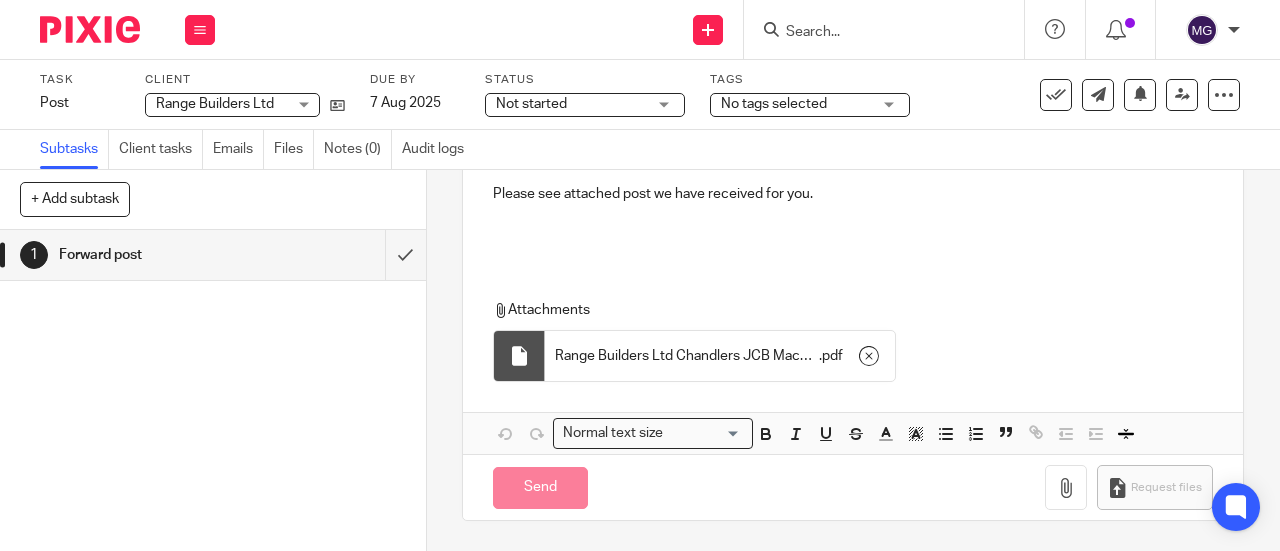 type on "Sent" 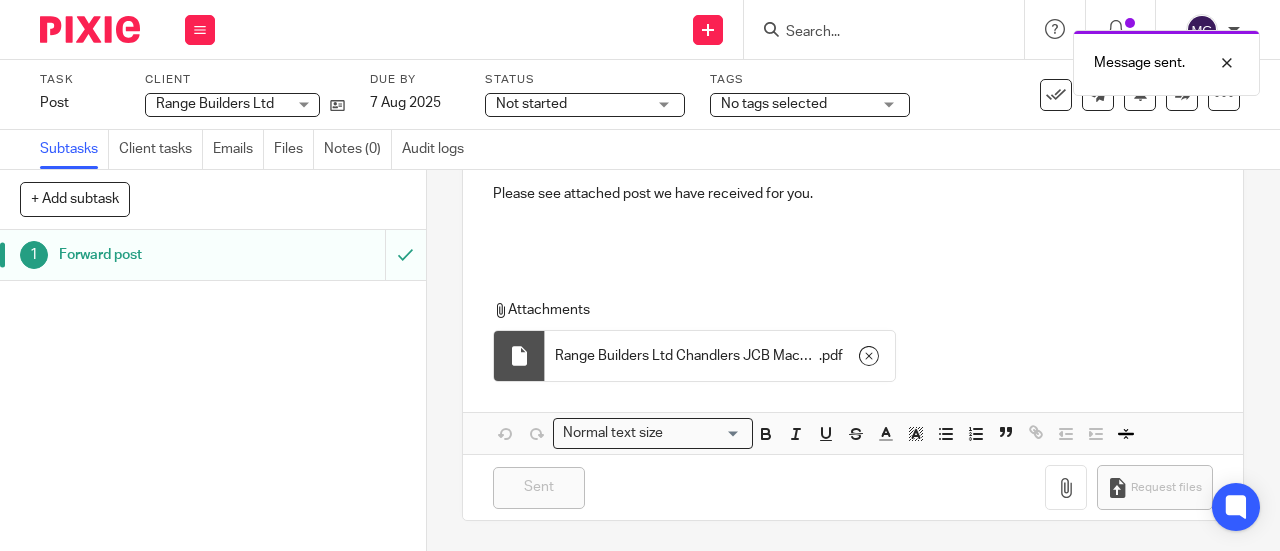 click on "Forward post" at bounding box center (161, 255) 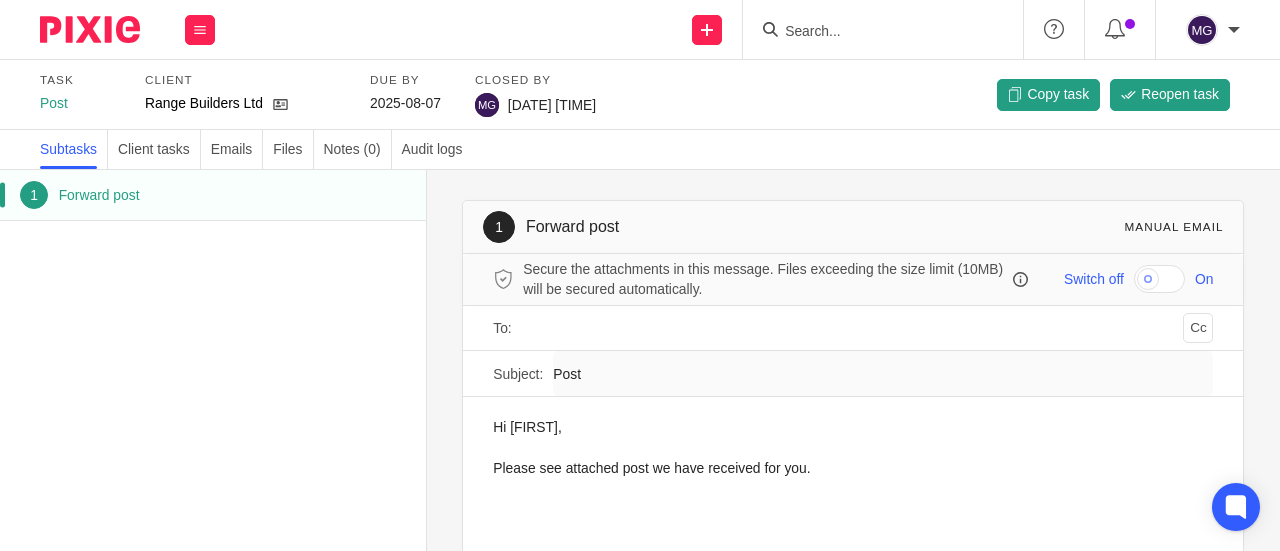 scroll, scrollTop: 0, scrollLeft: 0, axis: both 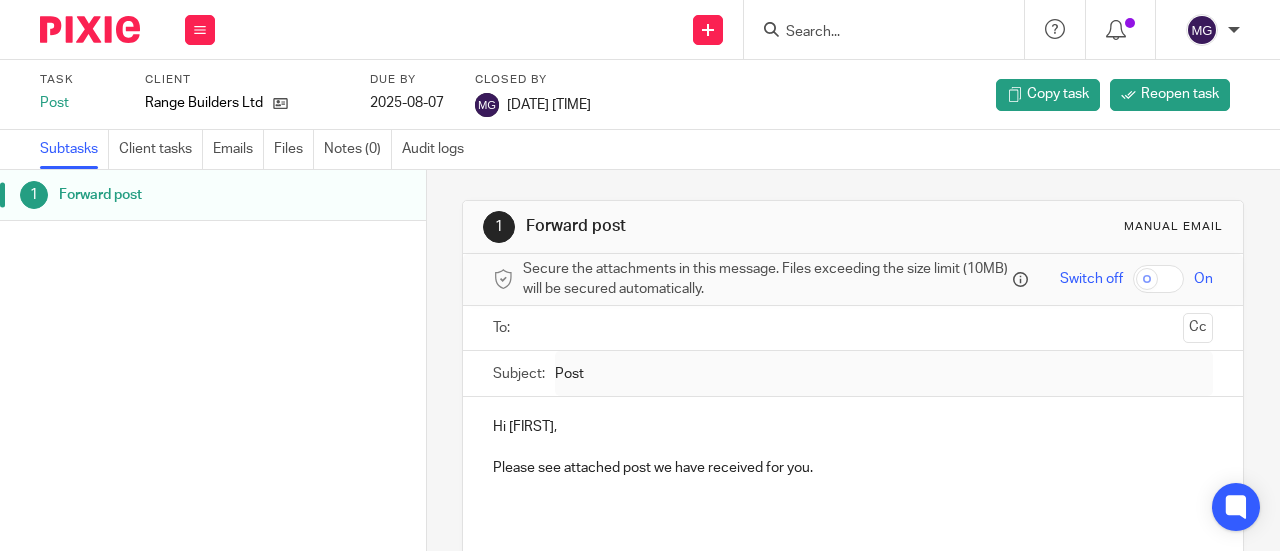 click at bounding box center (874, 33) 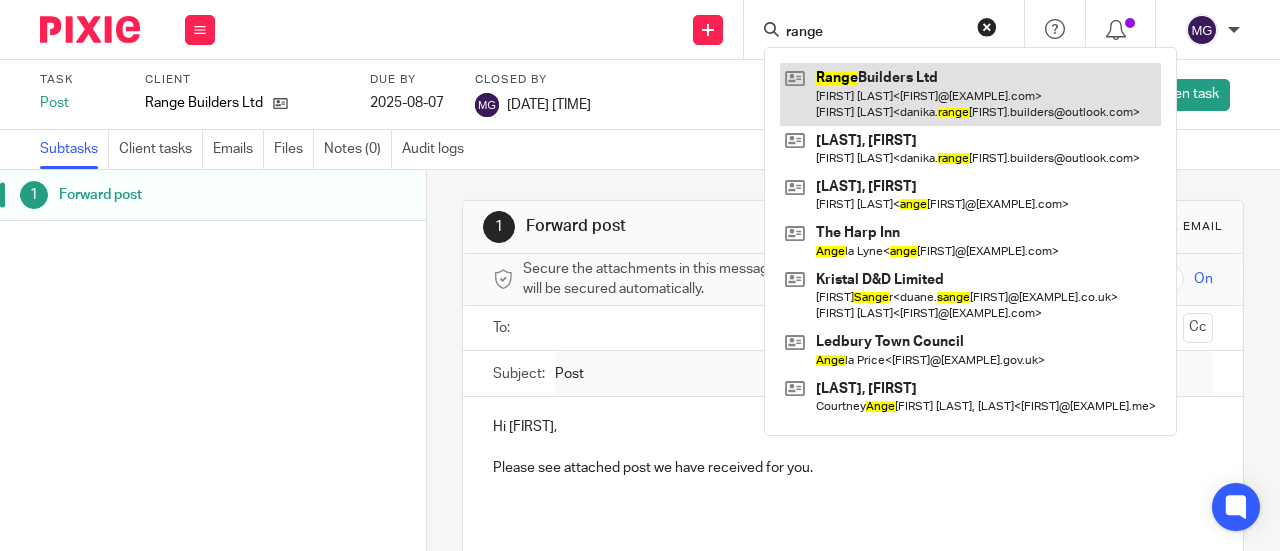 type on "range" 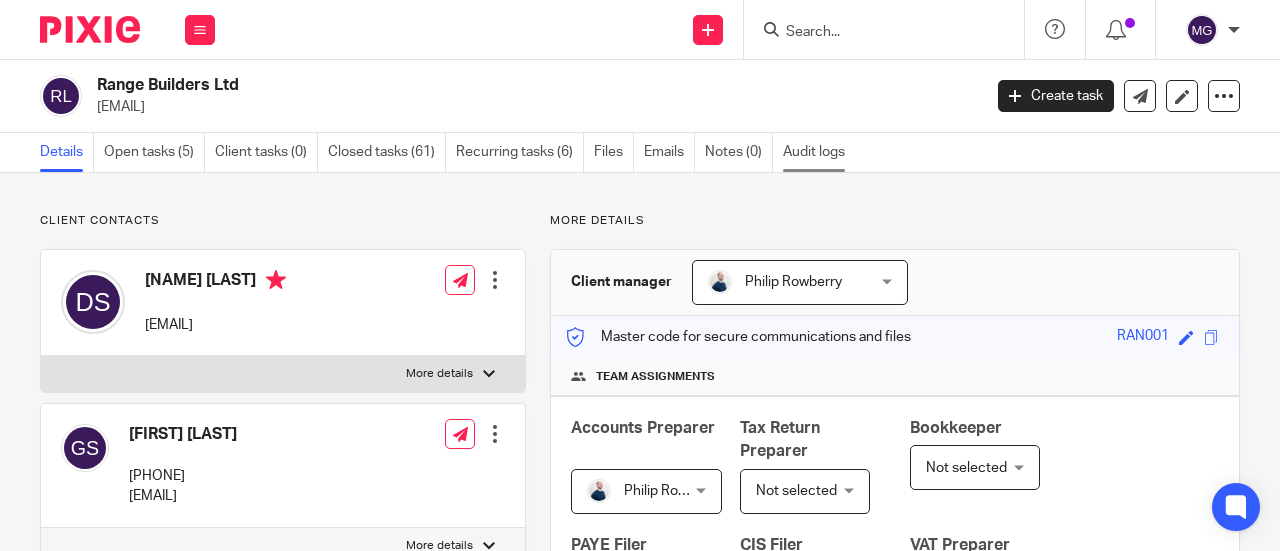 scroll, scrollTop: 0, scrollLeft: 0, axis: both 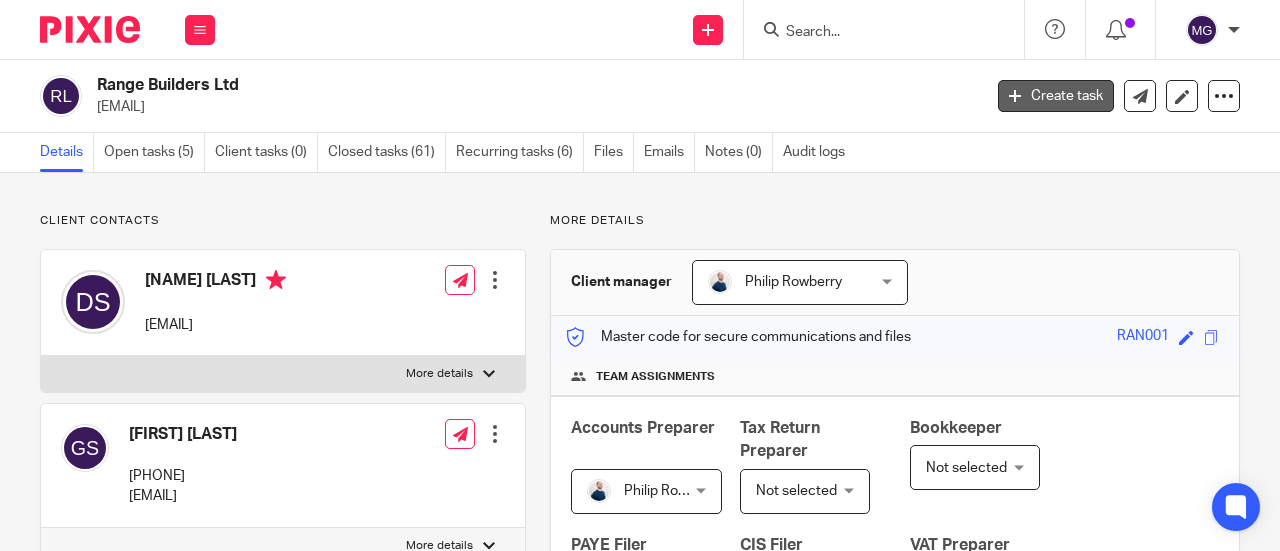 click on "Create task" at bounding box center [1056, 96] 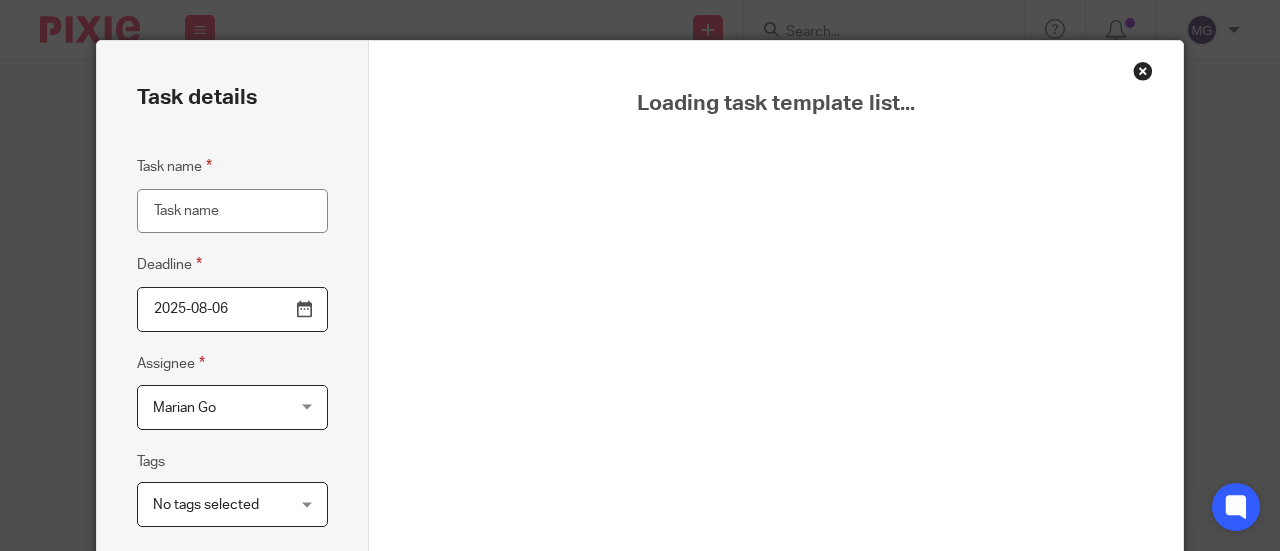scroll, scrollTop: 0, scrollLeft: 0, axis: both 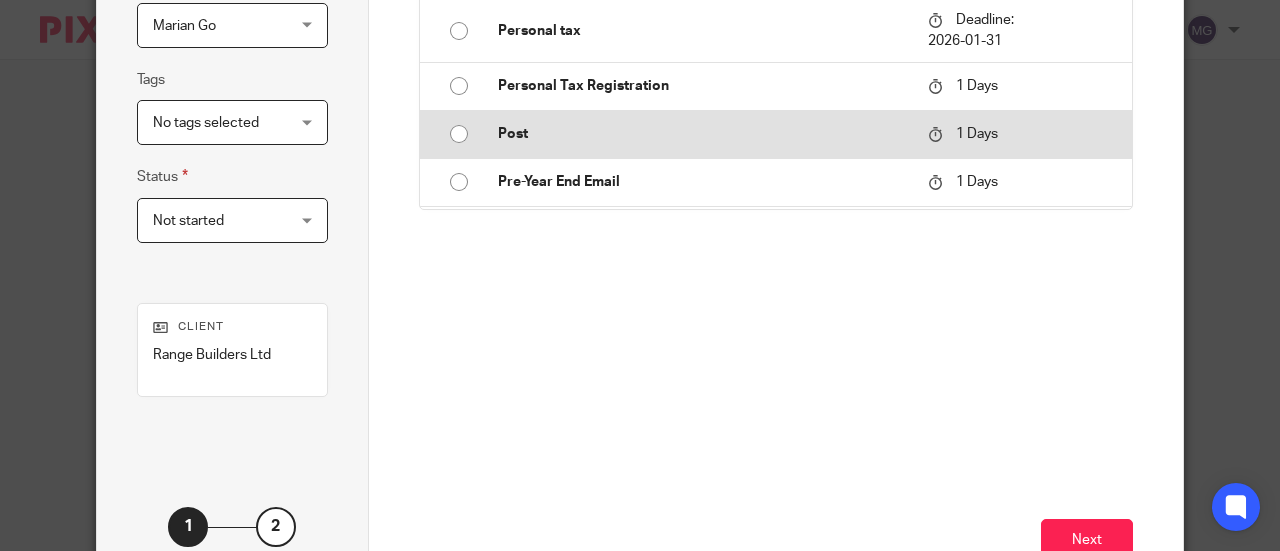 click at bounding box center (459, 134) 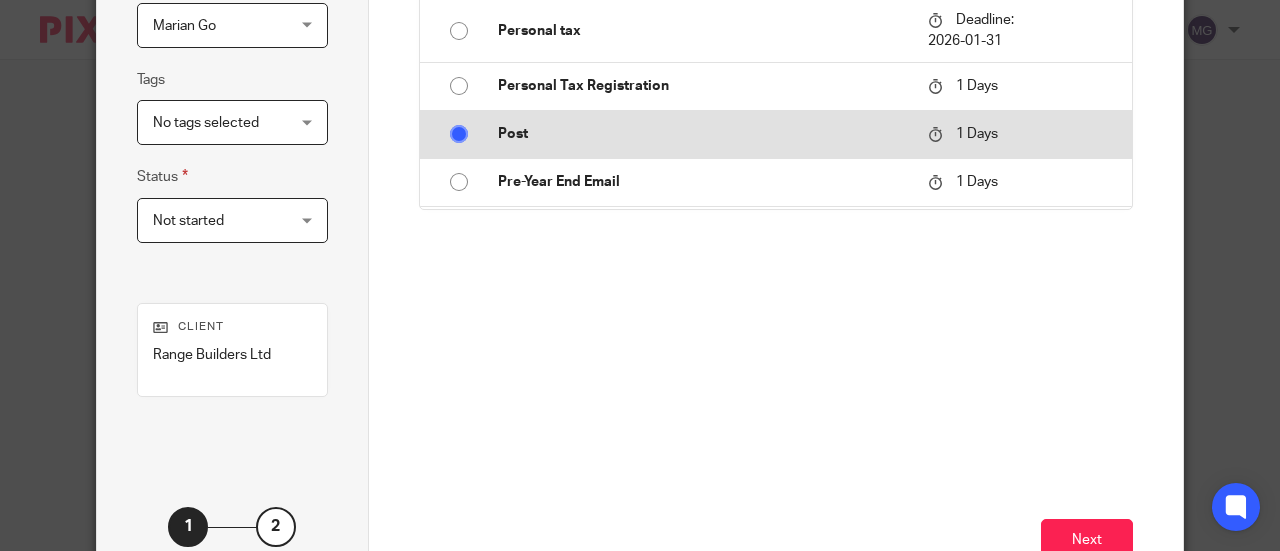 type on "Post" 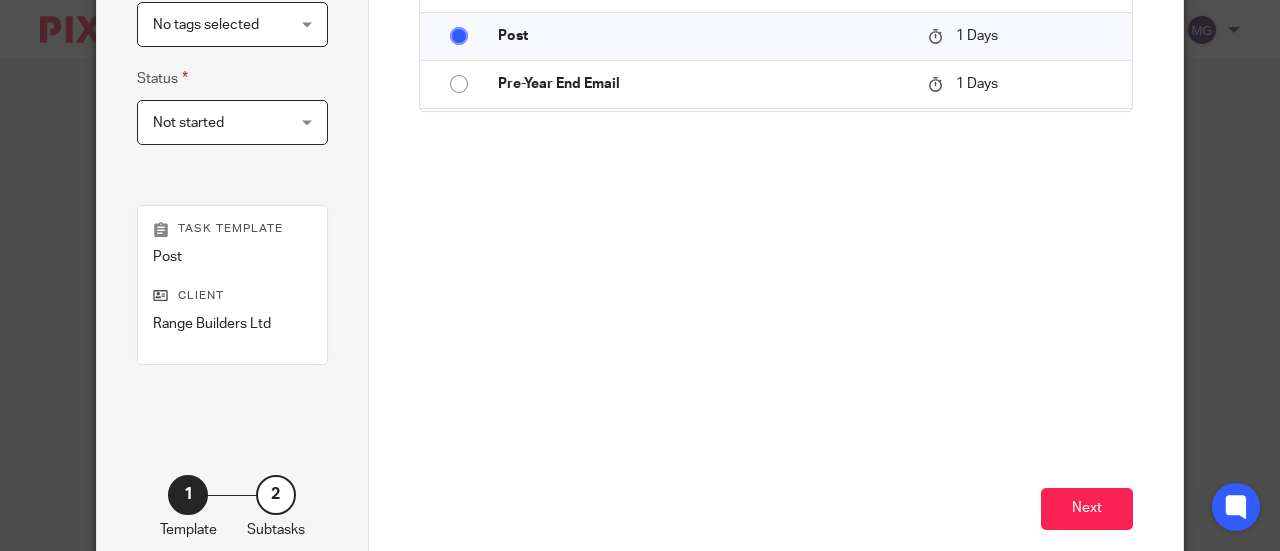 scroll, scrollTop: 548, scrollLeft: 0, axis: vertical 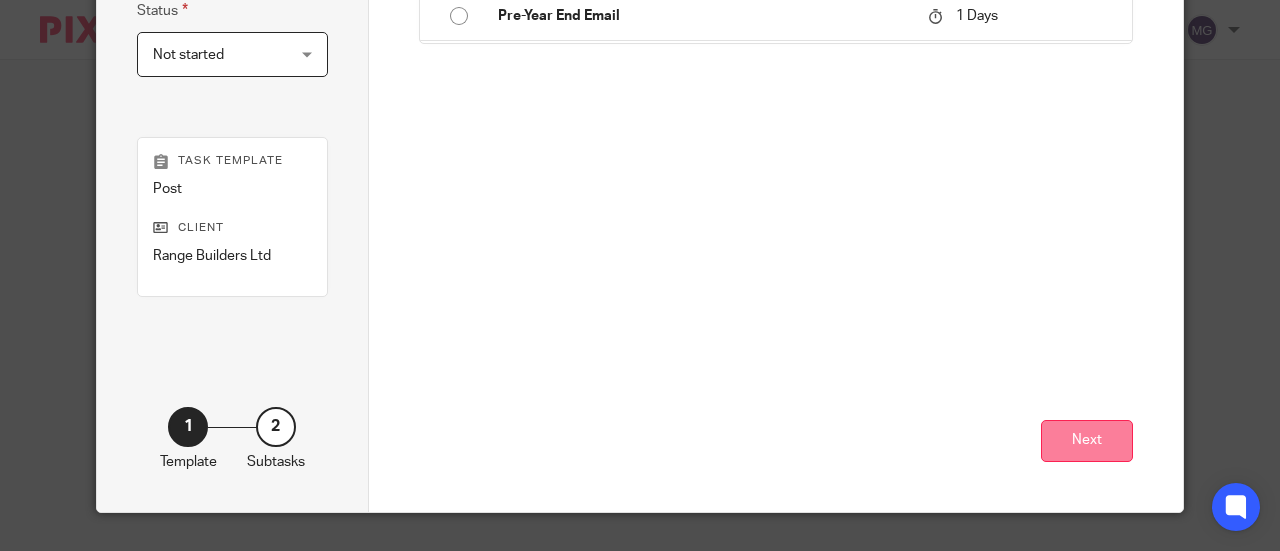 click on "Next" at bounding box center [1087, 441] 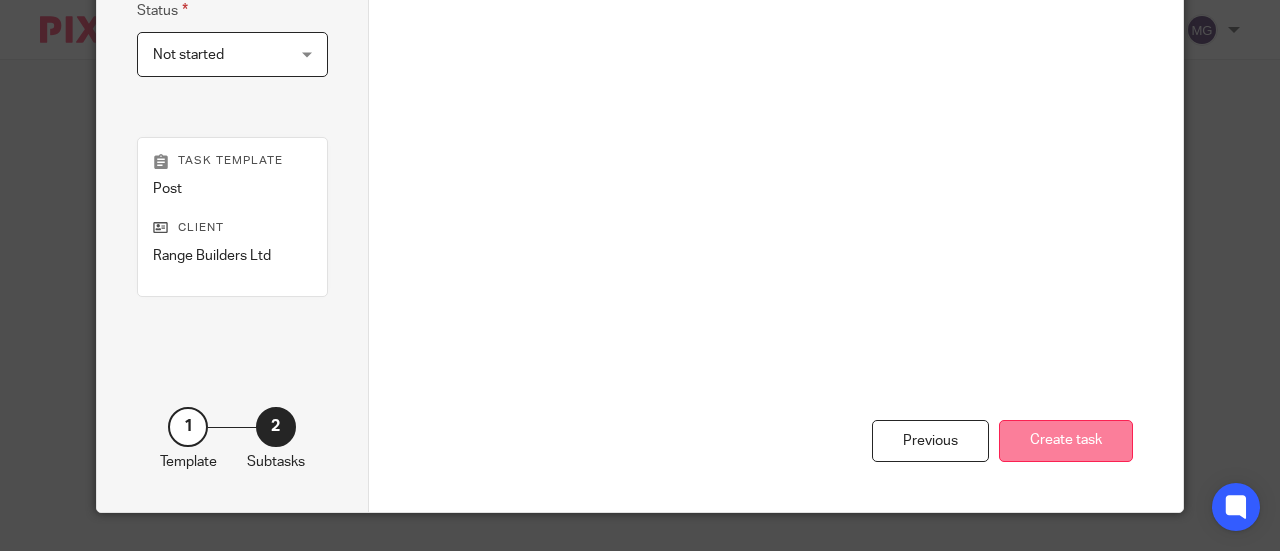 click on "Create task" at bounding box center (1066, 441) 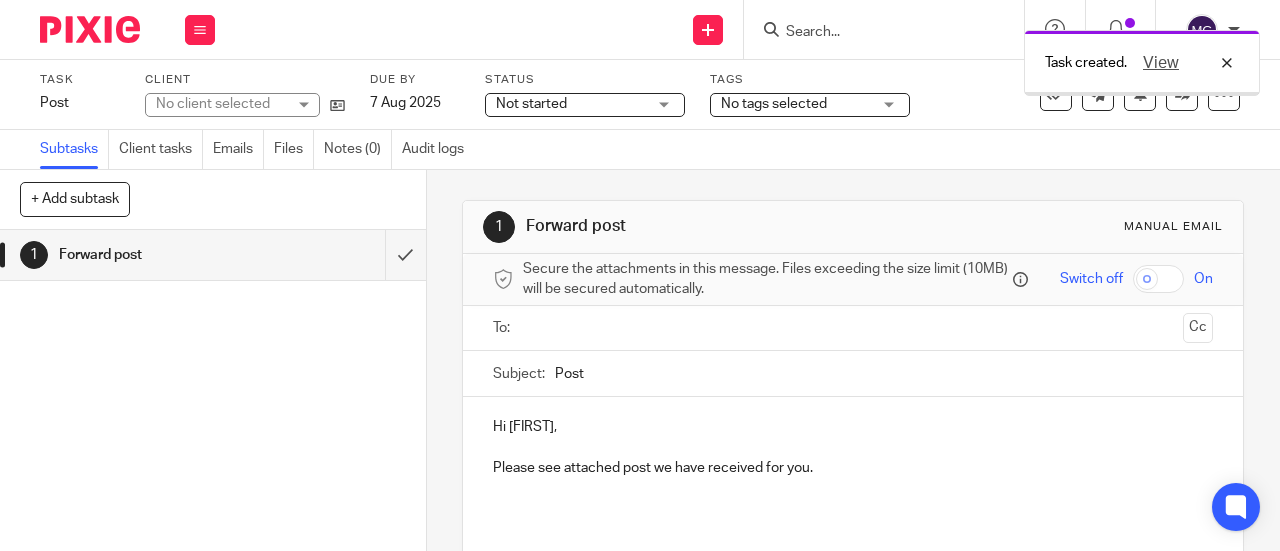 scroll, scrollTop: 0, scrollLeft: 0, axis: both 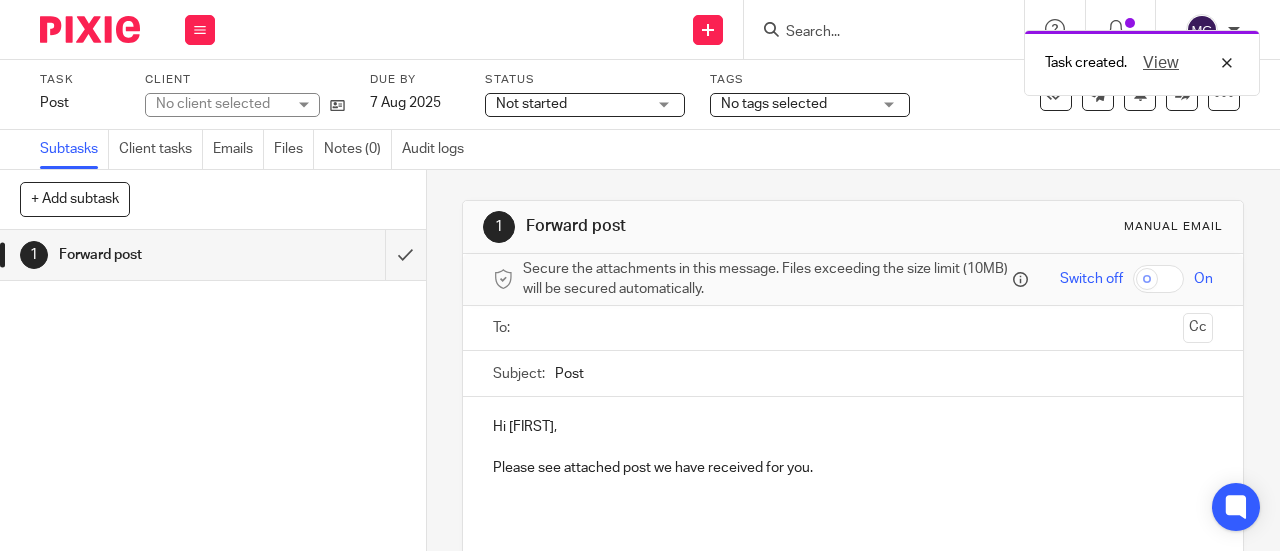 click at bounding box center (852, 328) 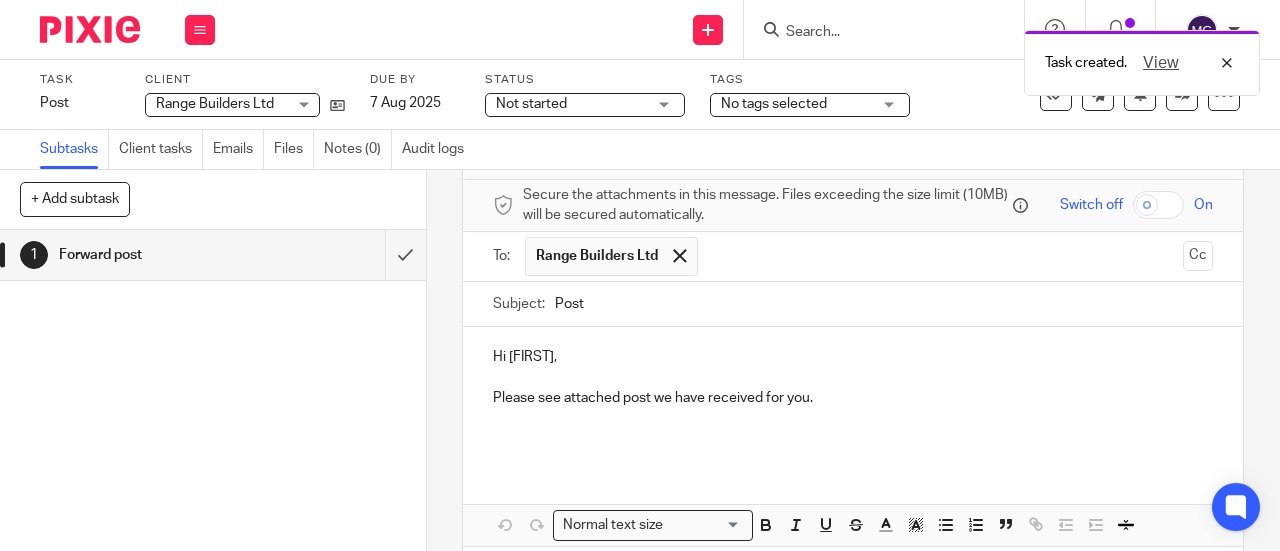 scroll, scrollTop: 169, scrollLeft: 0, axis: vertical 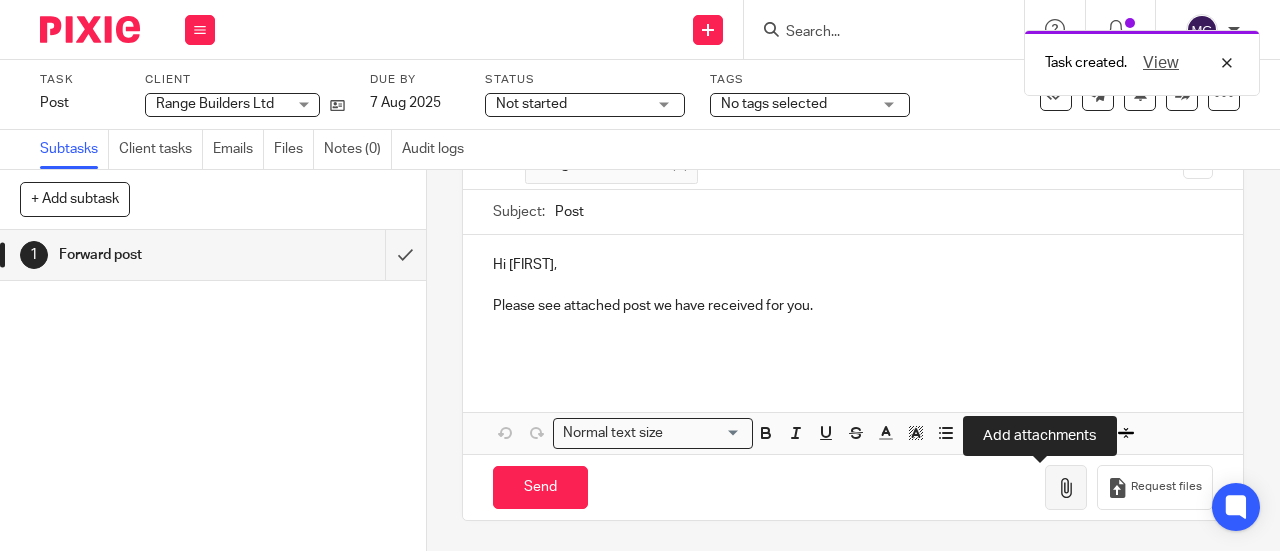 click at bounding box center (1066, 488) 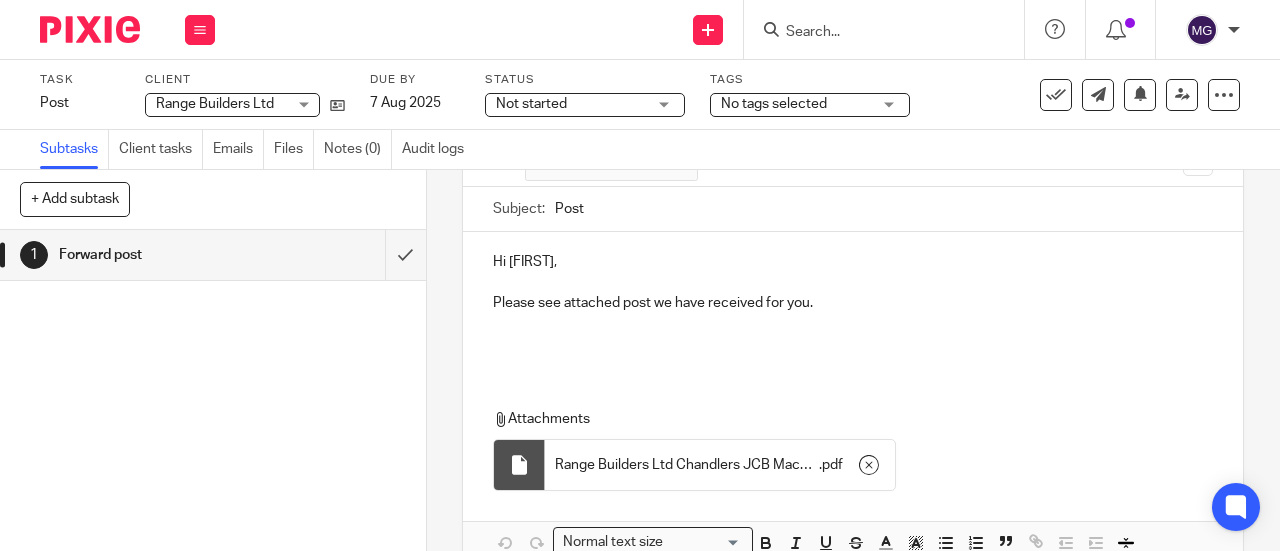 scroll, scrollTop: 281, scrollLeft: 0, axis: vertical 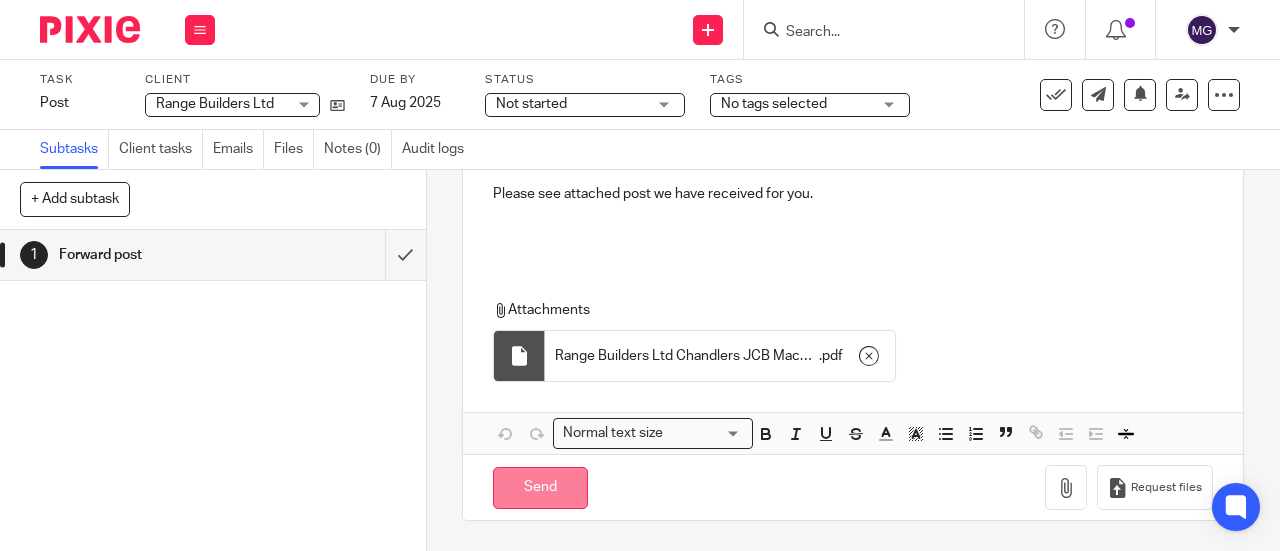 click on "Send" at bounding box center (540, 488) 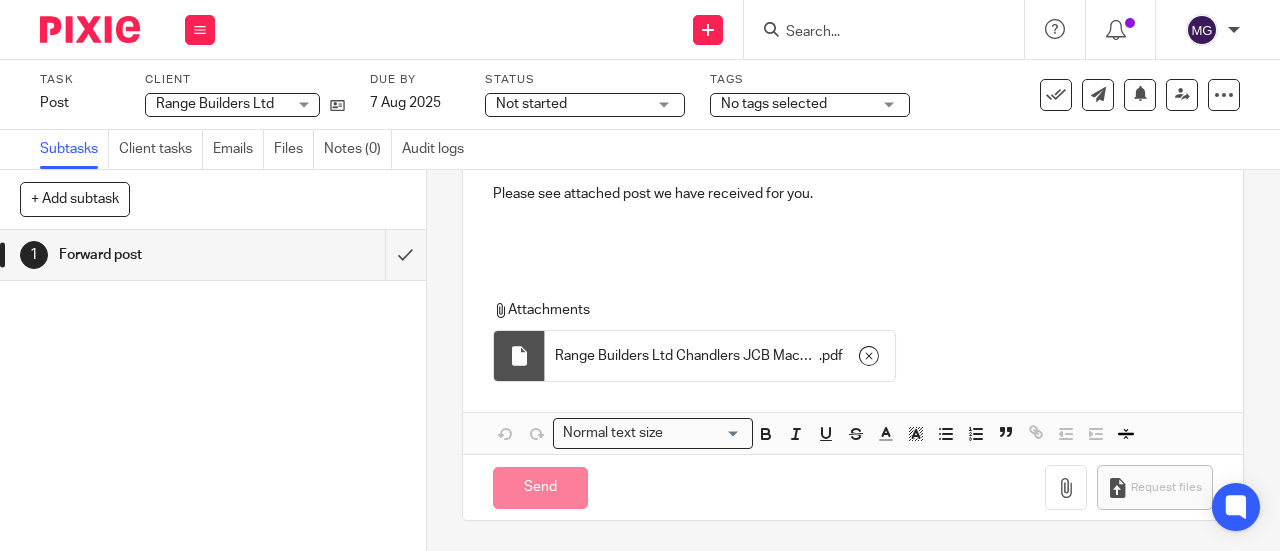 type on "Sent" 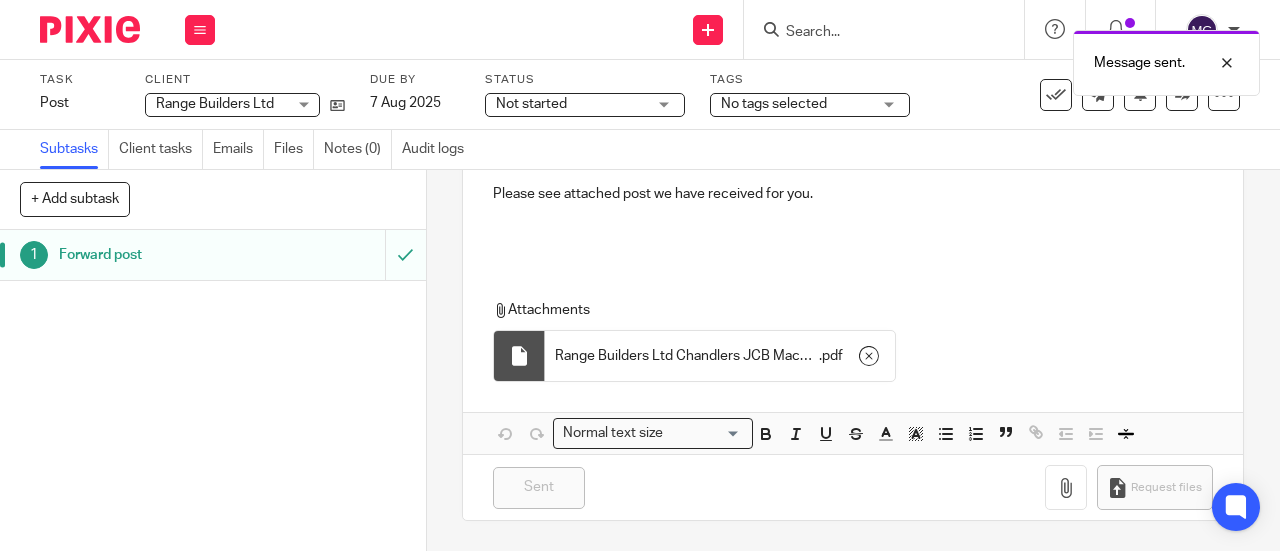 click on "Forward post" at bounding box center [161, 255] 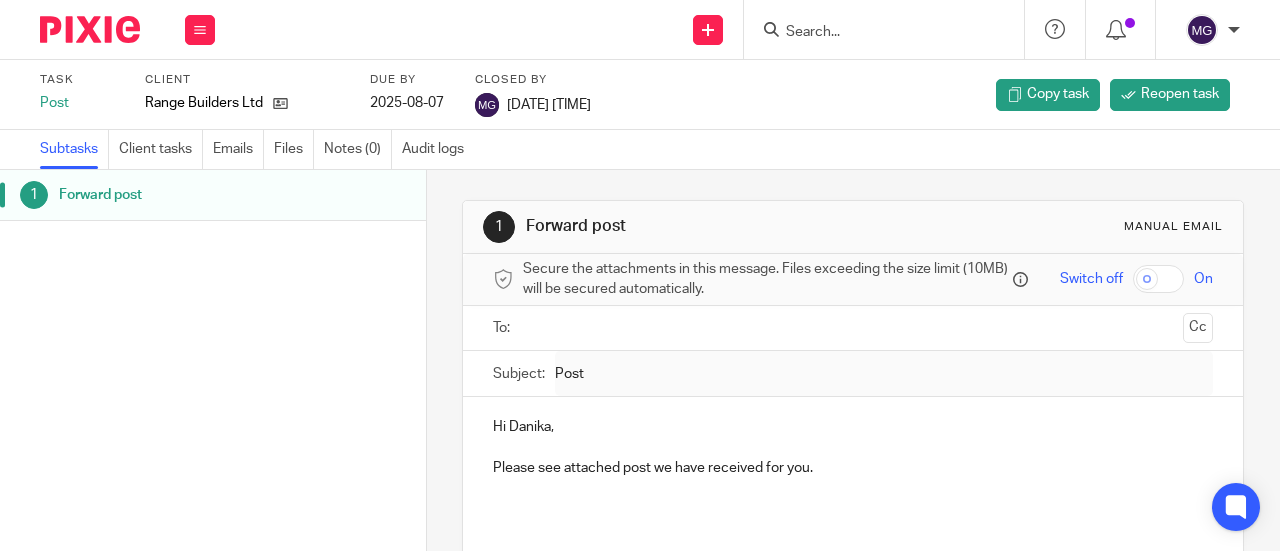 scroll, scrollTop: 0, scrollLeft: 0, axis: both 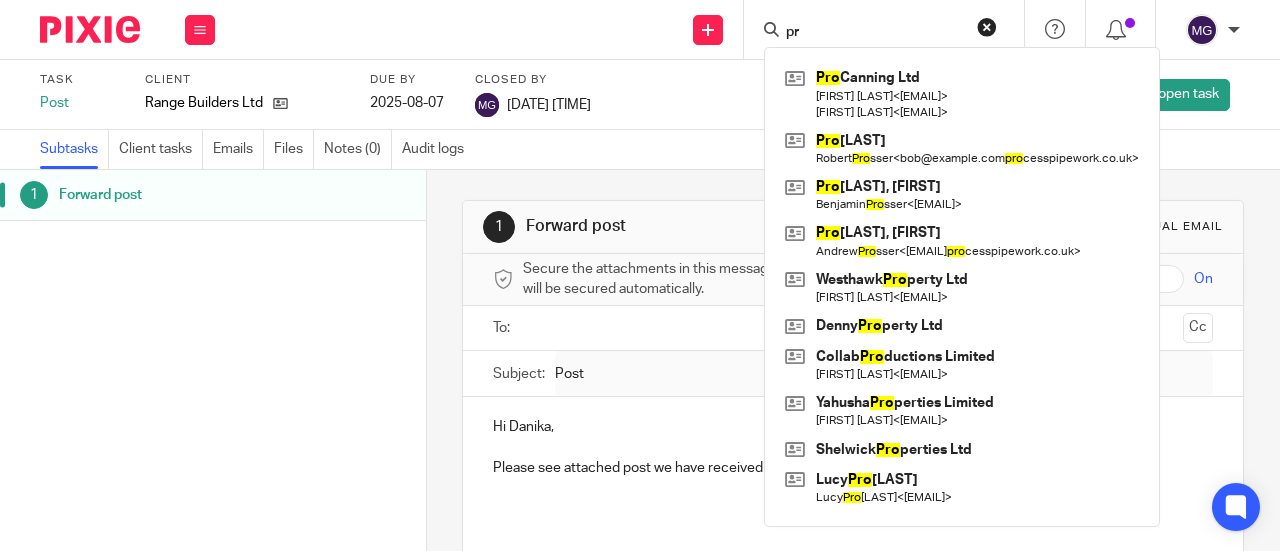 type on "p" 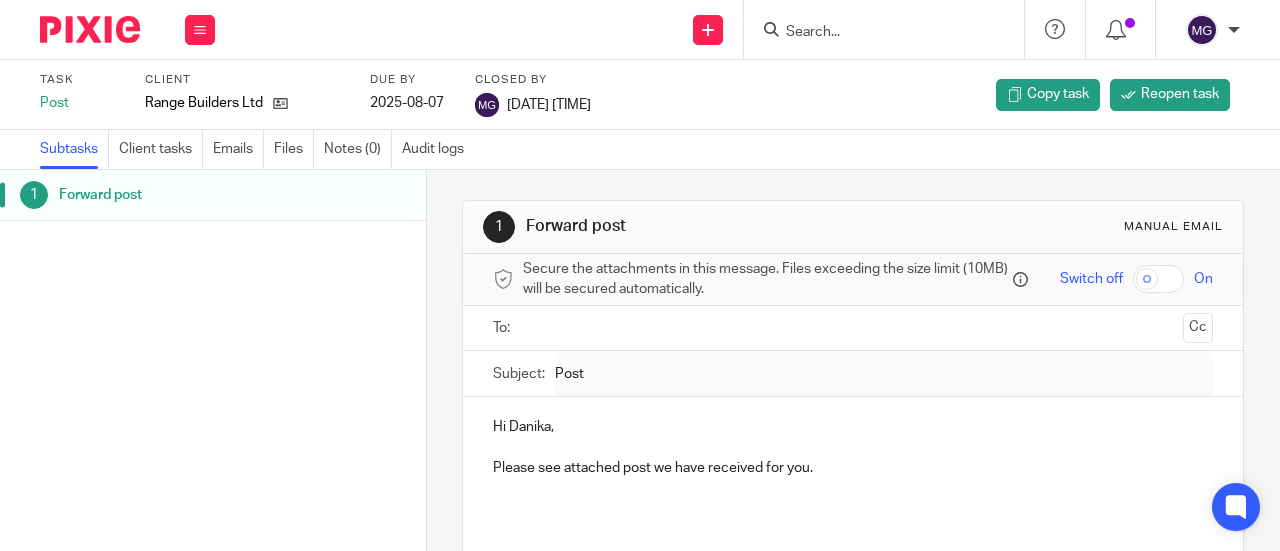 click at bounding box center [874, 33] 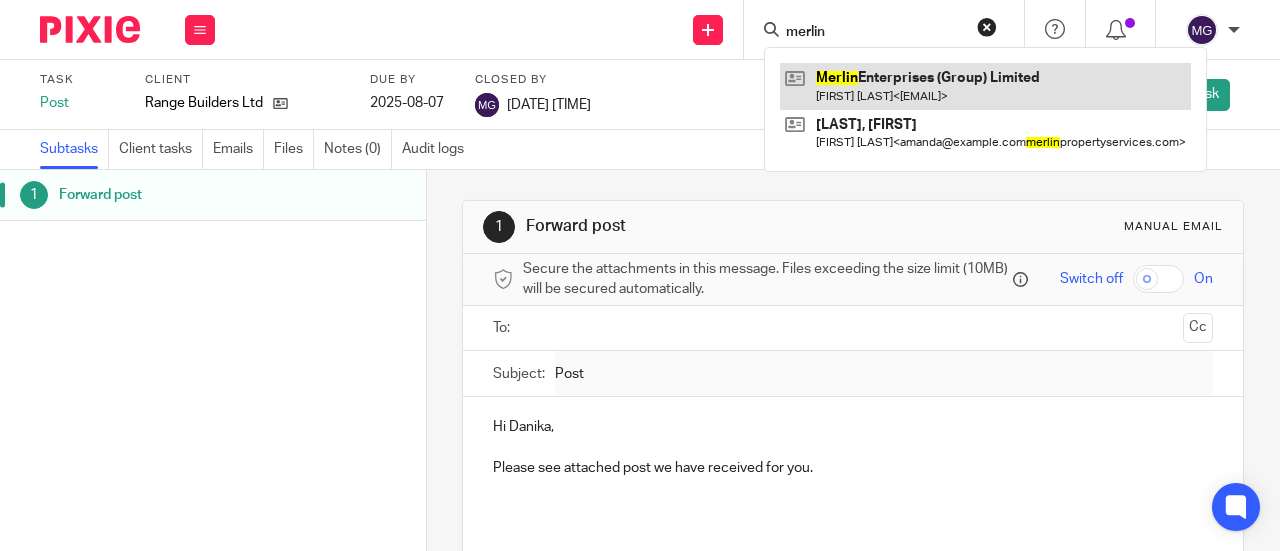 type on "merlin" 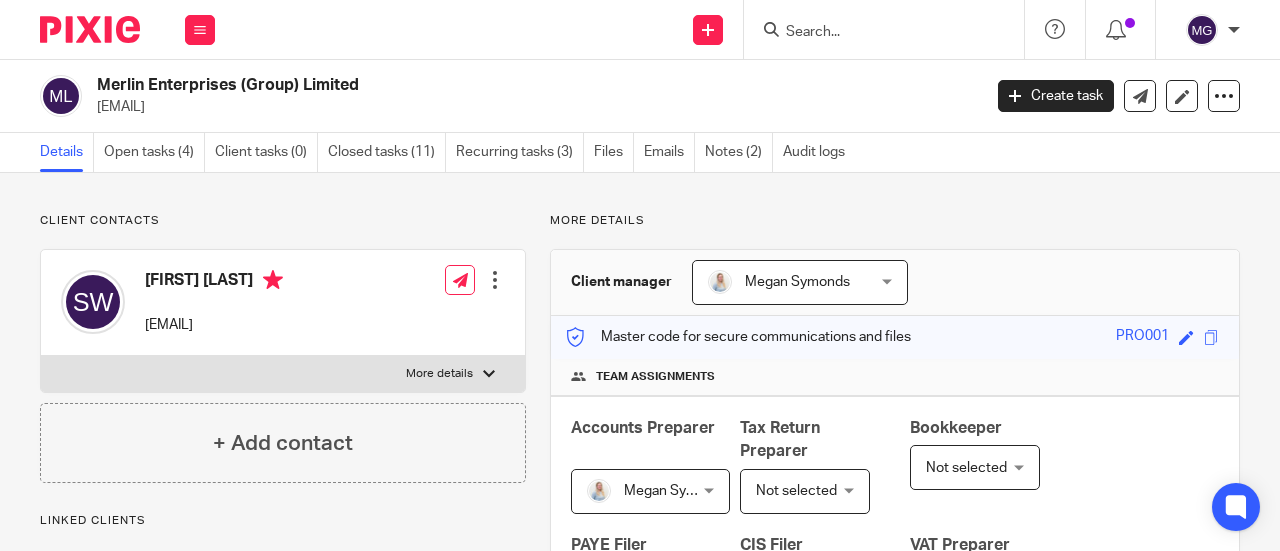 scroll, scrollTop: 0, scrollLeft: 0, axis: both 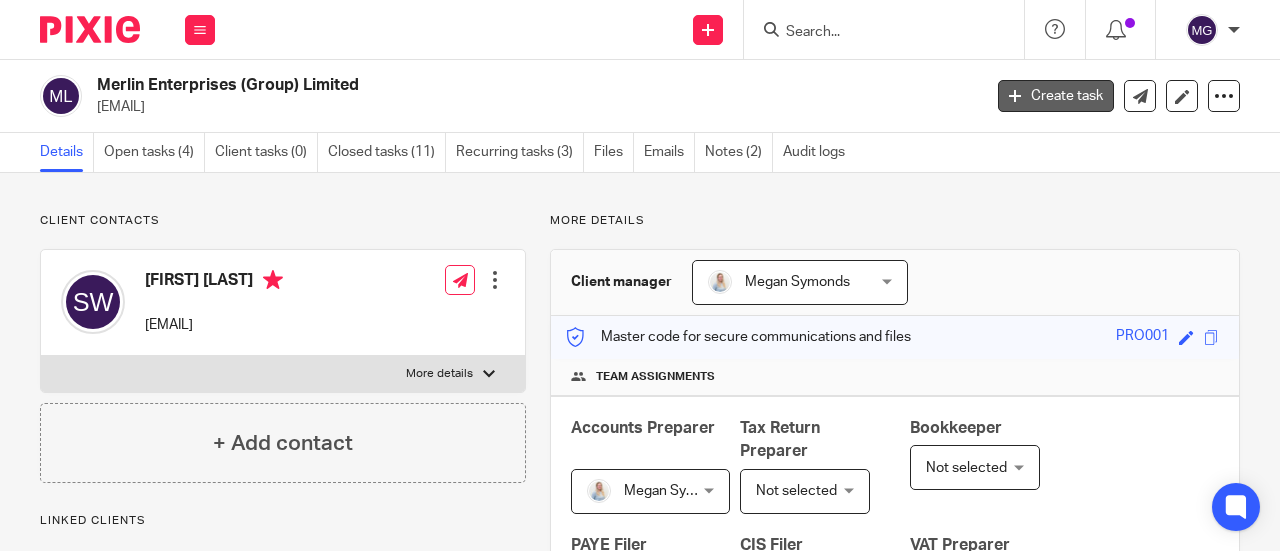 click at bounding box center [1015, 96] 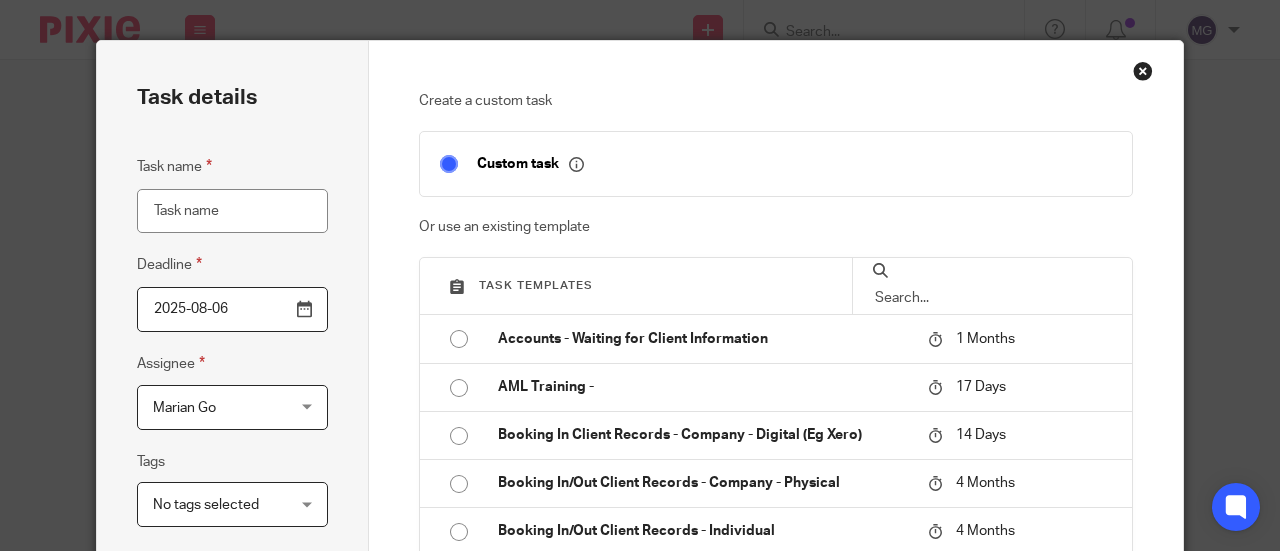 scroll, scrollTop: 0, scrollLeft: 0, axis: both 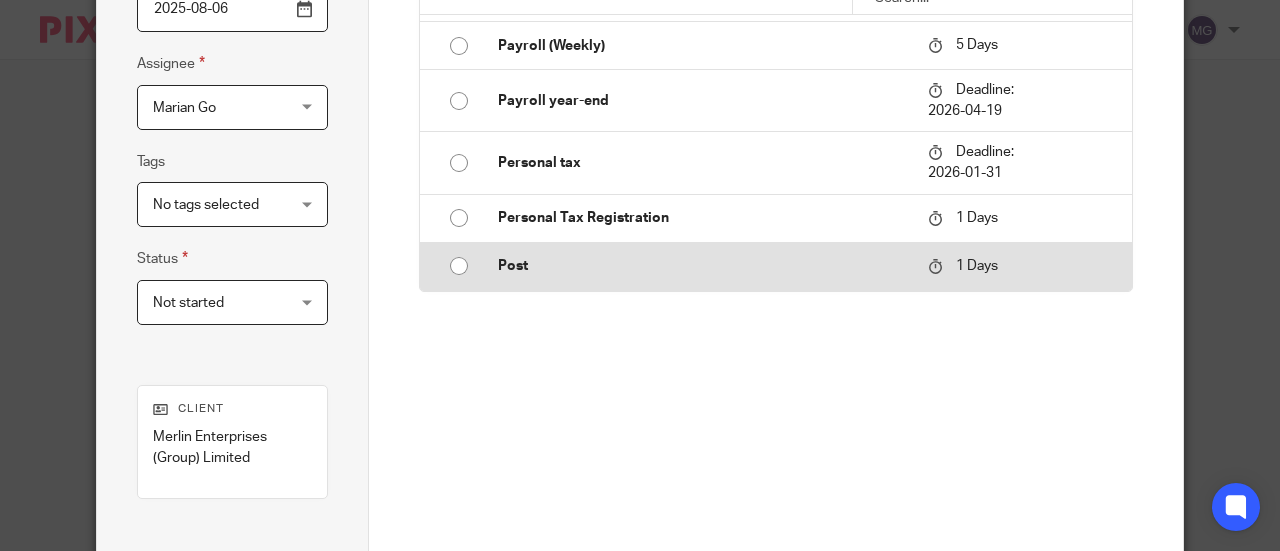 click at bounding box center [459, 266] 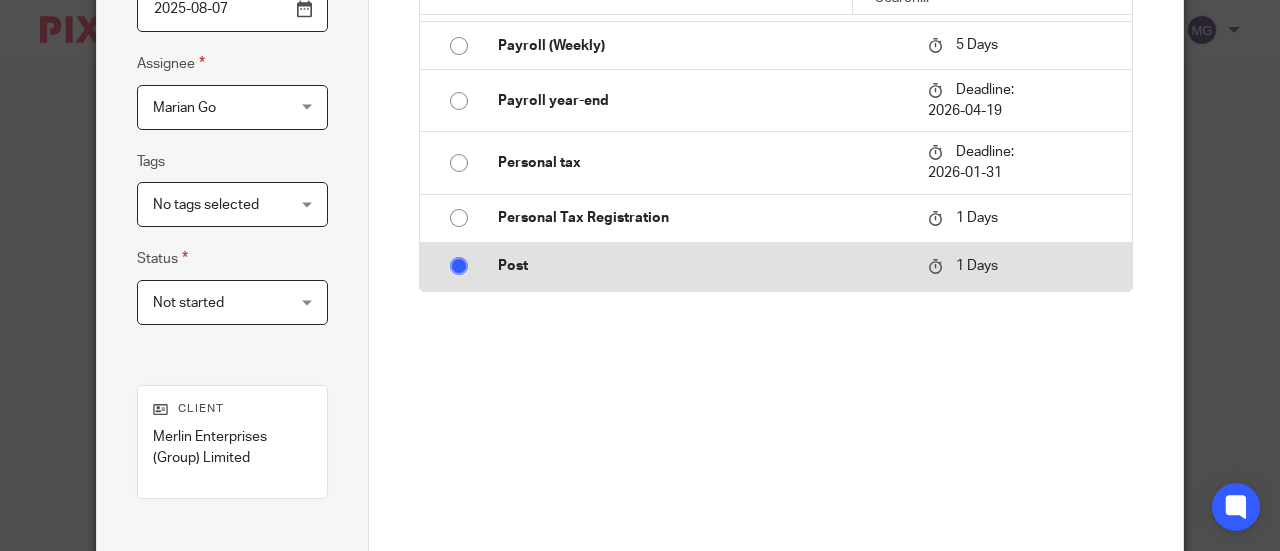 type on "Post" 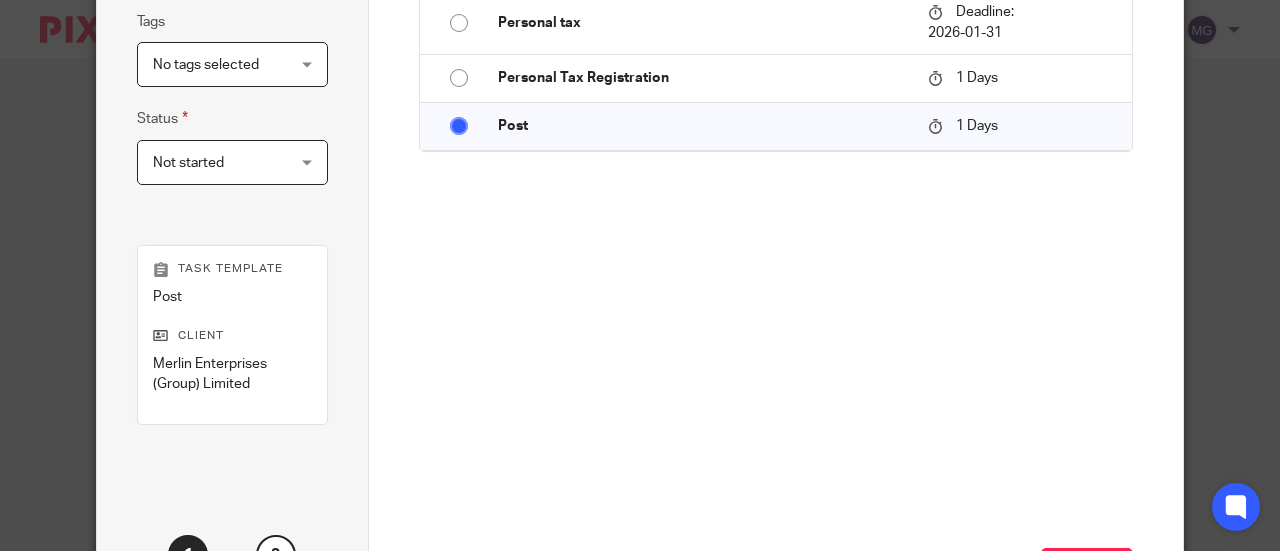 scroll, scrollTop: 569, scrollLeft: 0, axis: vertical 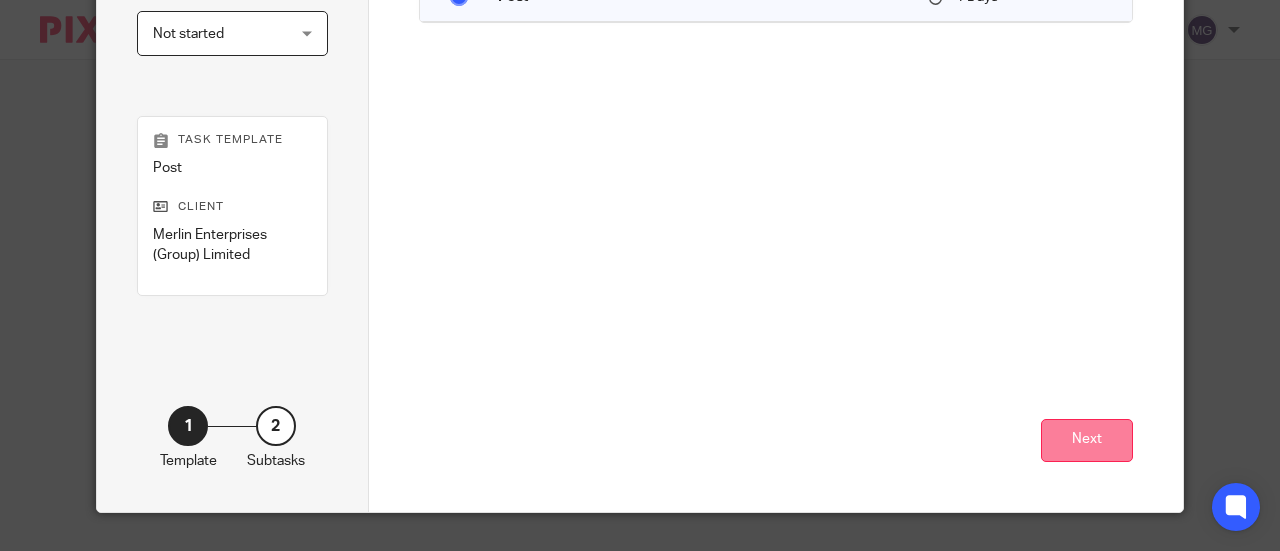 click on "Next" at bounding box center (1087, 440) 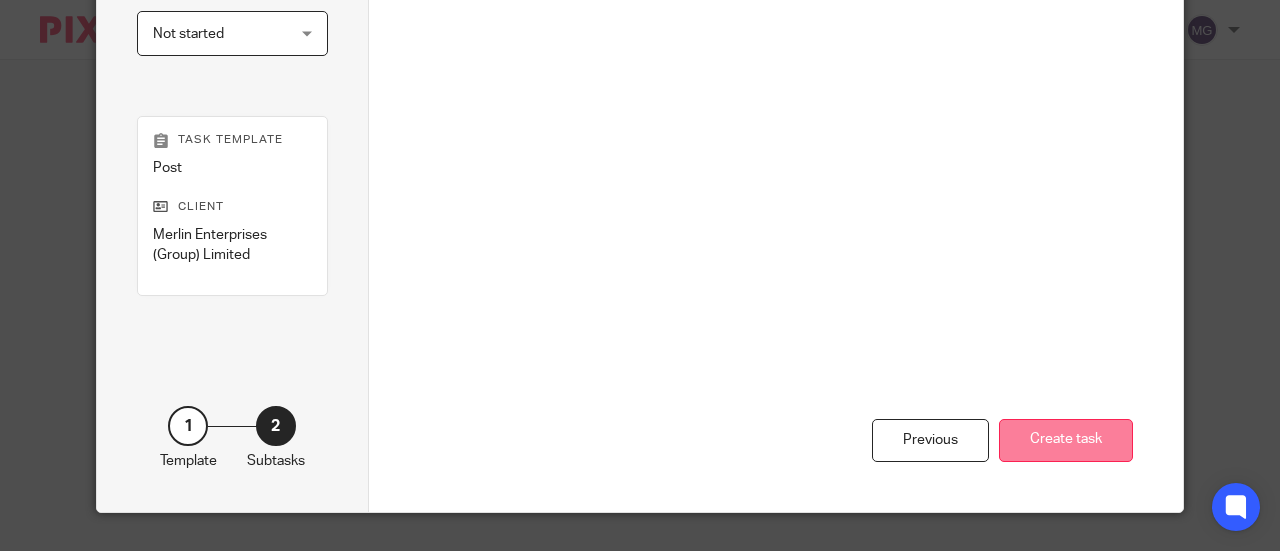 click on "Create task" at bounding box center [1066, 440] 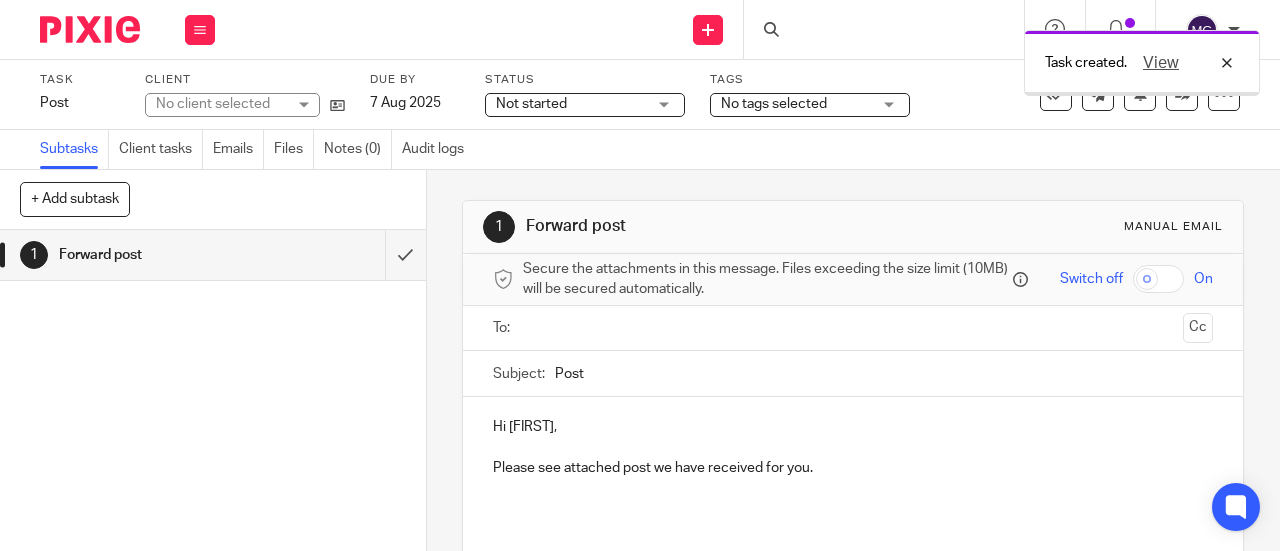 scroll, scrollTop: 0, scrollLeft: 0, axis: both 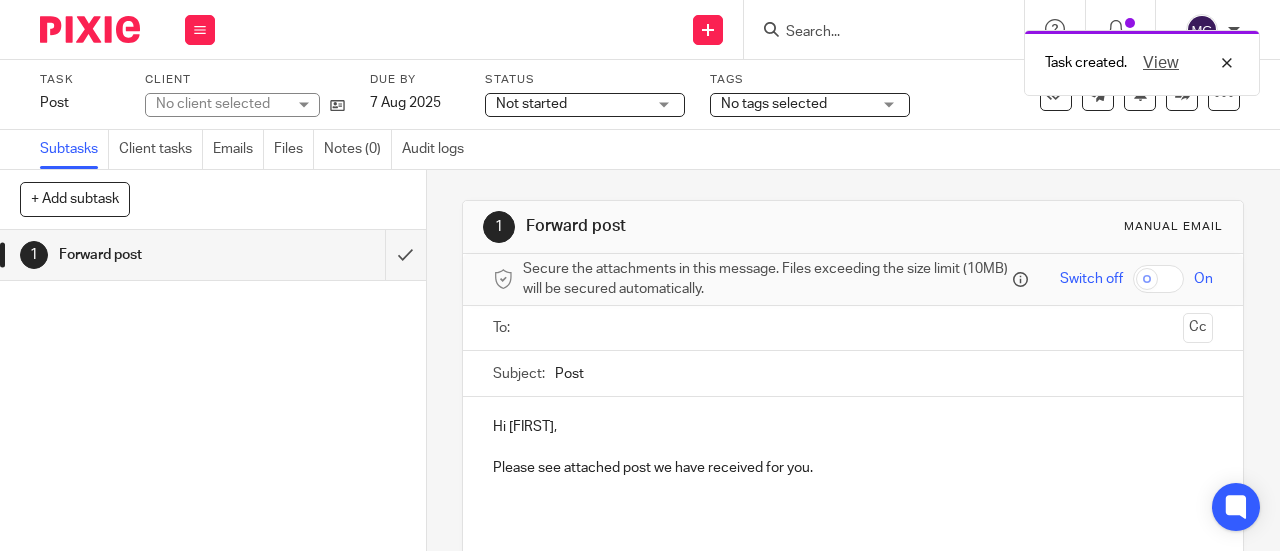 click at bounding box center [852, 328] 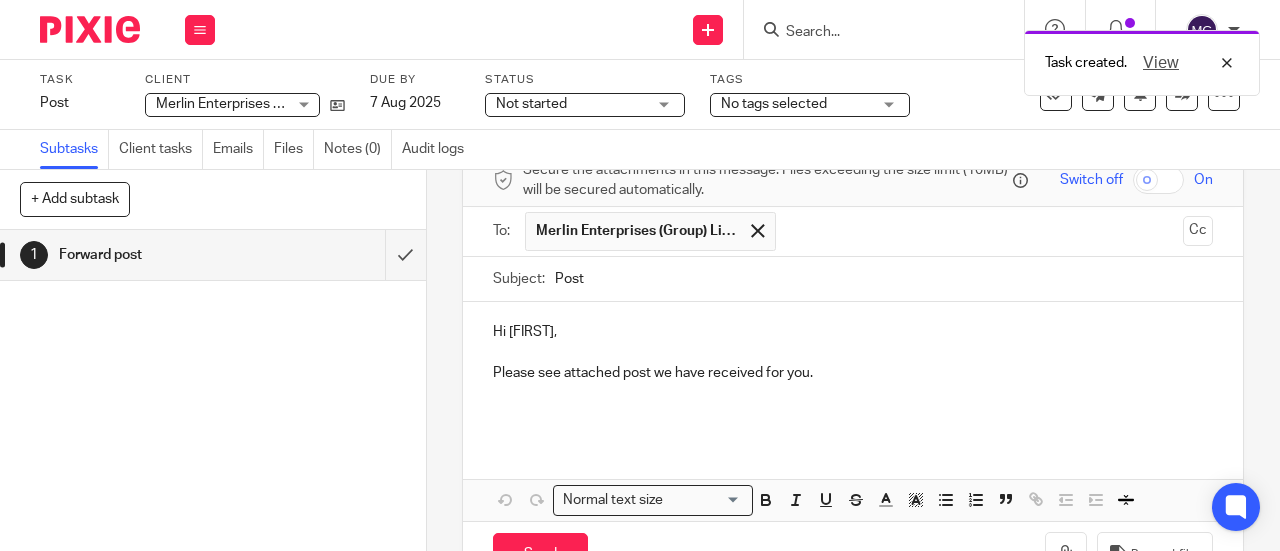 scroll, scrollTop: 169, scrollLeft: 0, axis: vertical 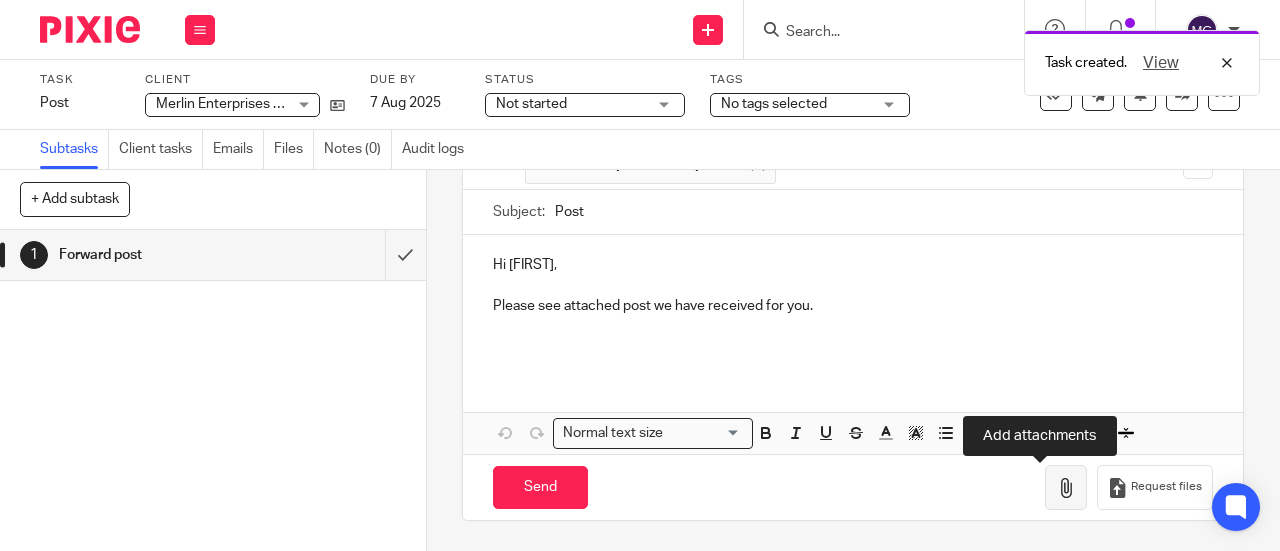 click at bounding box center [1066, 488] 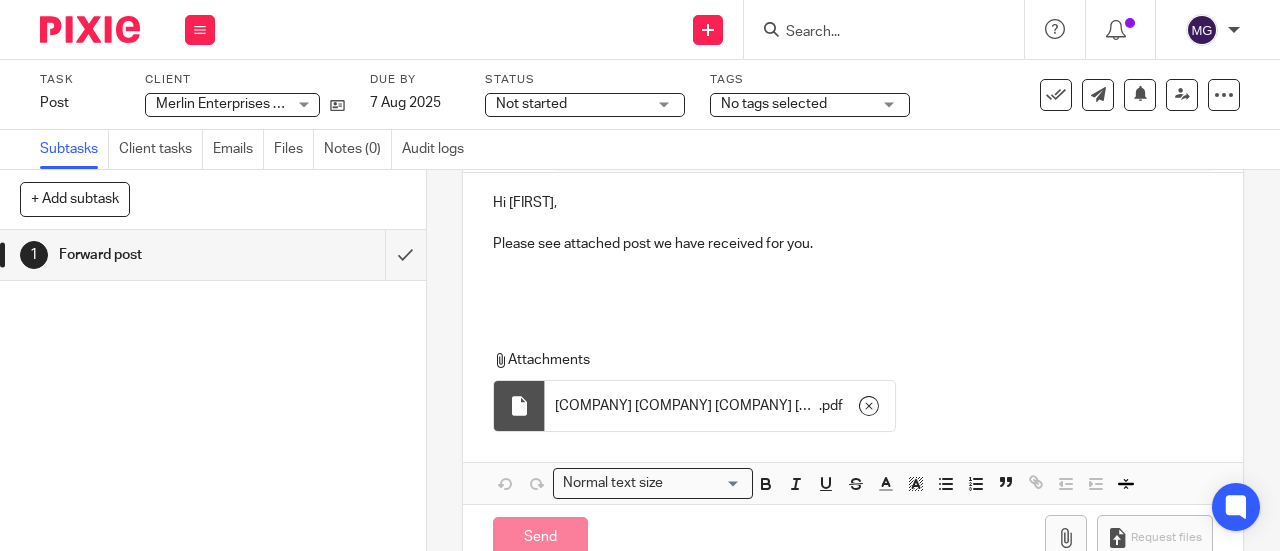 scroll, scrollTop: 281, scrollLeft: 0, axis: vertical 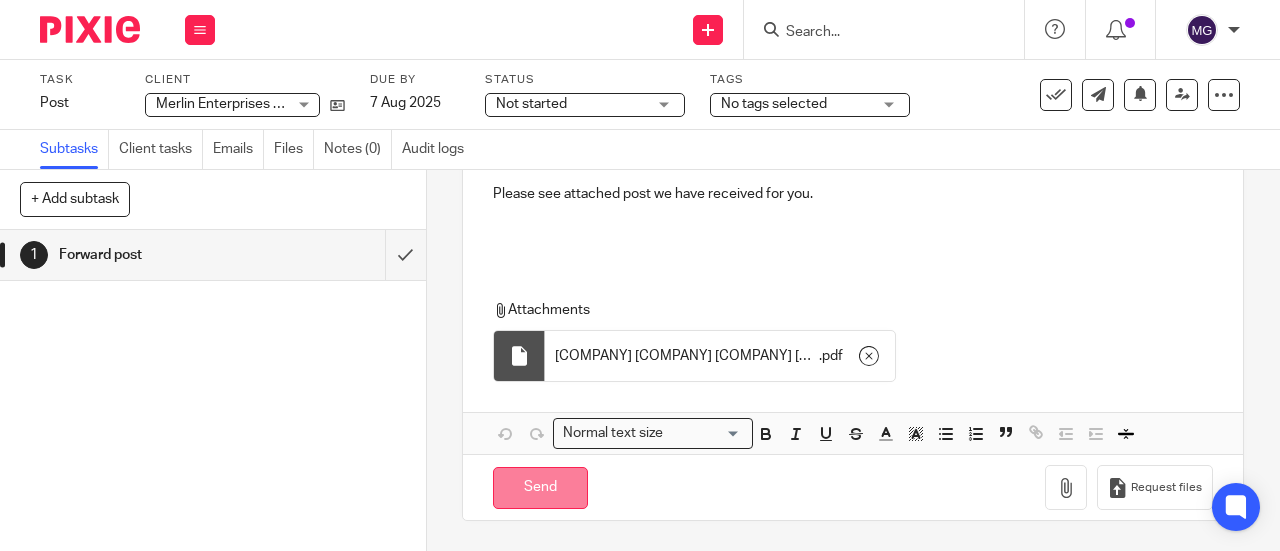click on "Send" at bounding box center (540, 488) 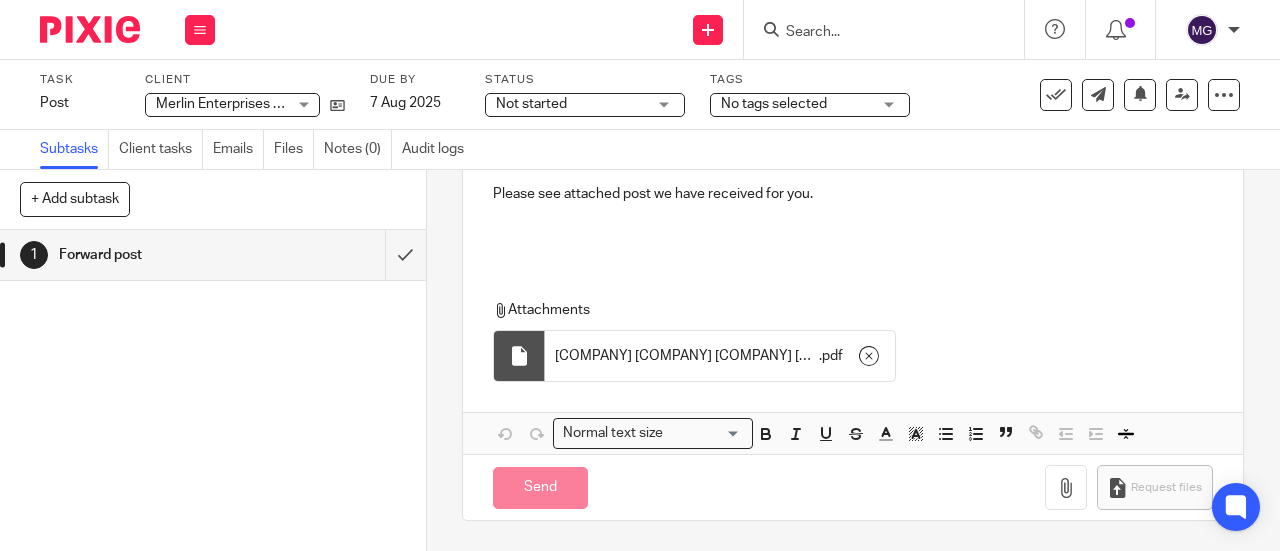 type on "Sent" 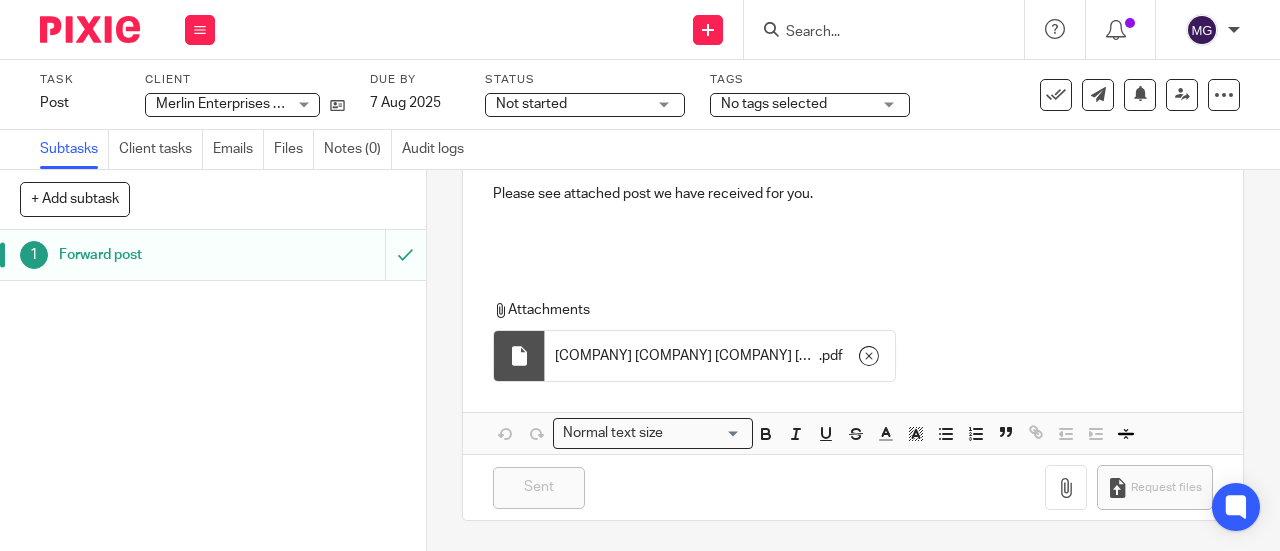 click on "Forward post" at bounding box center (161, 255) 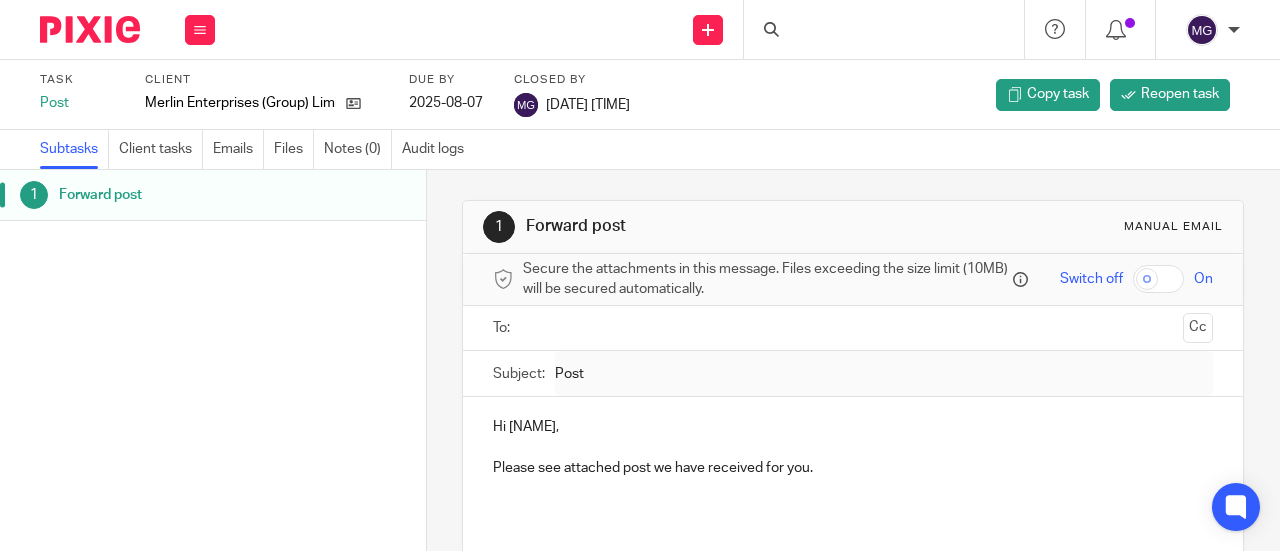 scroll, scrollTop: 0, scrollLeft: 0, axis: both 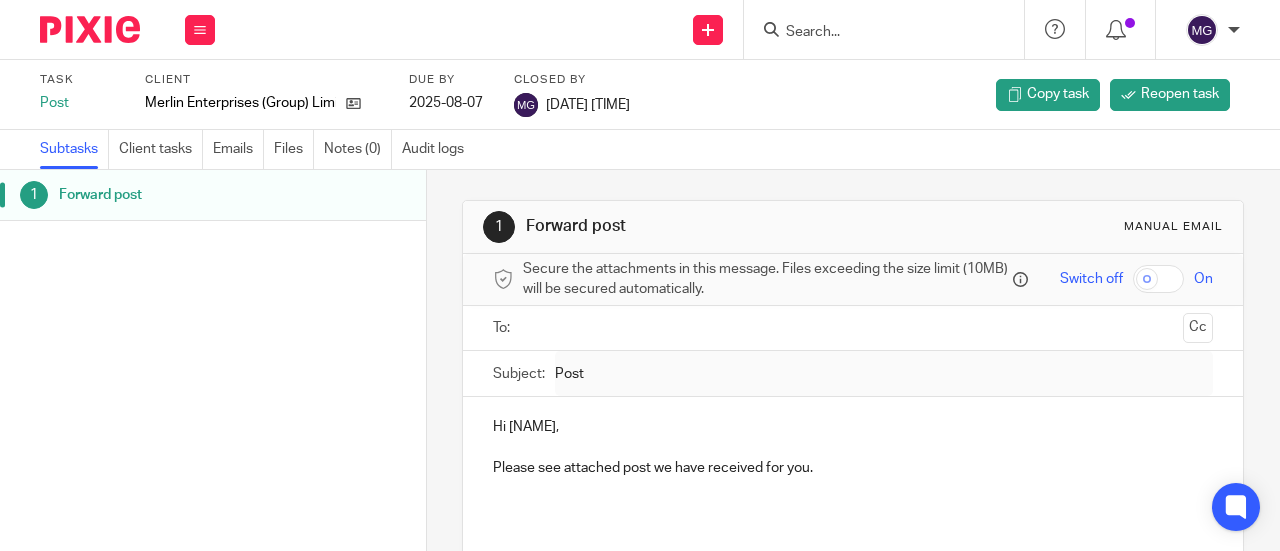 click on "Forward post" at bounding box center [174, 195] 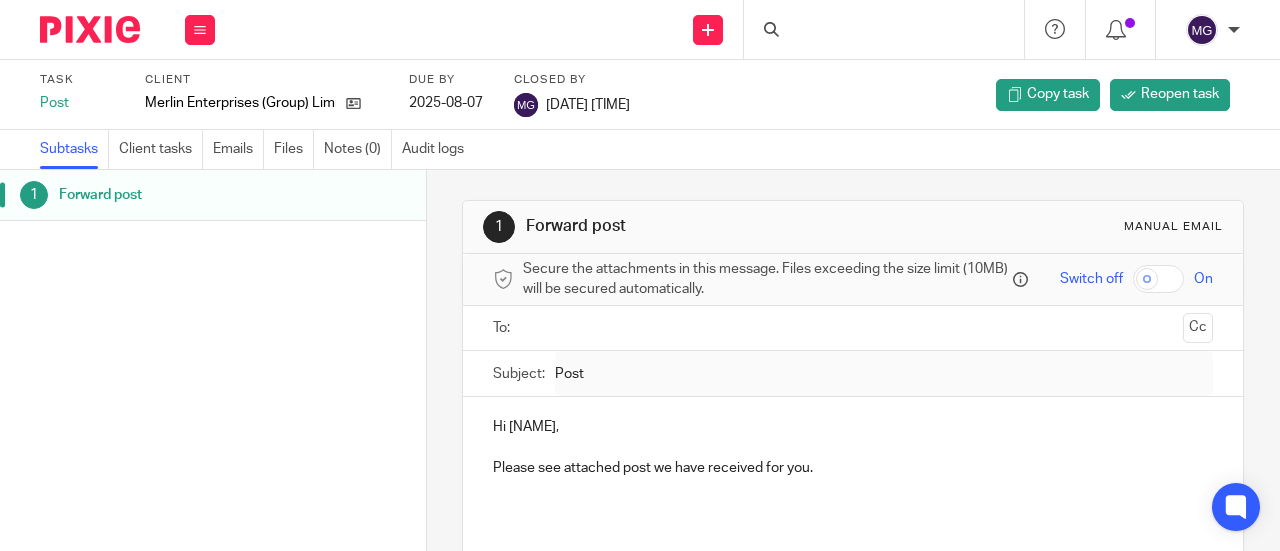 scroll, scrollTop: 0, scrollLeft: 0, axis: both 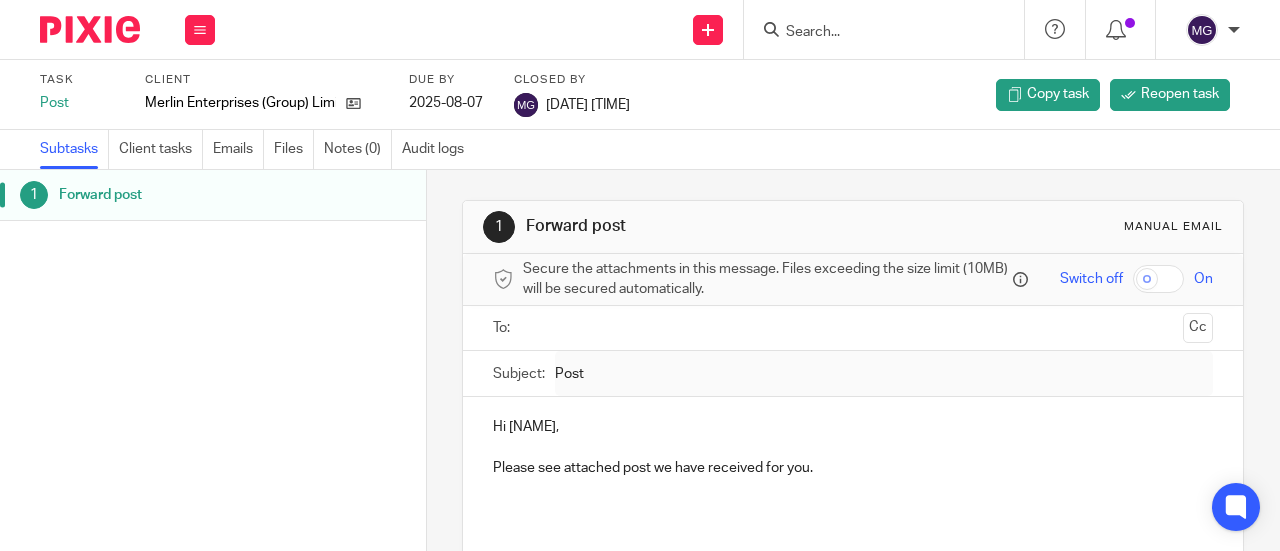click at bounding box center (874, 33) 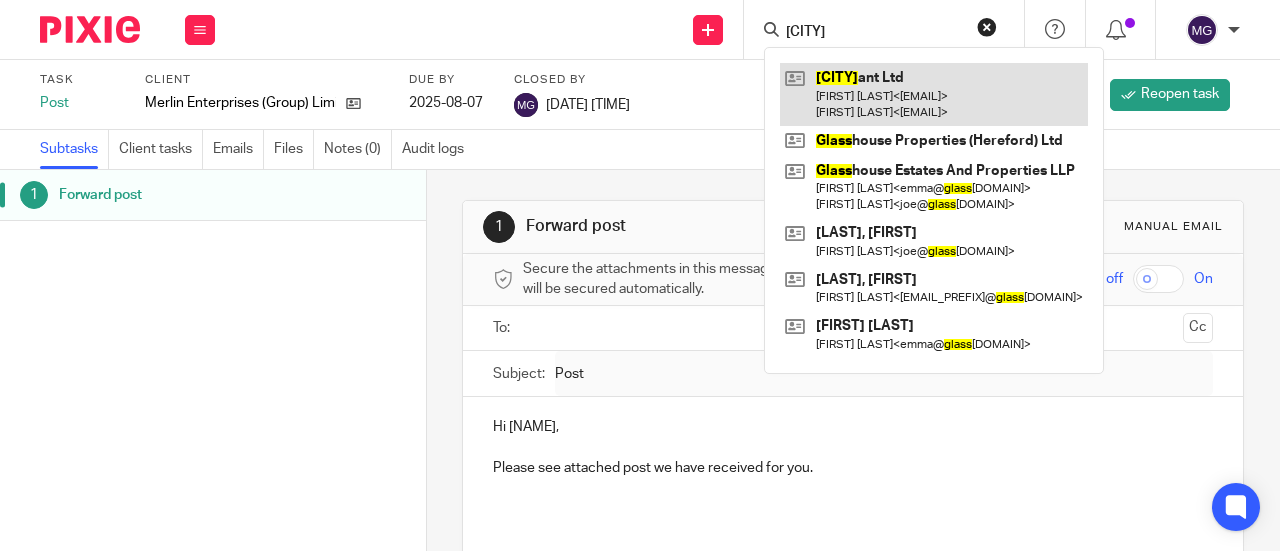 type on "[CITY]" 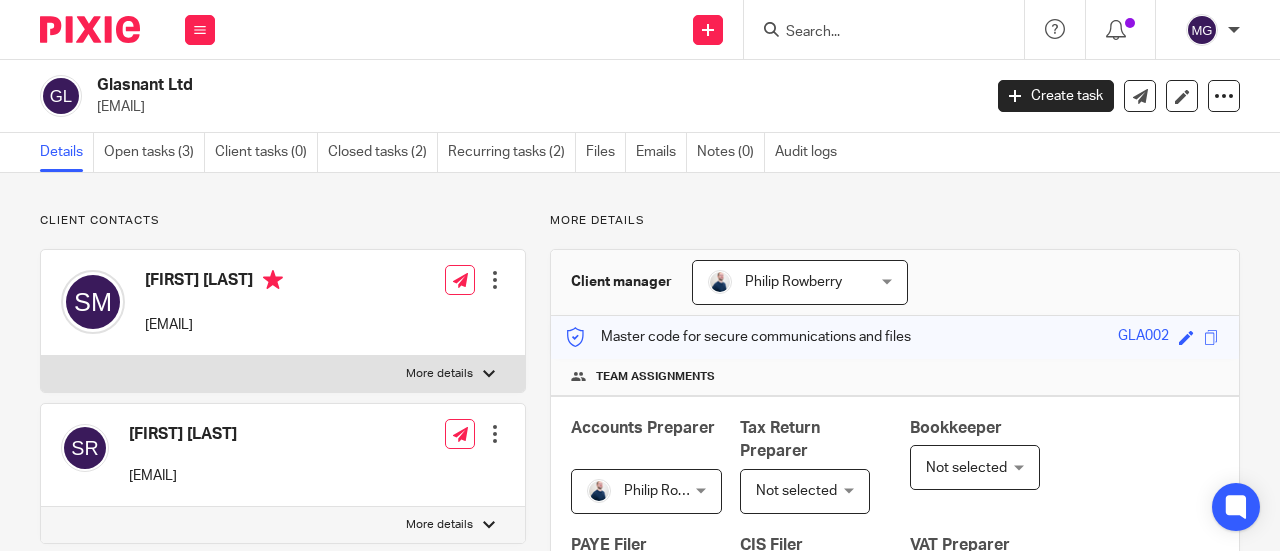 scroll, scrollTop: 0, scrollLeft: 0, axis: both 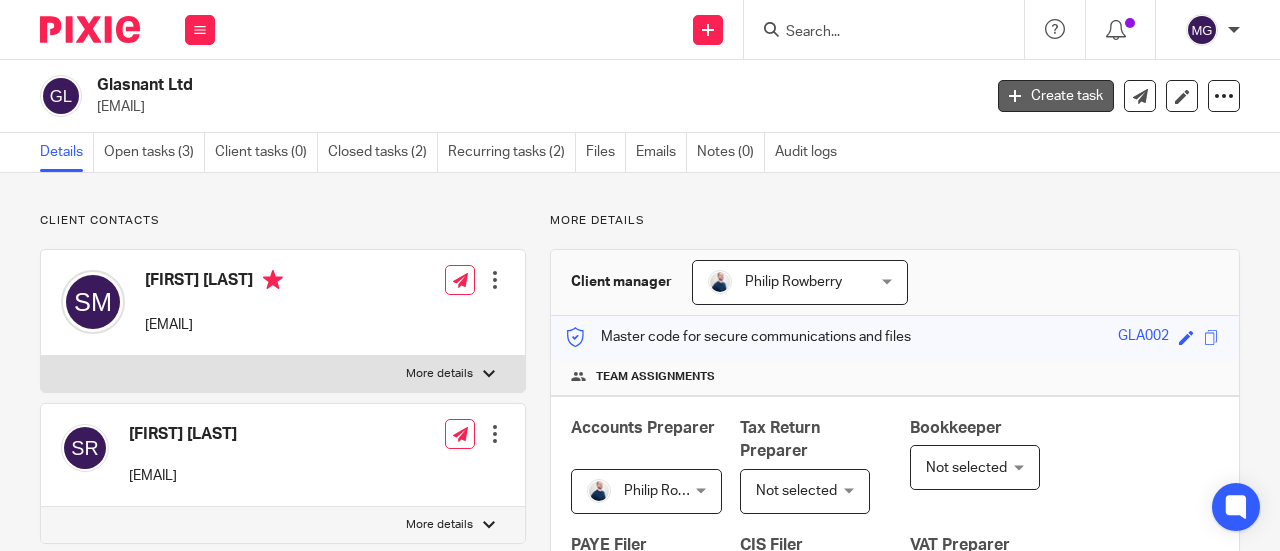 click on "Create task" at bounding box center [1056, 96] 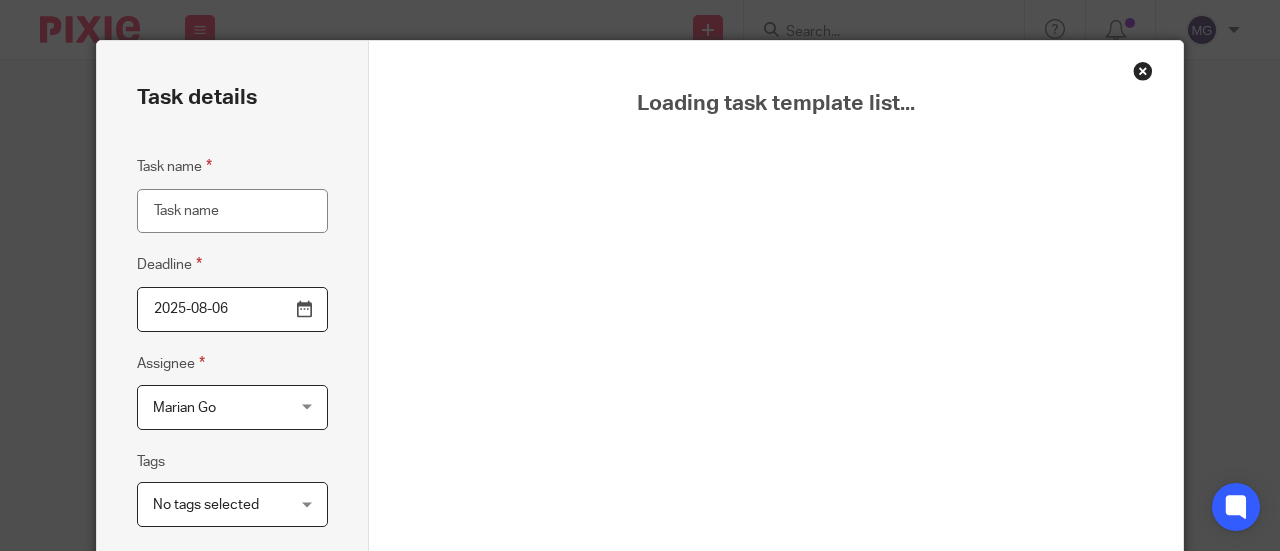 scroll, scrollTop: 0, scrollLeft: 0, axis: both 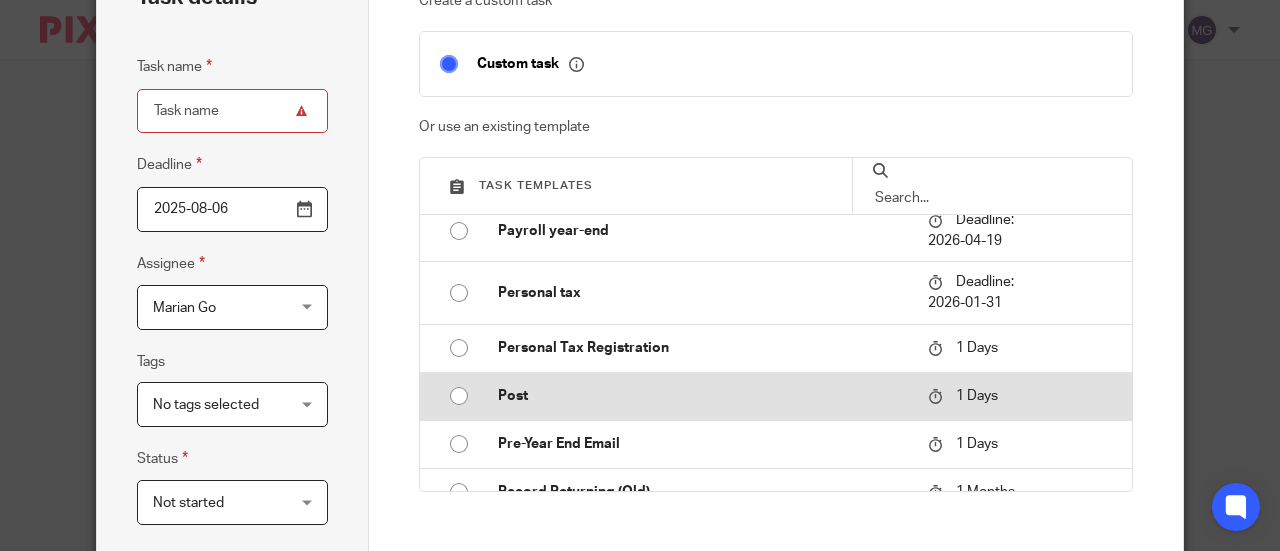 click at bounding box center [459, 396] 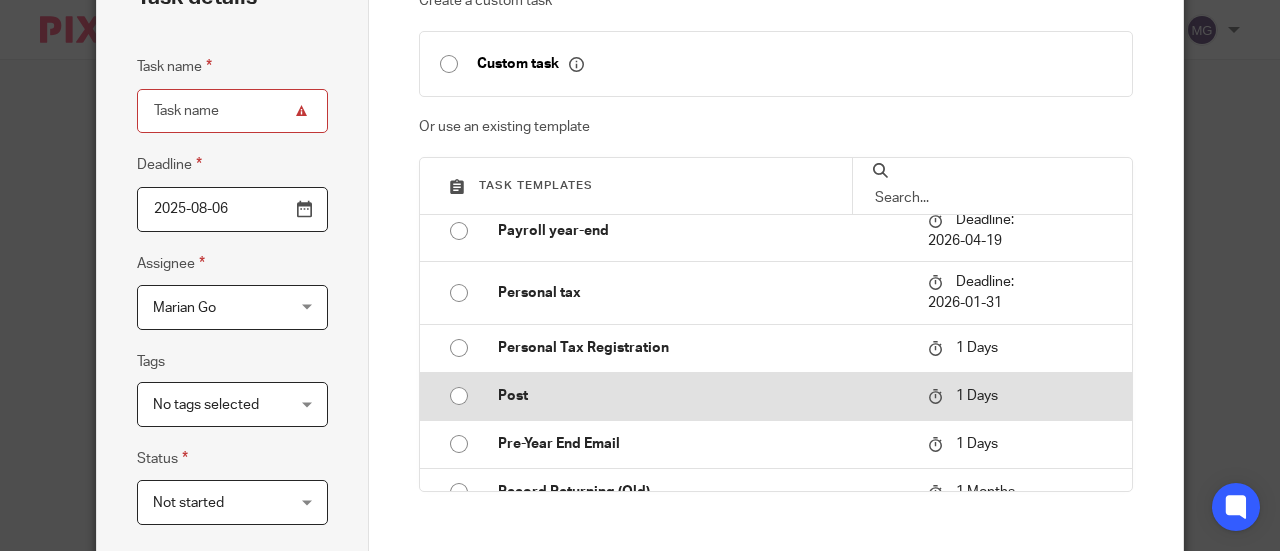 type on "2025-08-07" 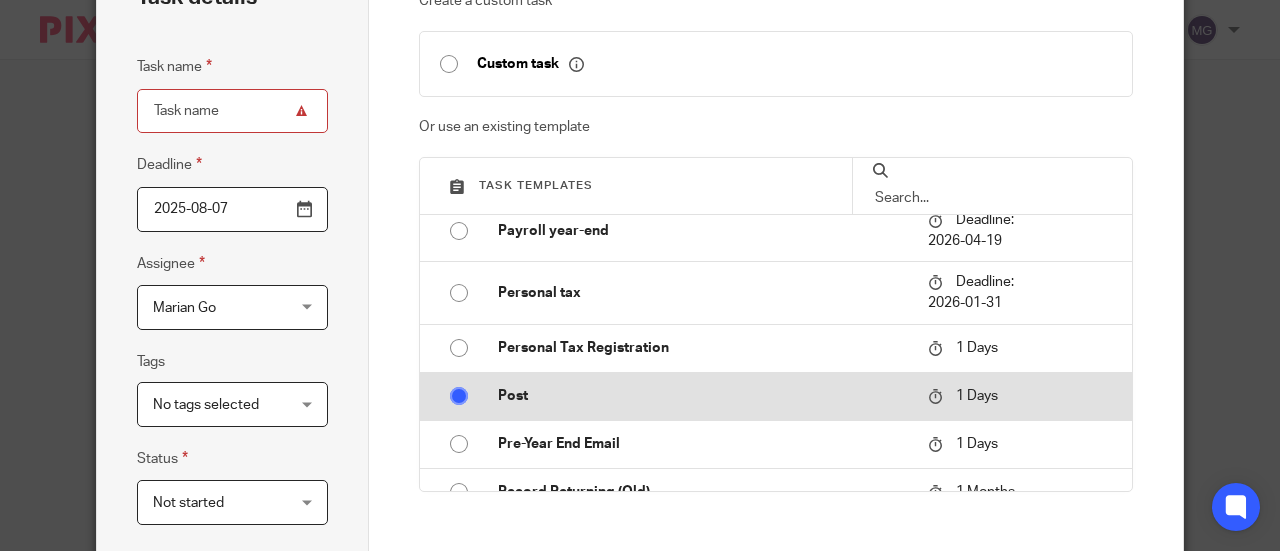 type on "Post" 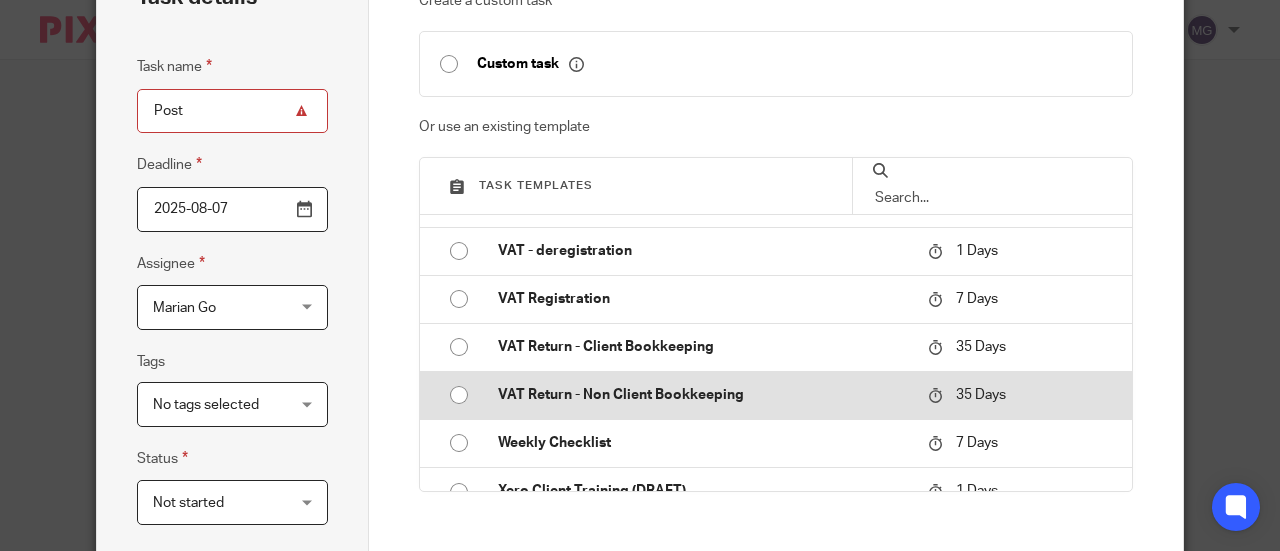 scroll, scrollTop: 2577, scrollLeft: 0, axis: vertical 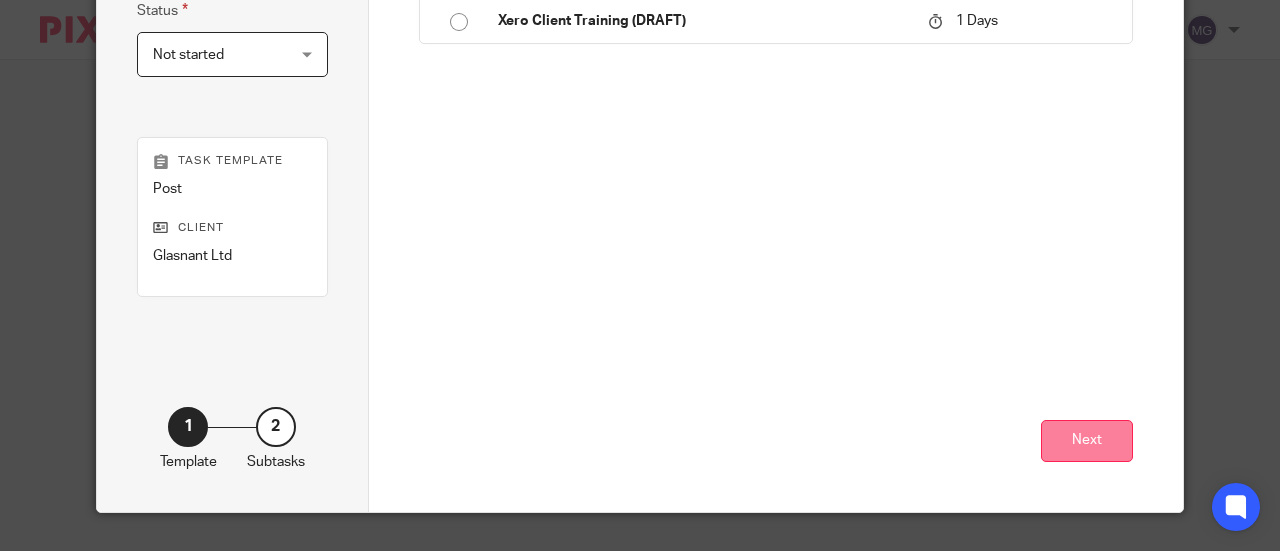click on "Next" at bounding box center (1087, 441) 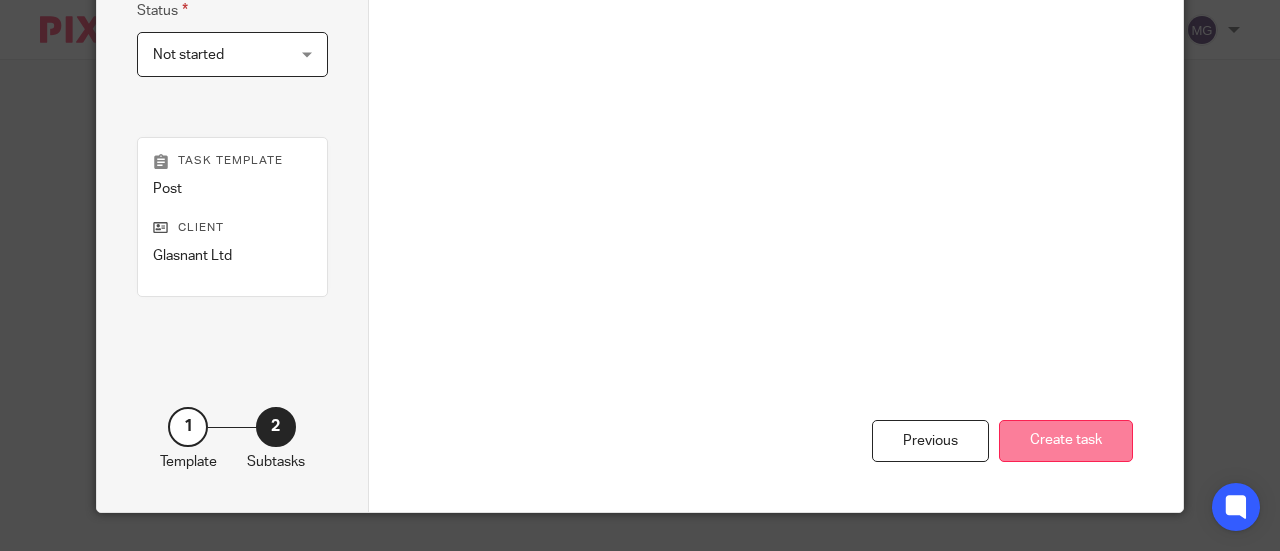 click on "Create task" at bounding box center (1066, 441) 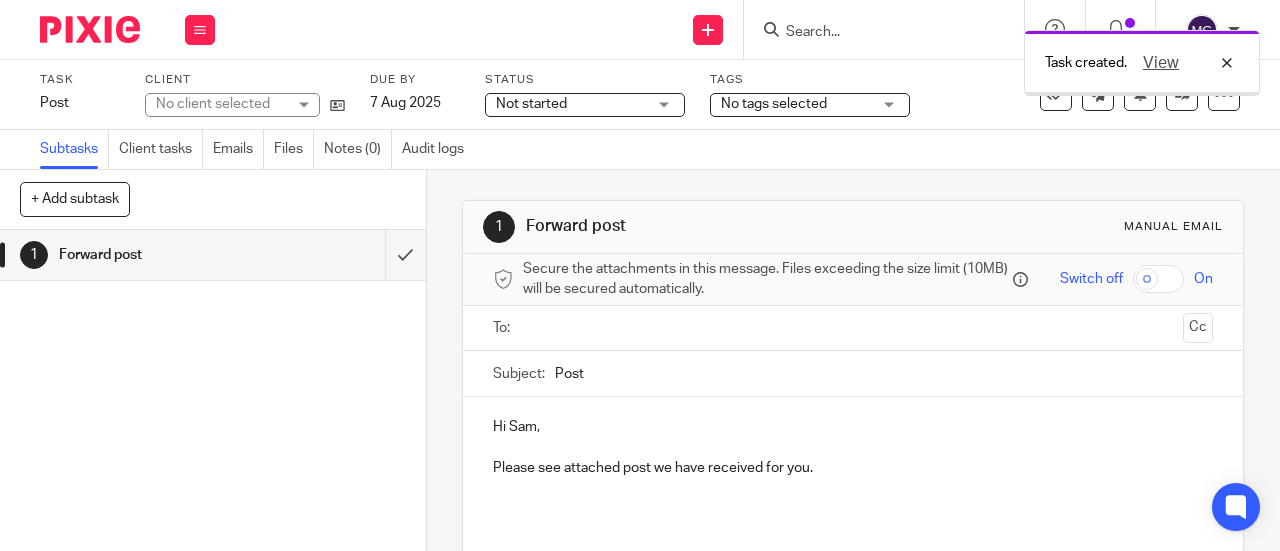 scroll, scrollTop: 0, scrollLeft: 0, axis: both 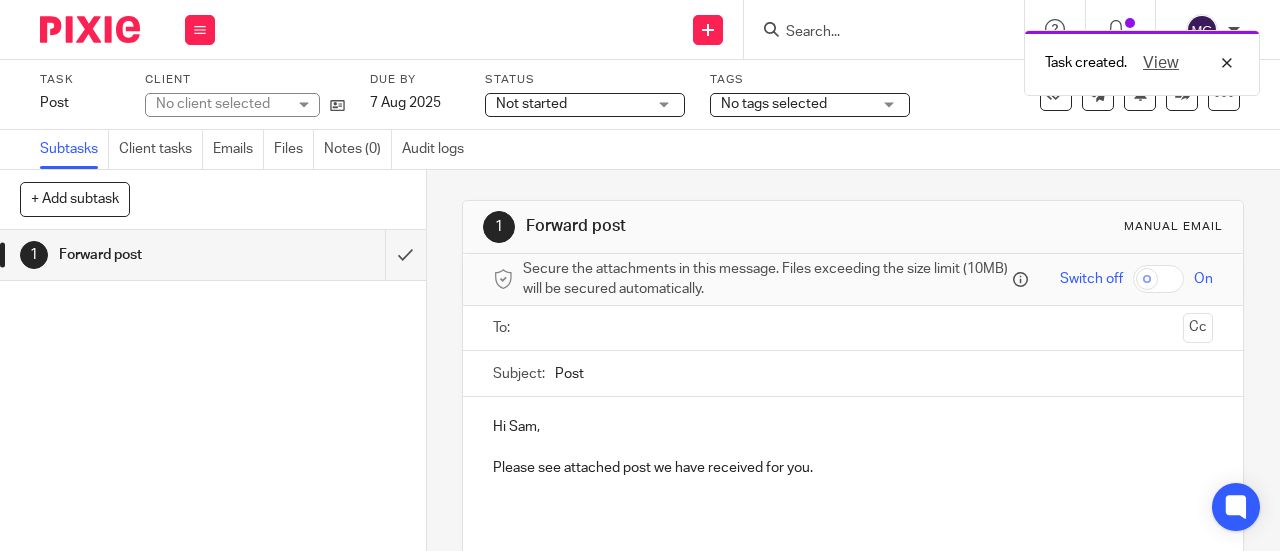 click at bounding box center [852, 328] 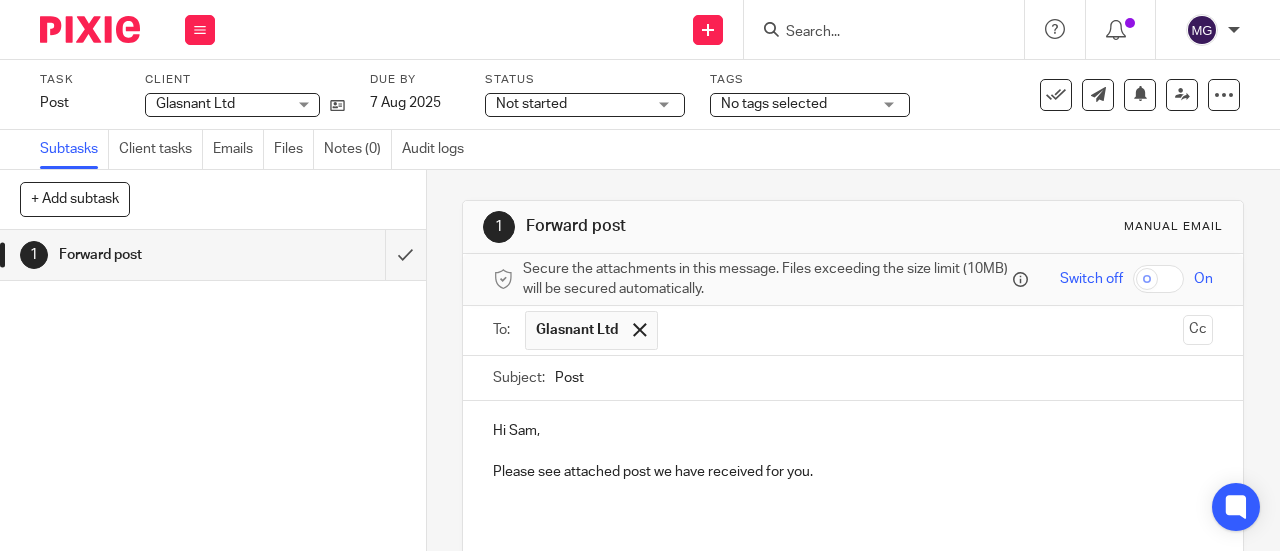 scroll, scrollTop: 169, scrollLeft: 0, axis: vertical 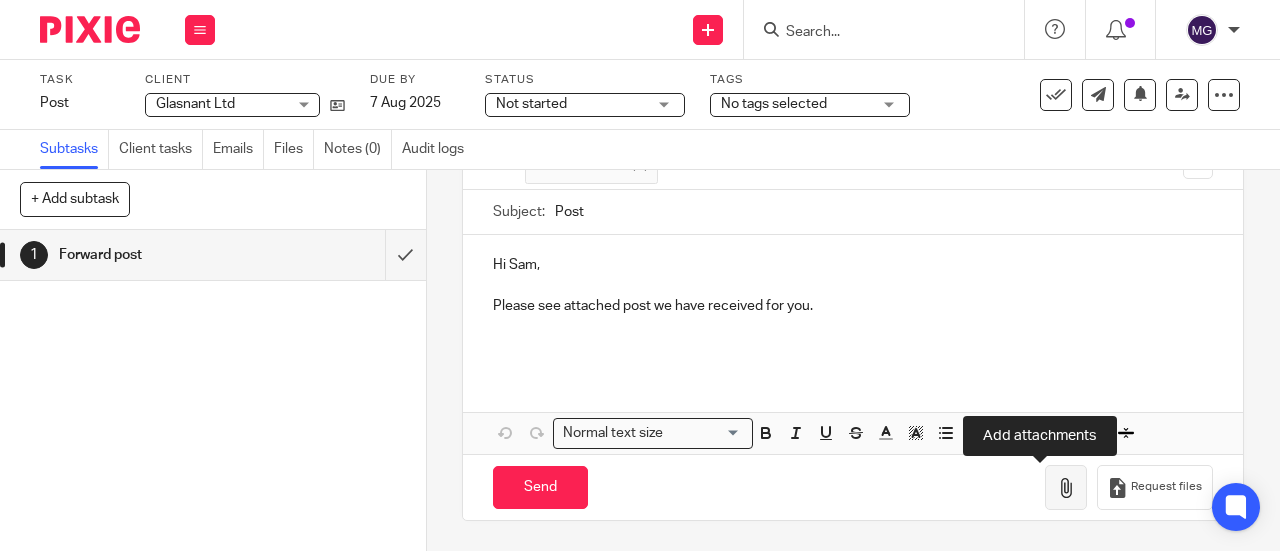 click at bounding box center (1066, 488) 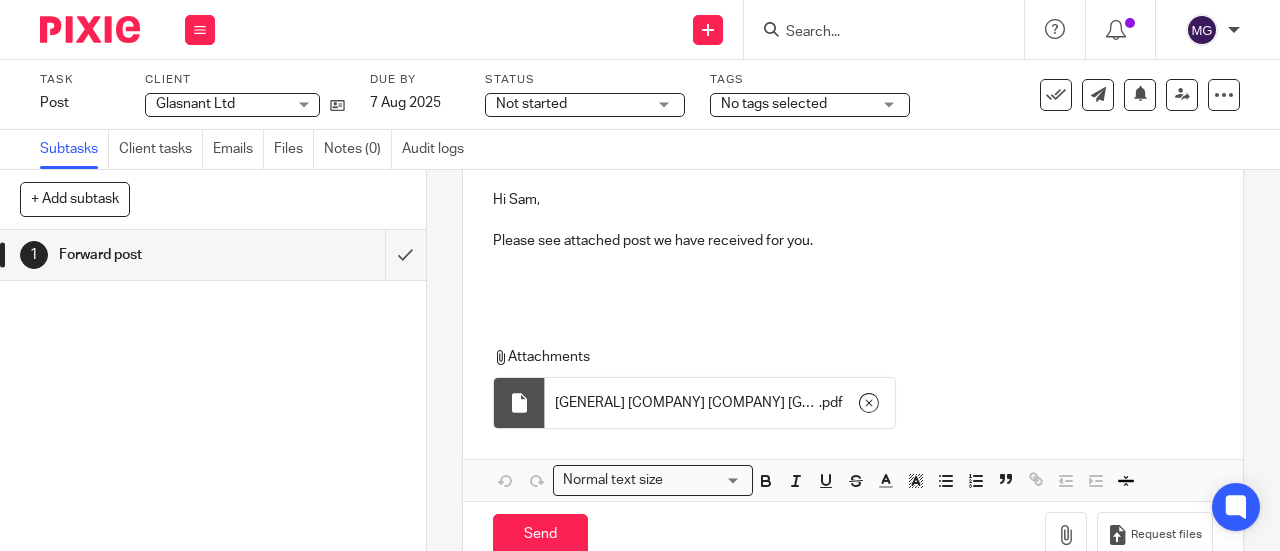 scroll, scrollTop: 281, scrollLeft: 0, axis: vertical 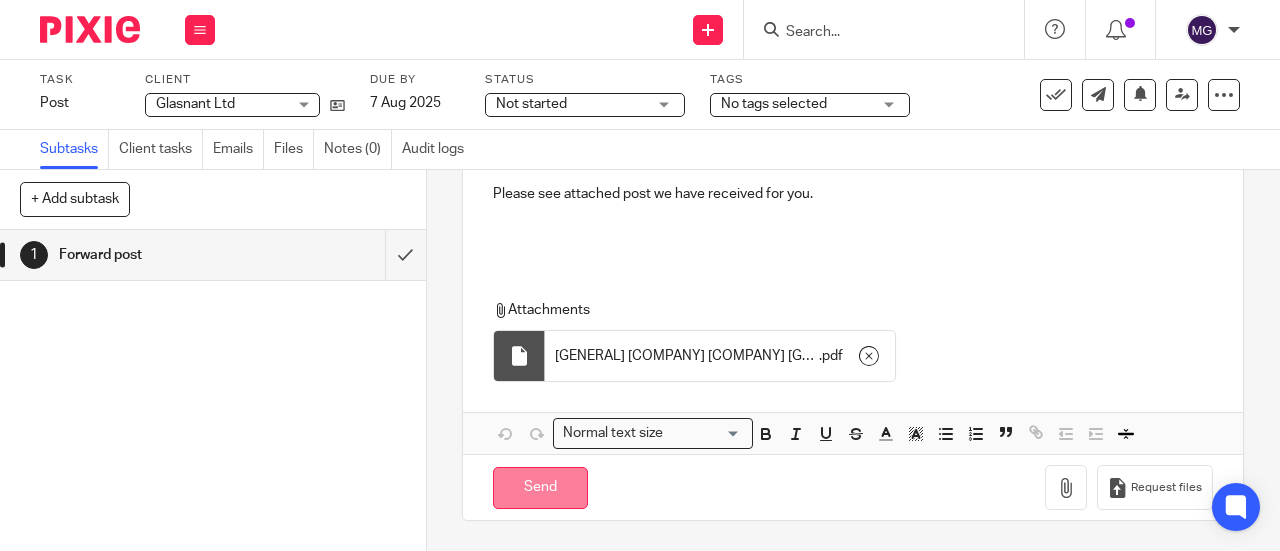 click on "Send" at bounding box center [540, 488] 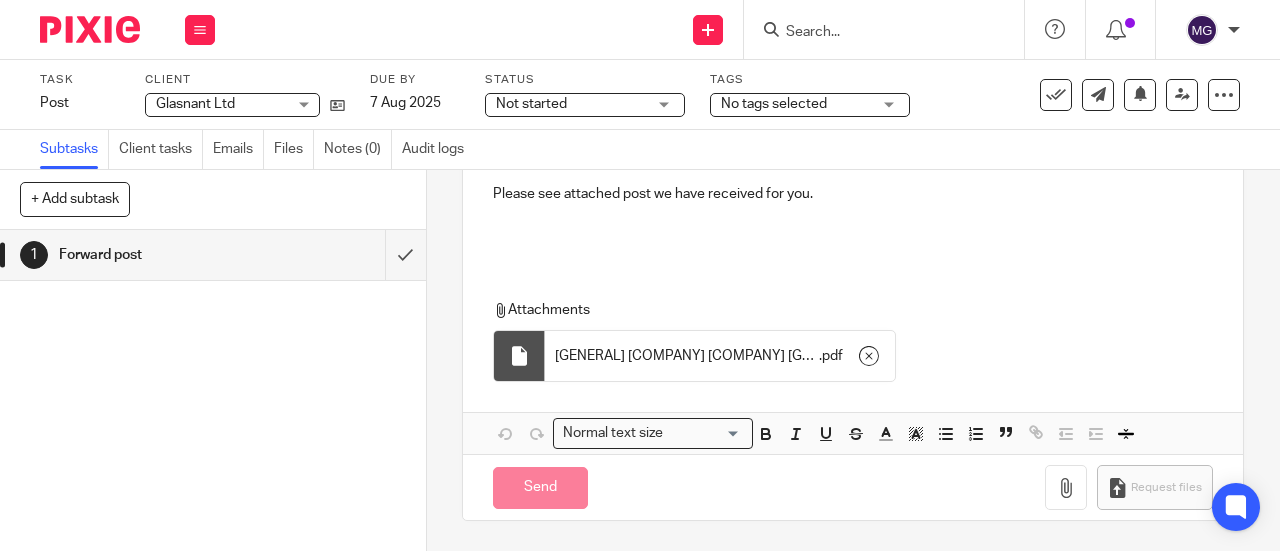 type on "Sent" 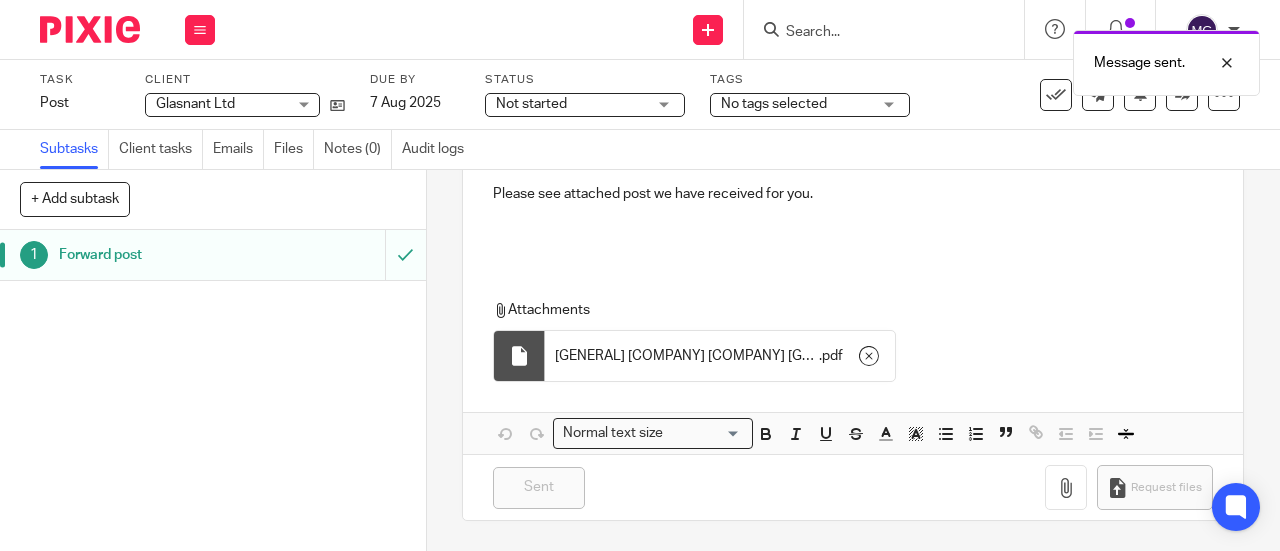 click on "Forward post" at bounding box center (161, 255) 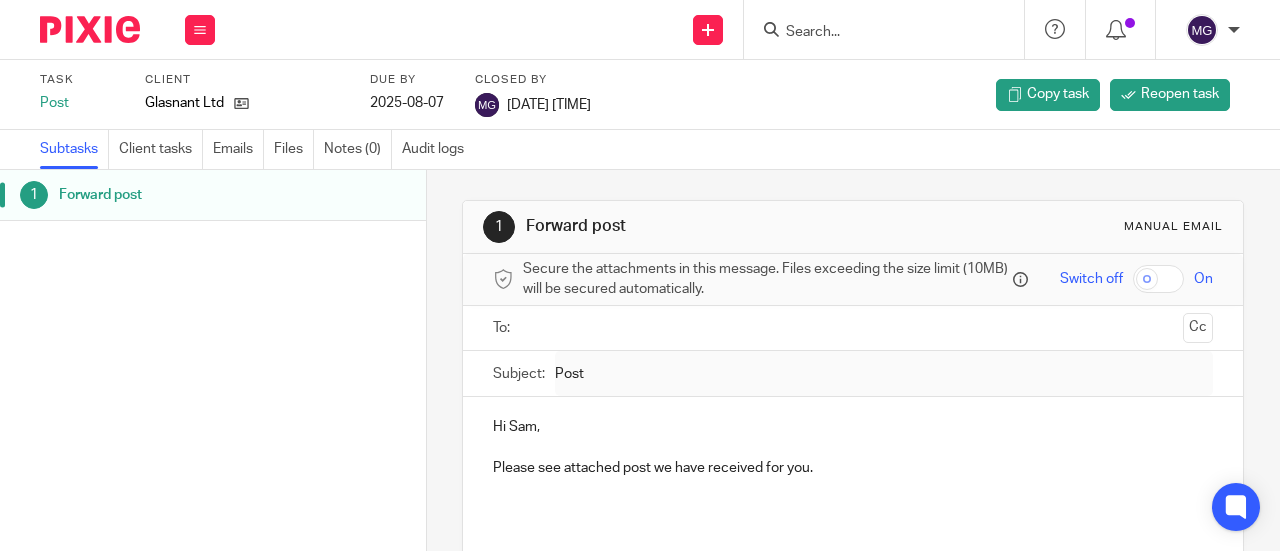 scroll, scrollTop: 0, scrollLeft: 0, axis: both 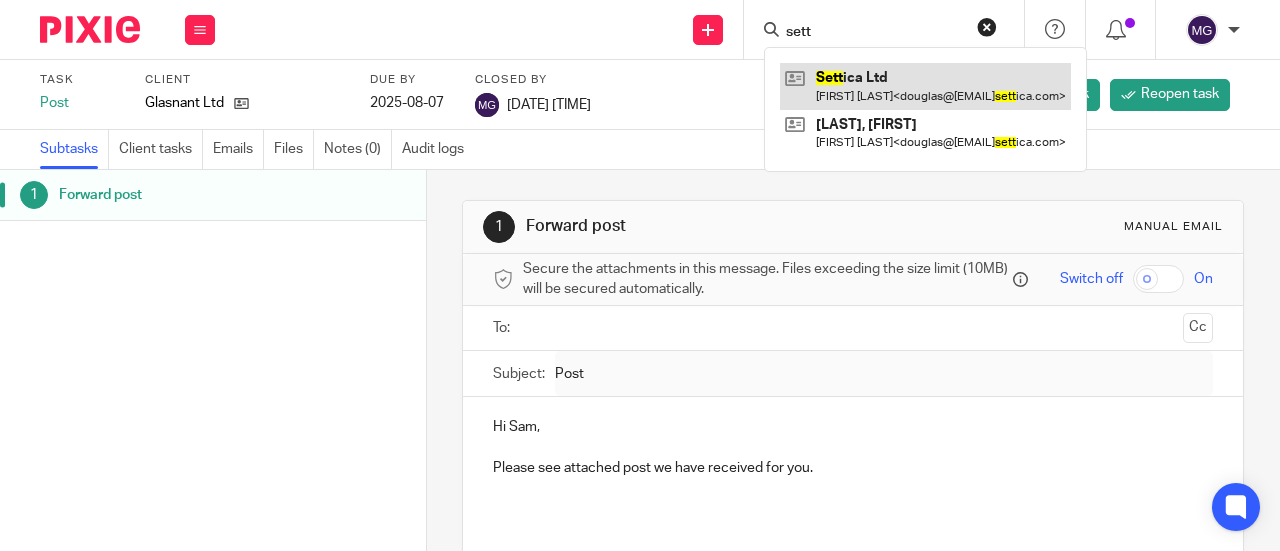 type on "sett" 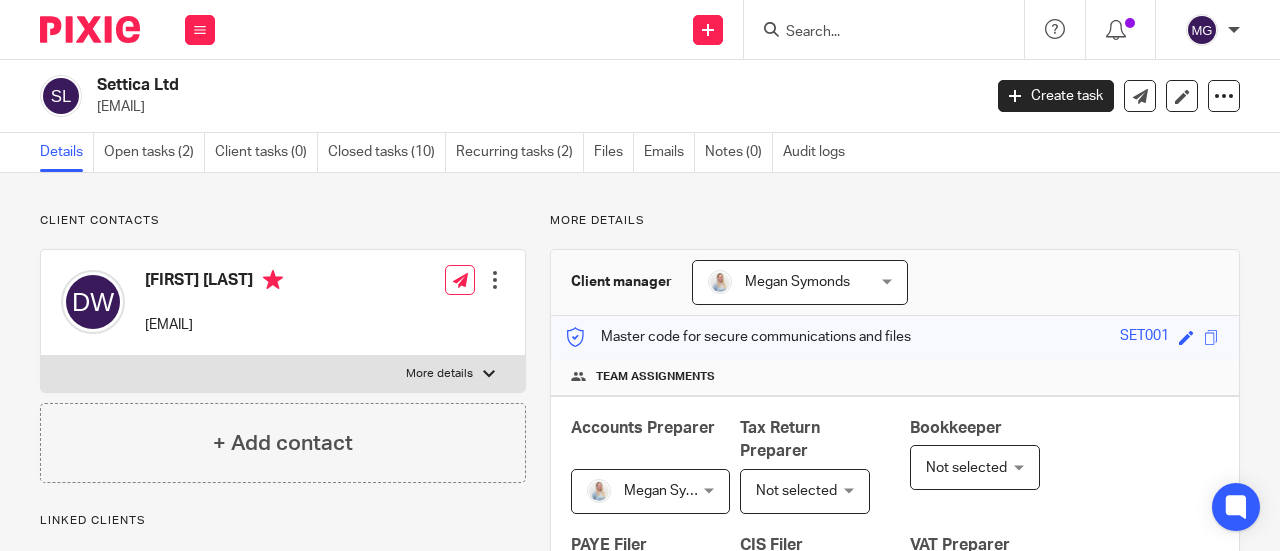 scroll, scrollTop: 0, scrollLeft: 0, axis: both 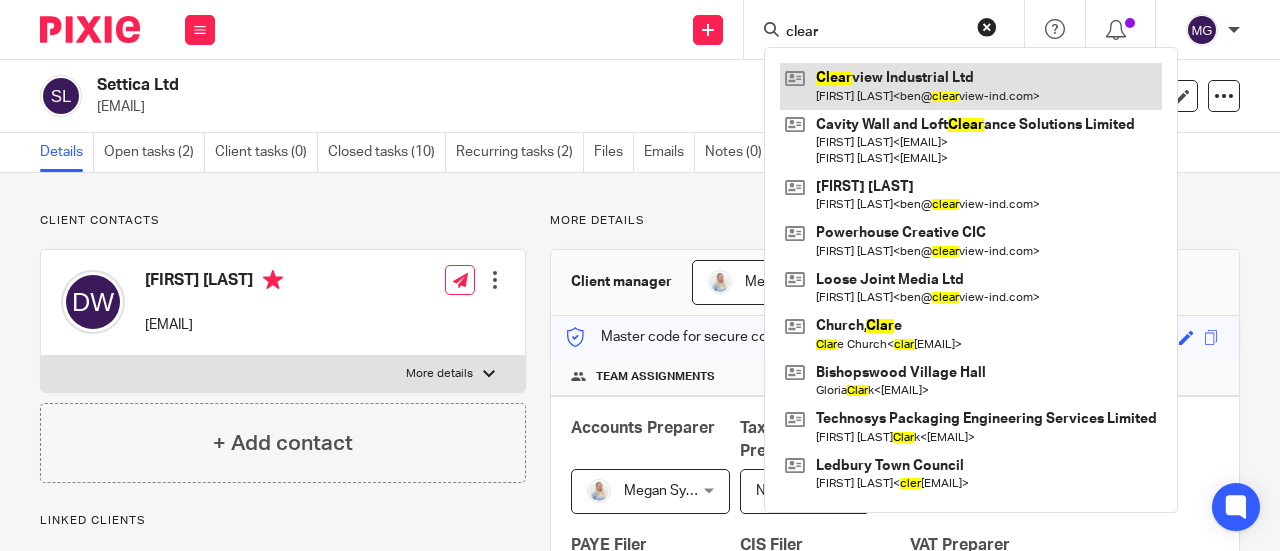 type on "clear" 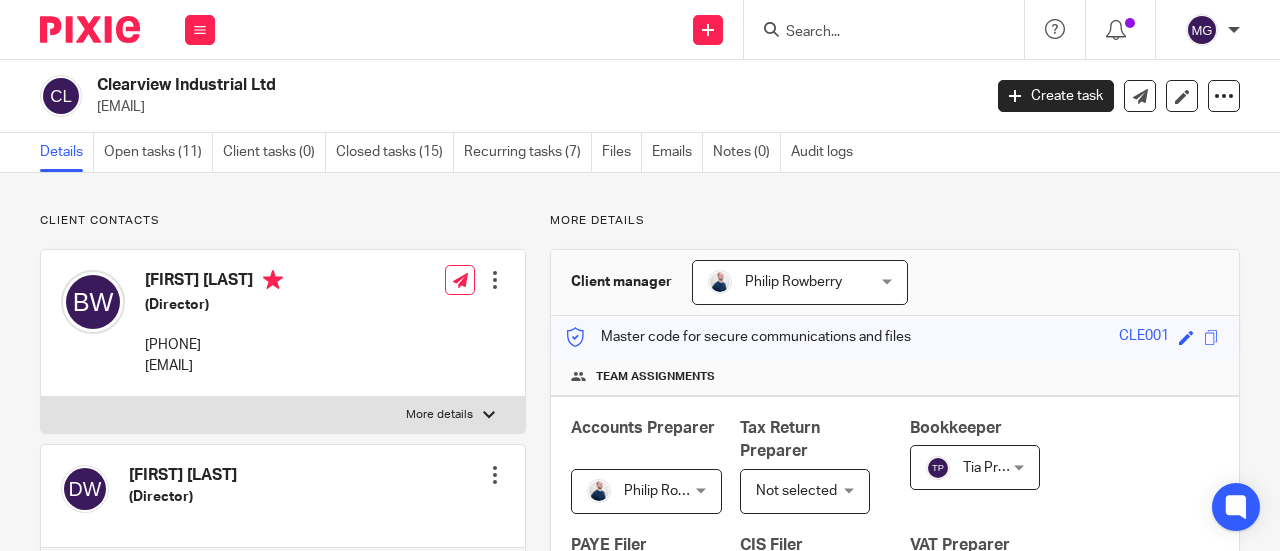 scroll, scrollTop: 0, scrollLeft: 0, axis: both 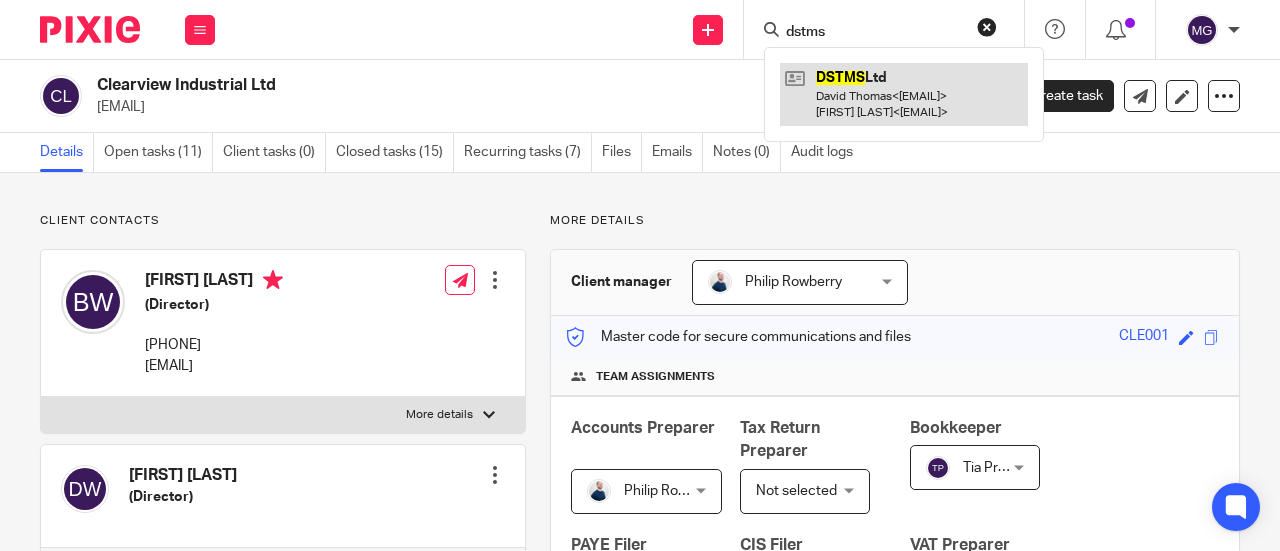 type on "dstms" 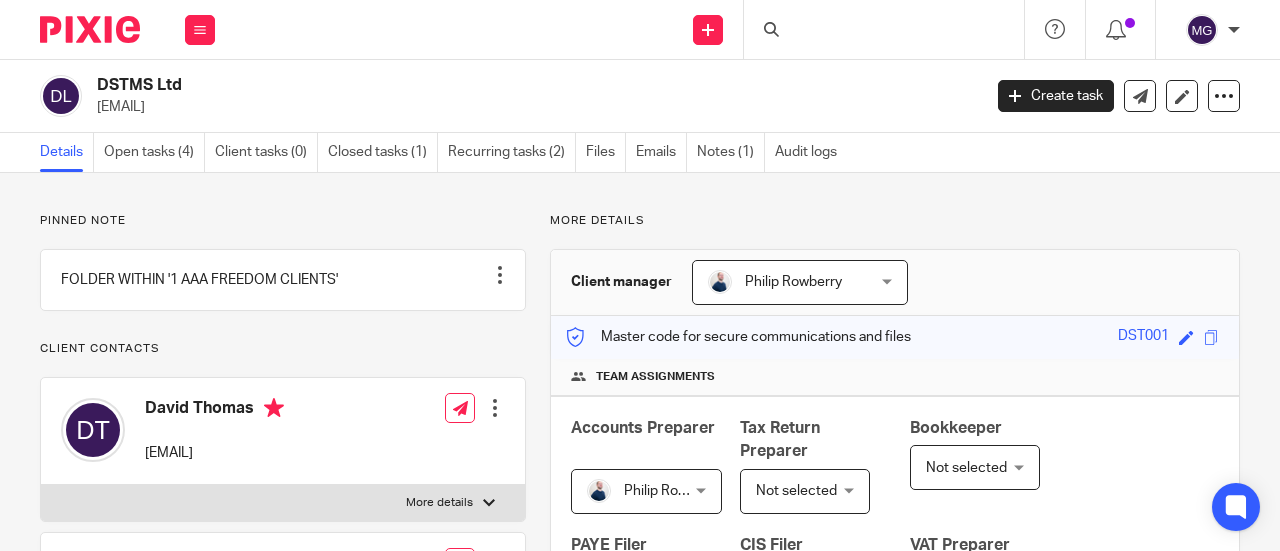 scroll, scrollTop: 0, scrollLeft: 0, axis: both 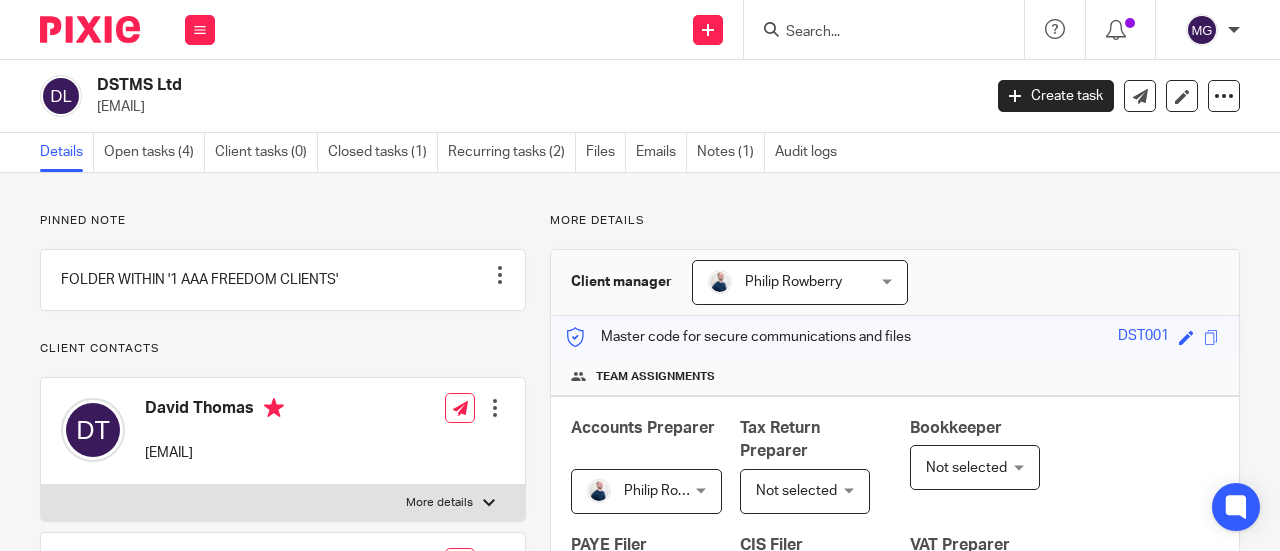 drag, startPoint x: 198, startPoint y: 88, endPoint x: 98, endPoint y: 94, distance: 100.17984 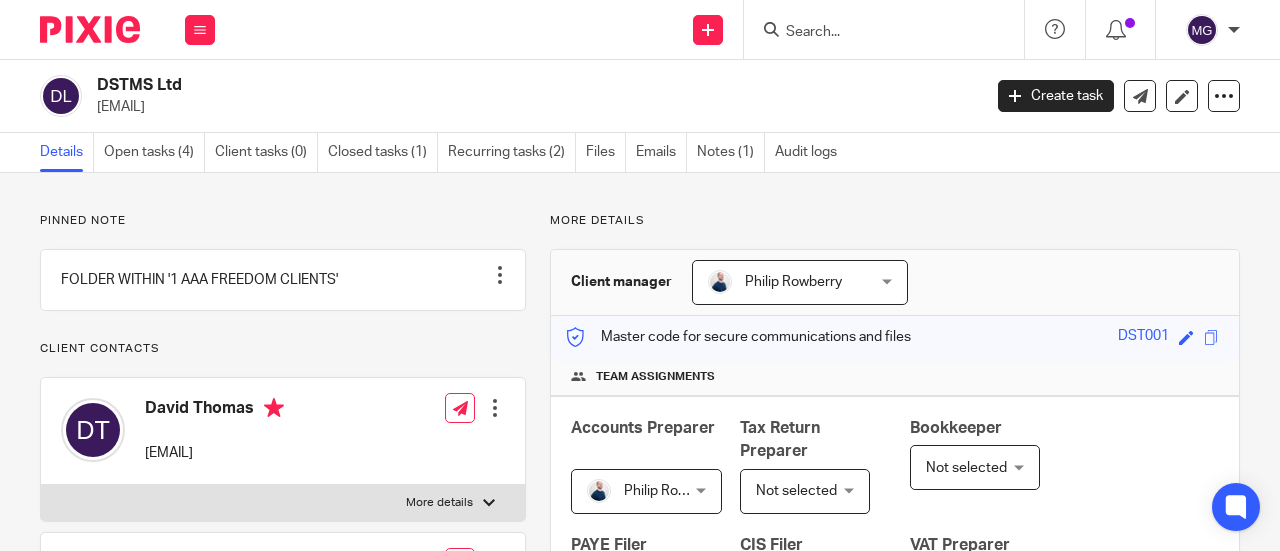 click at bounding box center [874, 33] 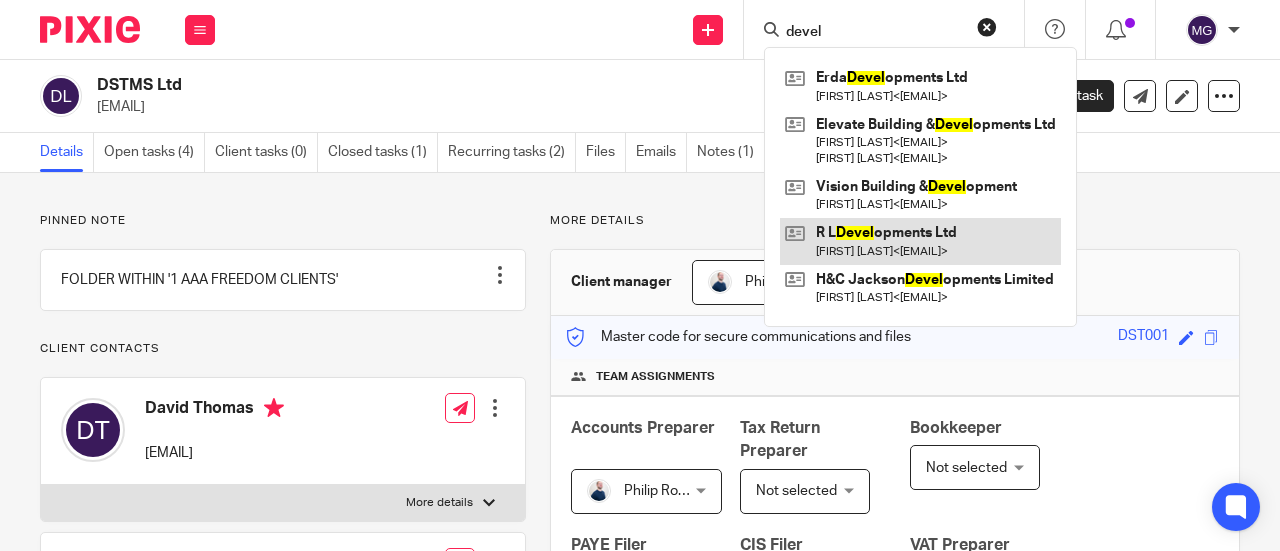 type on "devel" 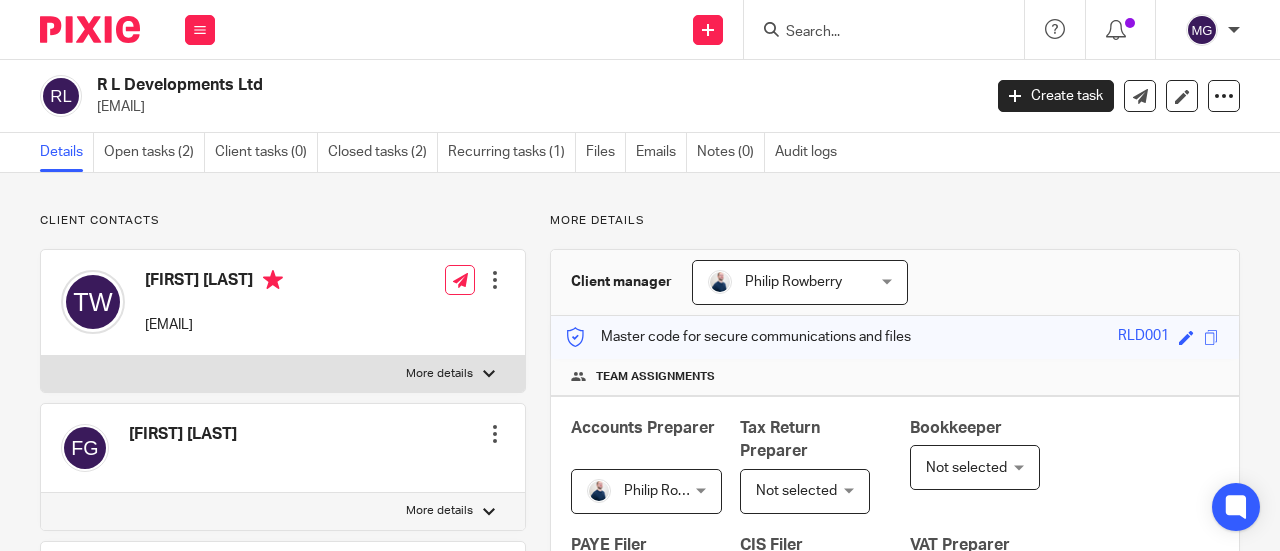 scroll, scrollTop: 0, scrollLeft: 0, axis: both 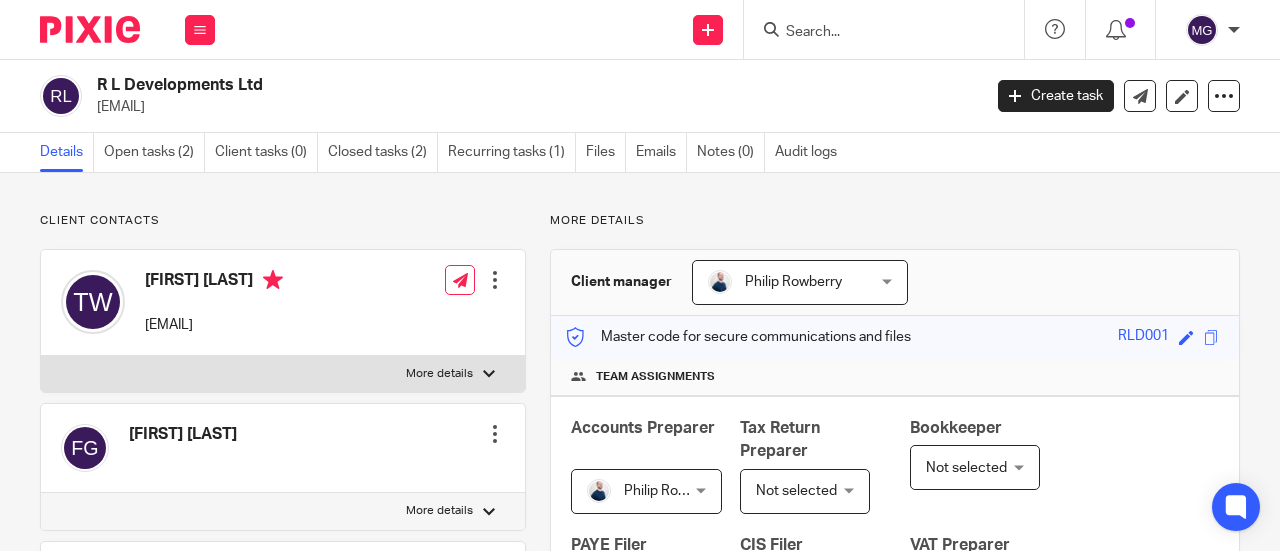 click at bounding box center [874, 33] 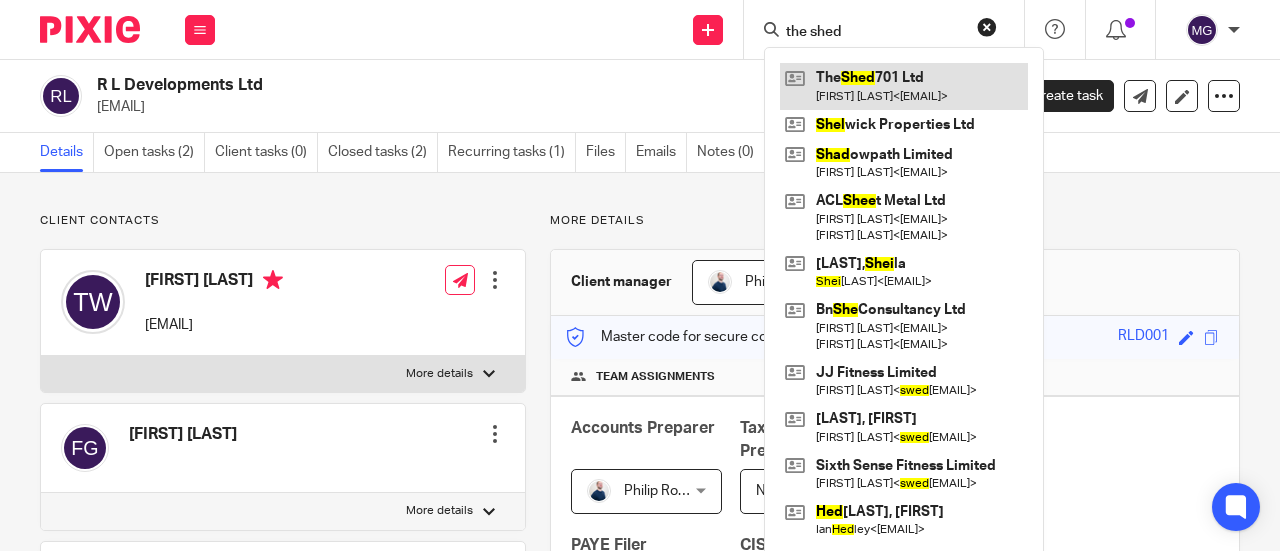 type on "the shed" 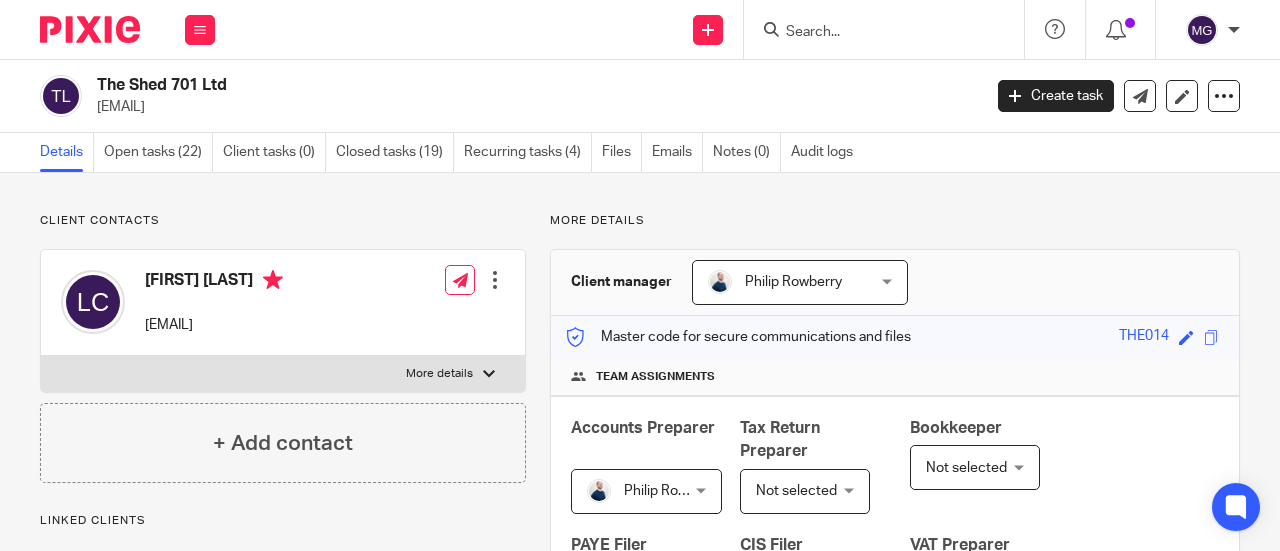 scroll, scrollTop: 0, scrollLeft: 0, axis: both 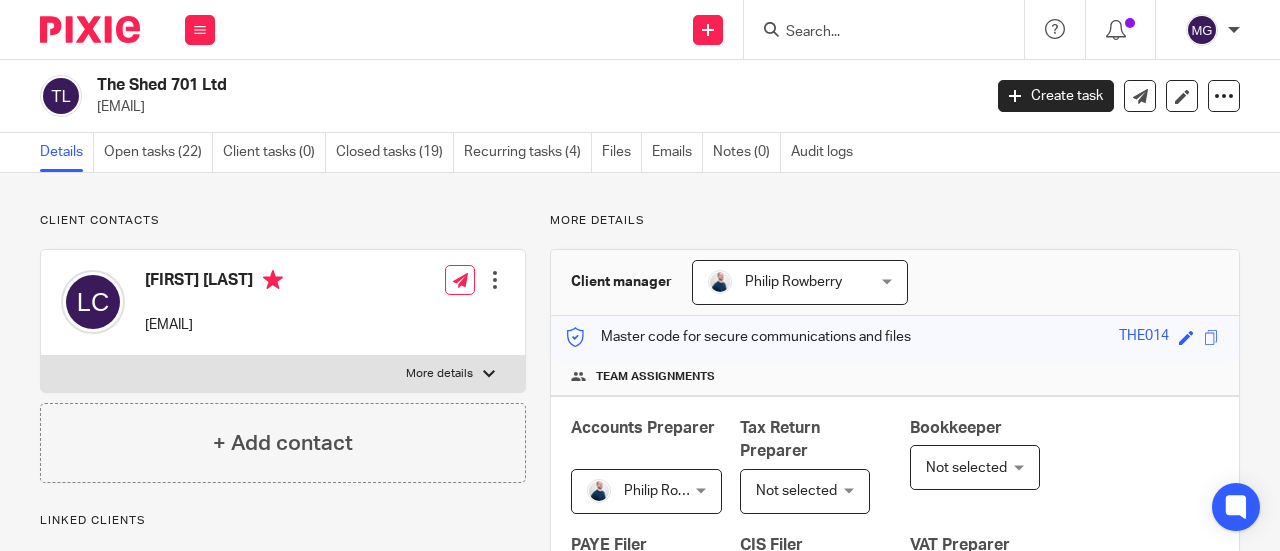 drag, startPoint x: 236, startPoint y: 83, endPoint x: 99, endPoint y: 83, distance: 137 